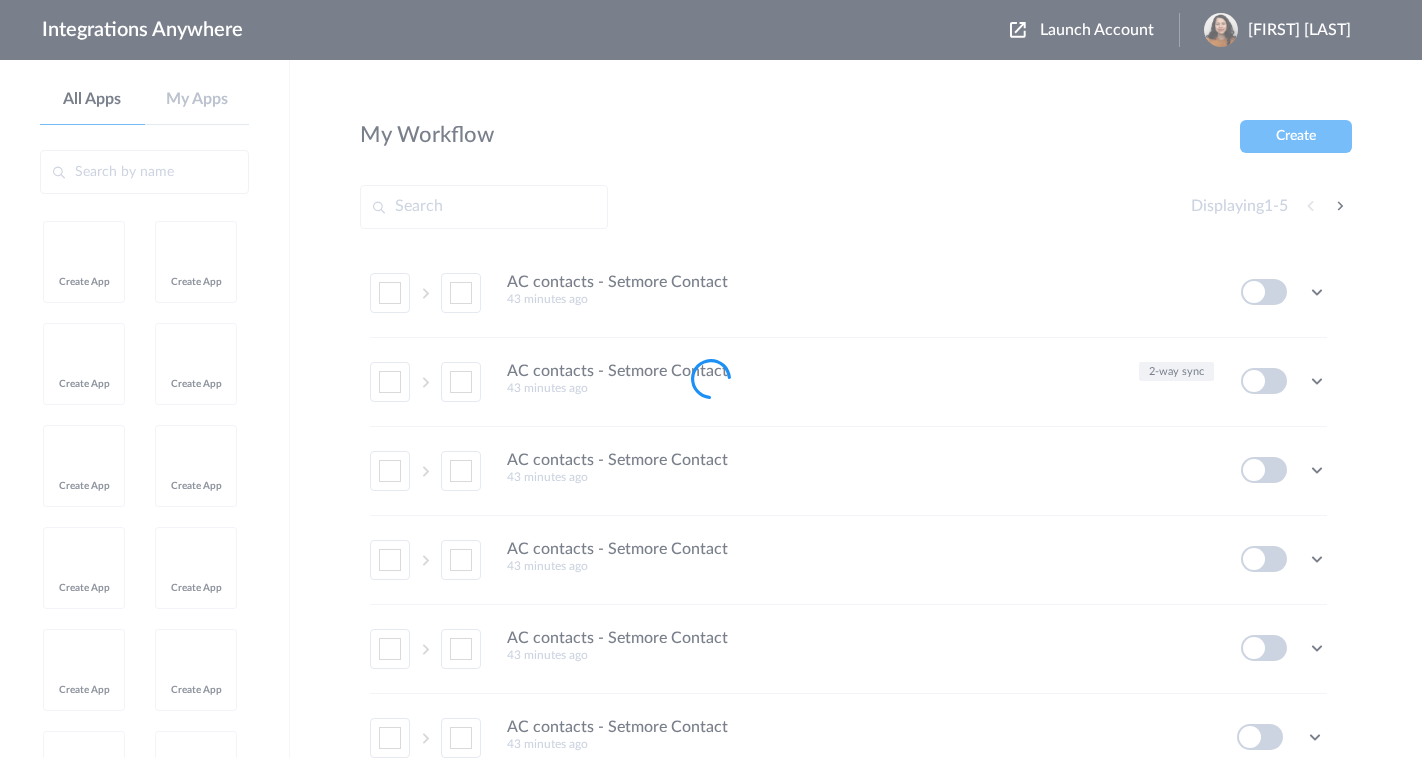 scroll, scrollTop: 0, scrollLeft: 0, axis: both 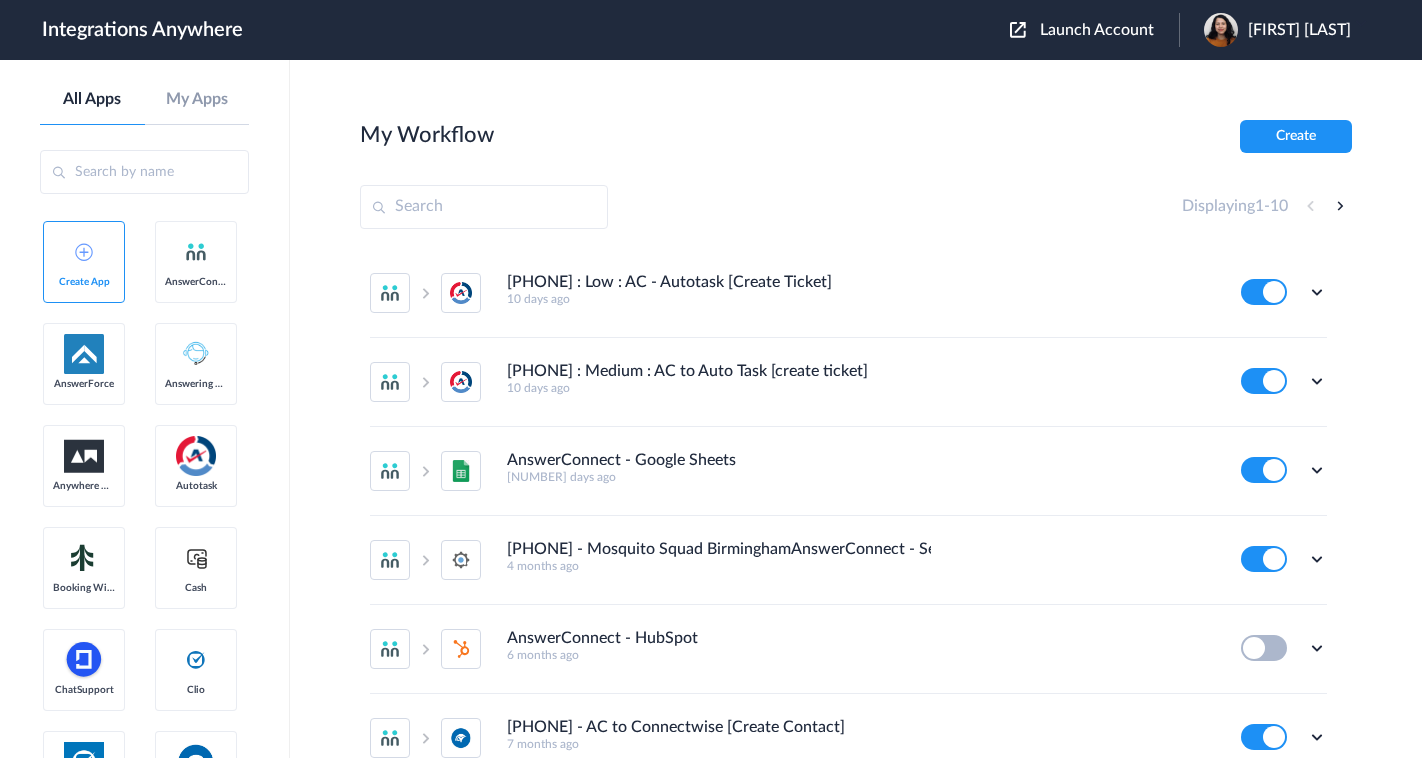 click on "Launch Account" at bounding box center [1097, 30] 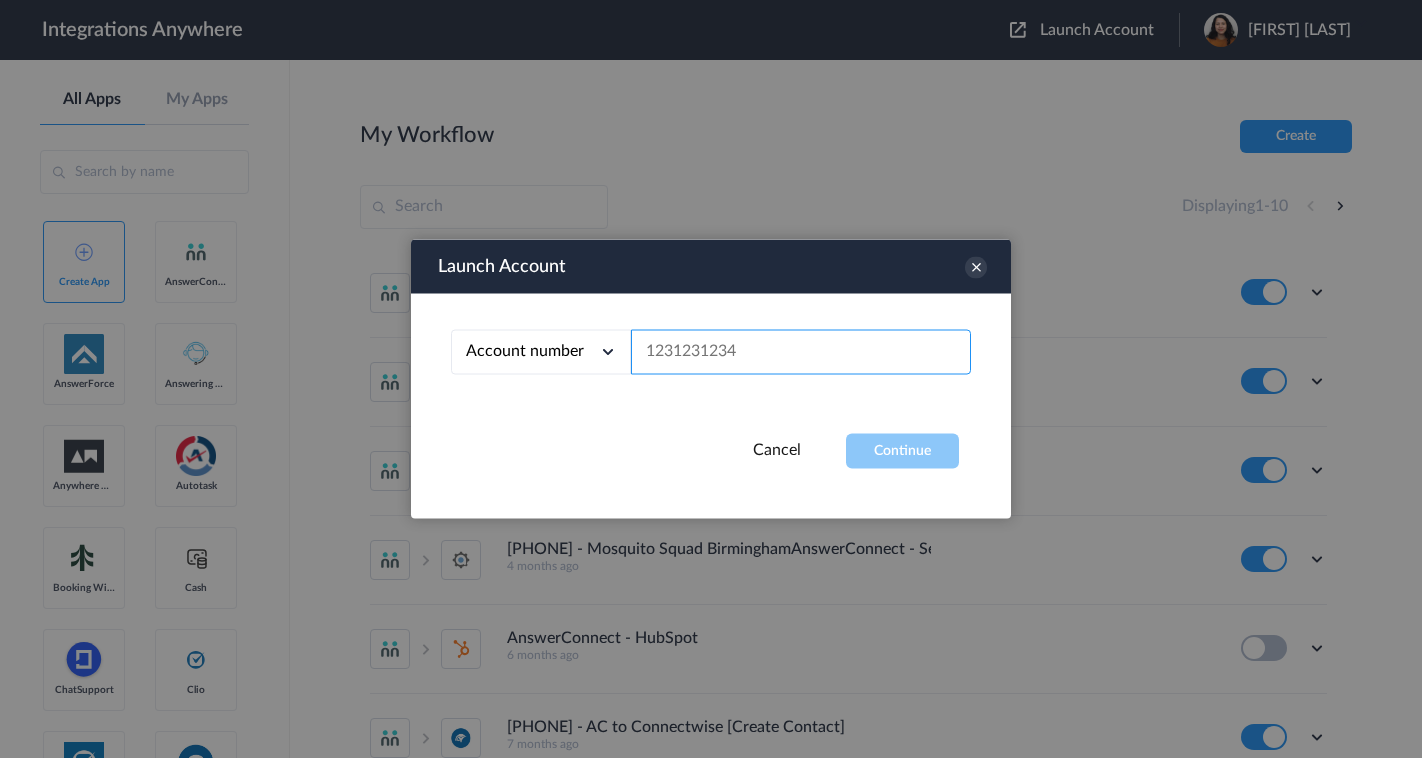 paste on "[PHONE]" 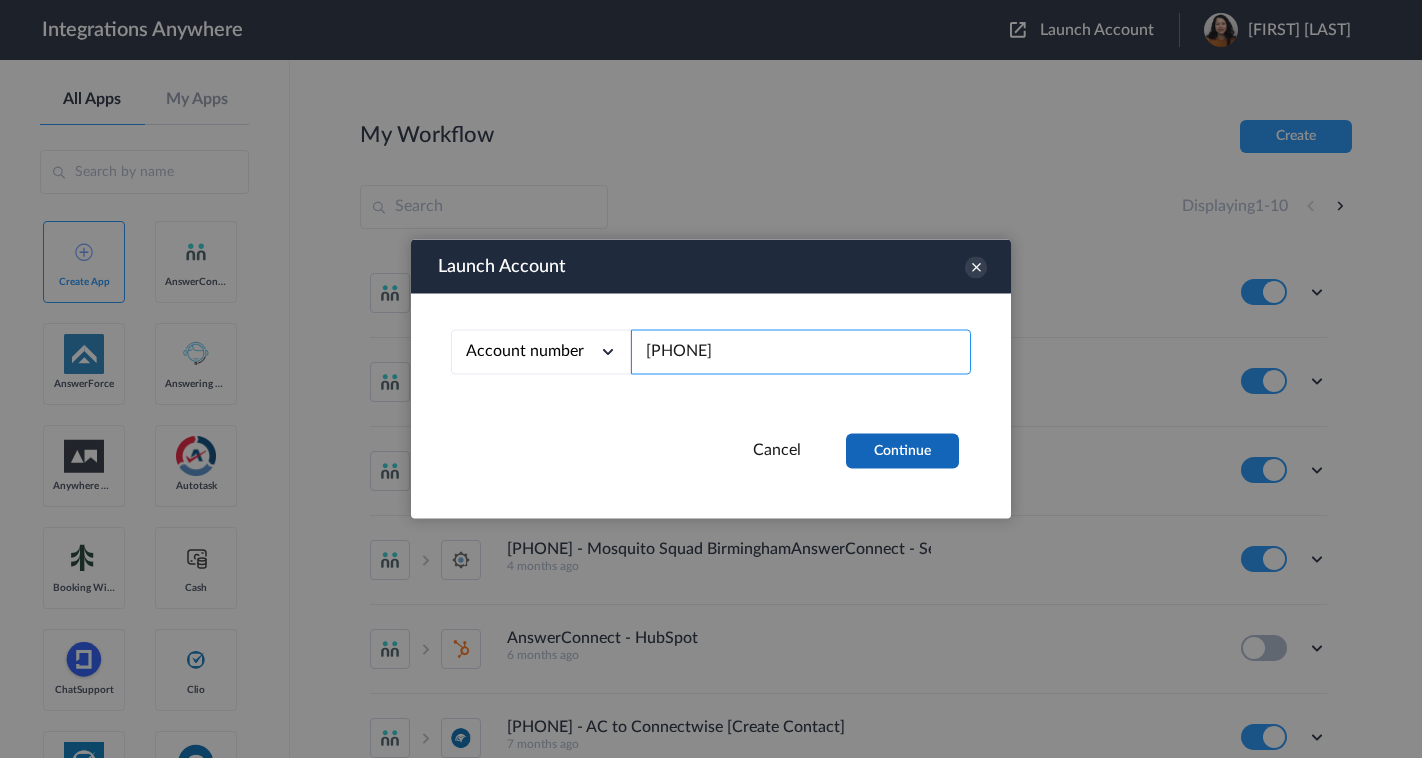 type on "[PHONE]" 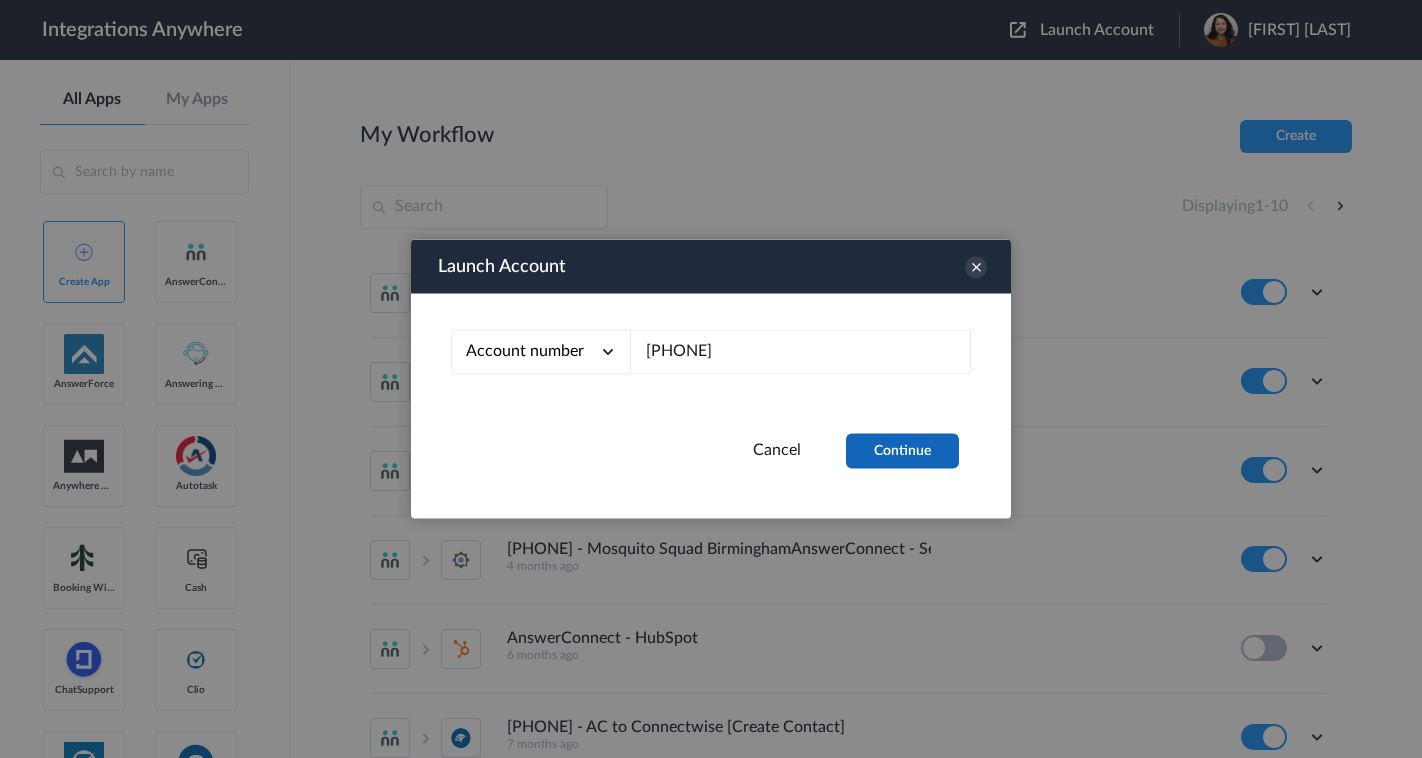 click on "Continue" at bounding box center (902, 451) 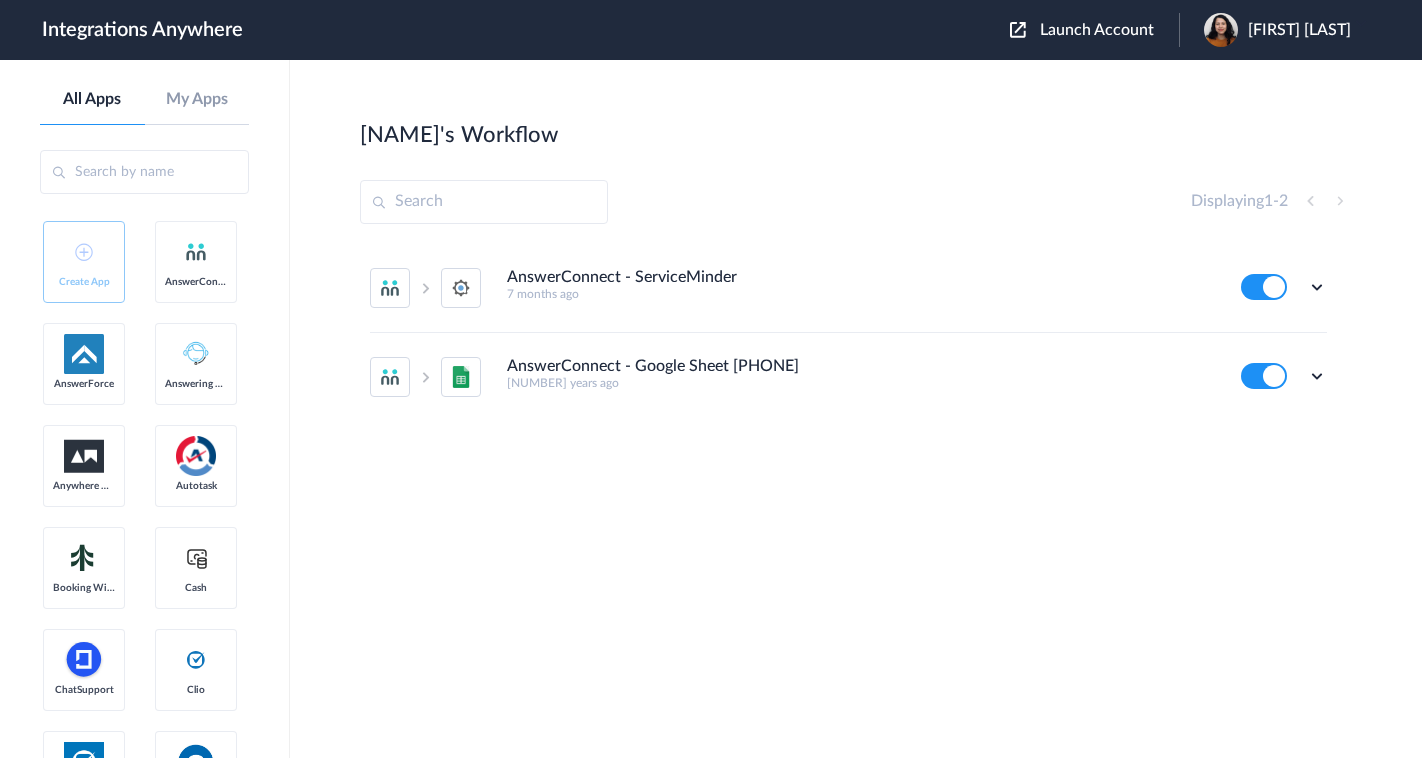 drag, startPoint x: 670, startPoint y: 301, endPoint x: 665, endPoint y: 289, distance: 13 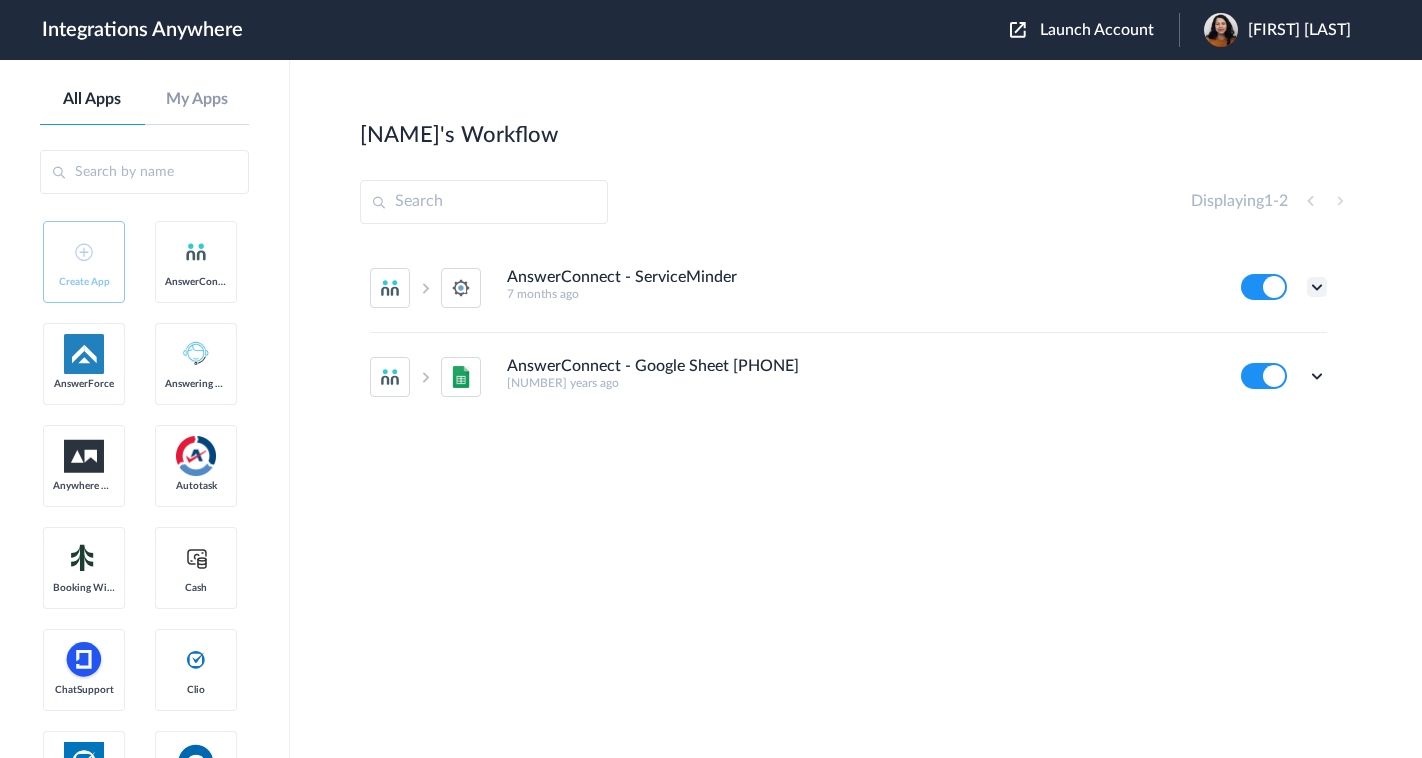 click at bounding box center (1317, 287) 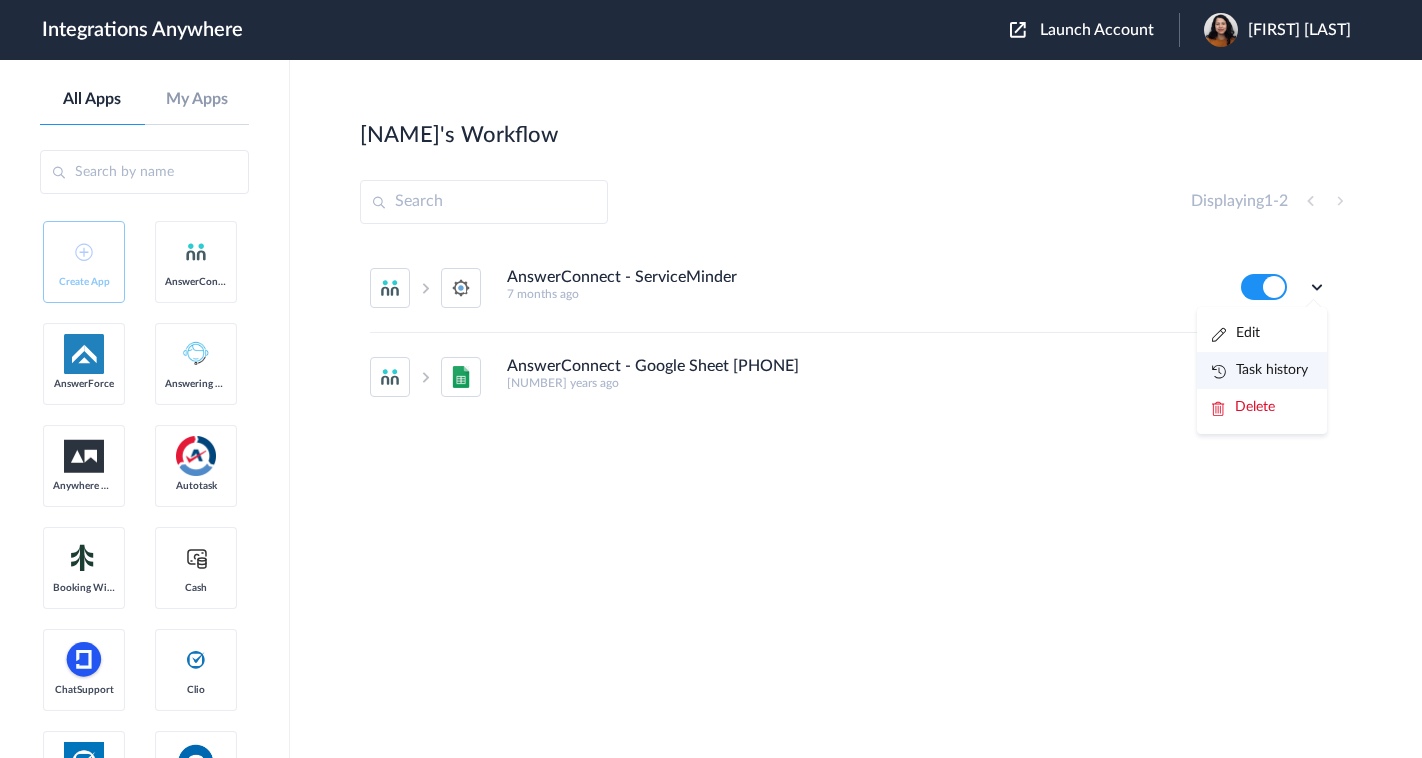 click on "Task history" at bounding box center (1260, 370) 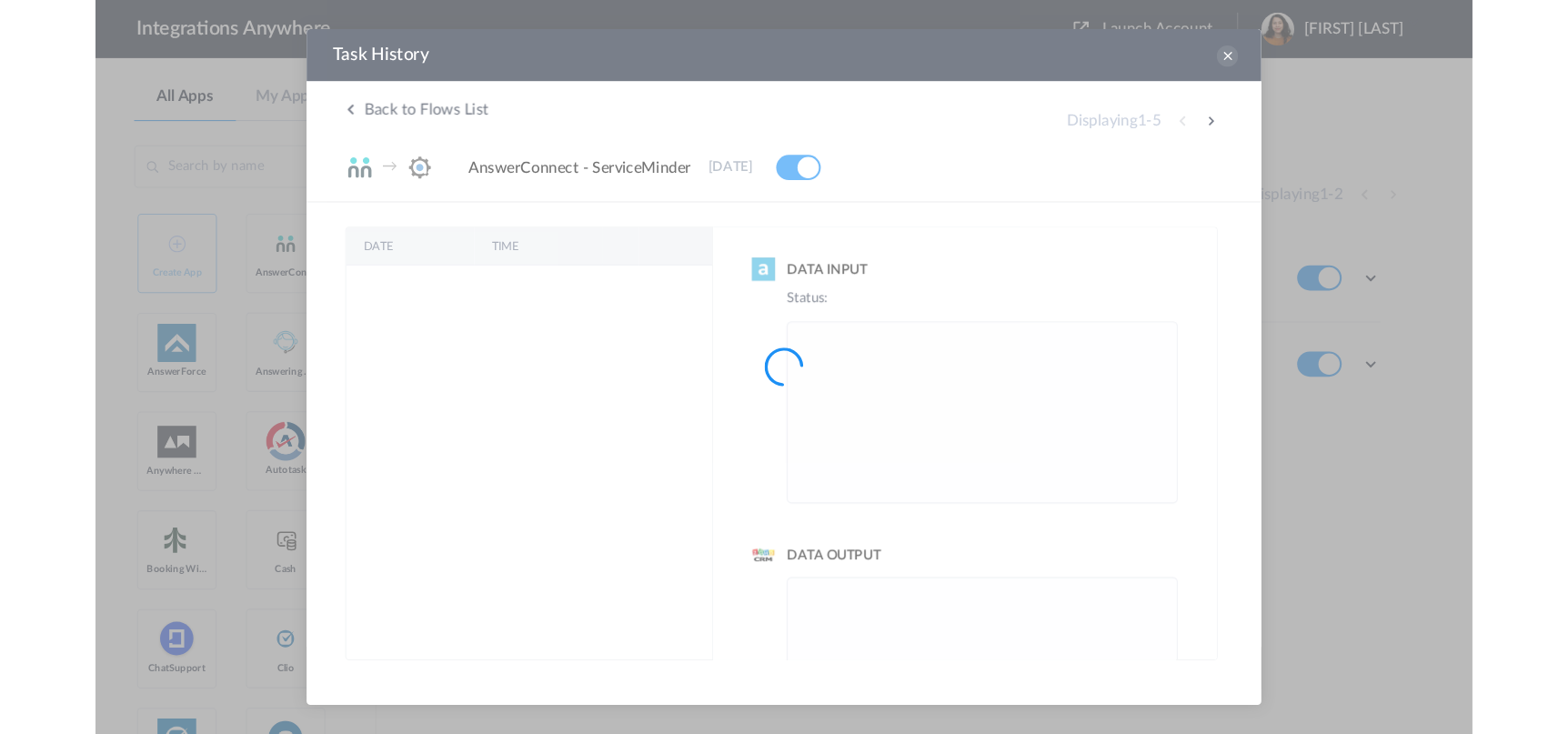 scroll, scrollTop: 0, scrollLeft: 0, axis: both 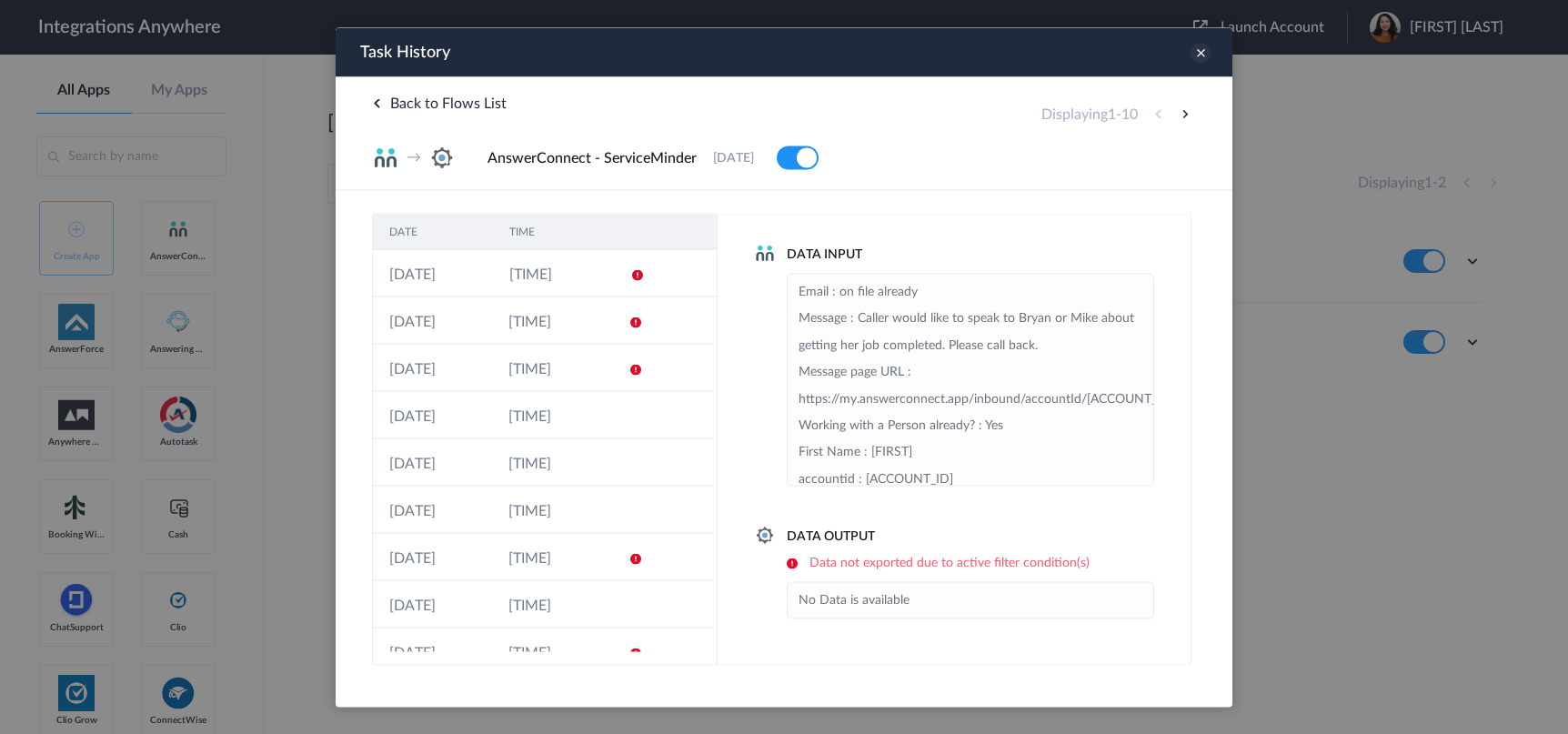 click at bounding box center (1201, 53) 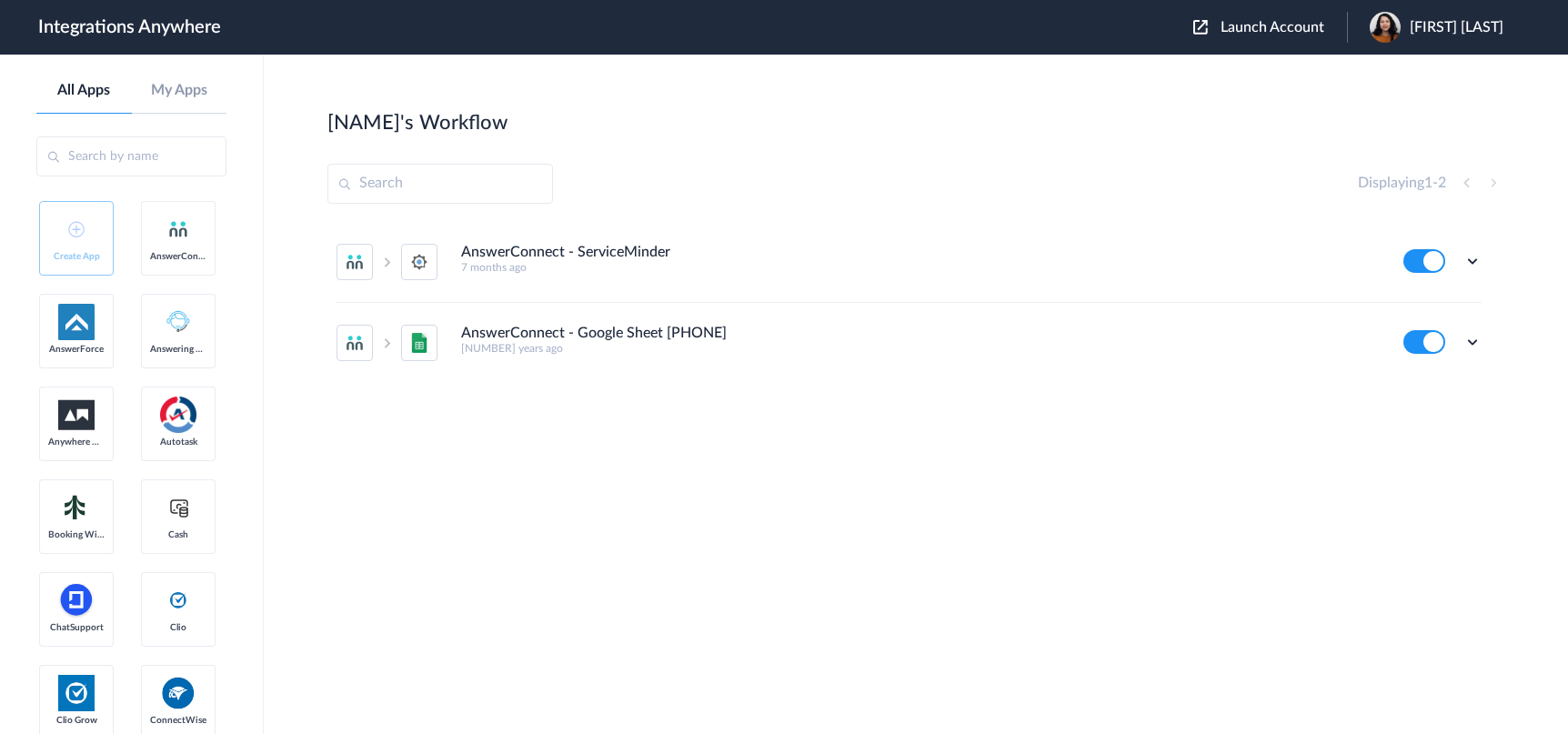 click on "AnswerConnect - ServiceMinder 7 months ago Edit    Task history    Delete       AnswerConnect - Google Sheet 8772504122 5 years ago Edit    Task history    Delete" at bounding box center (909, 302) 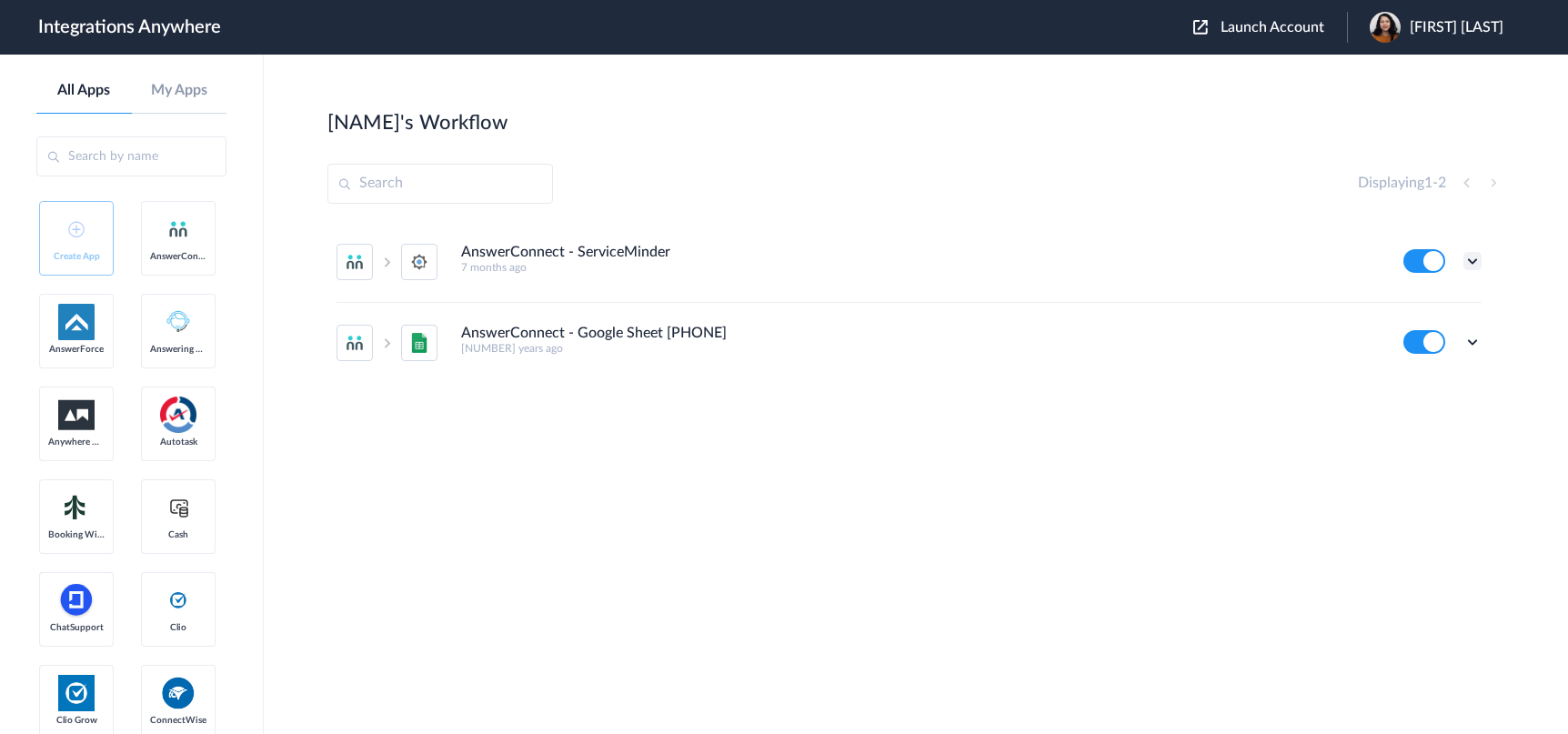 click at bounding box center [1473, 261] 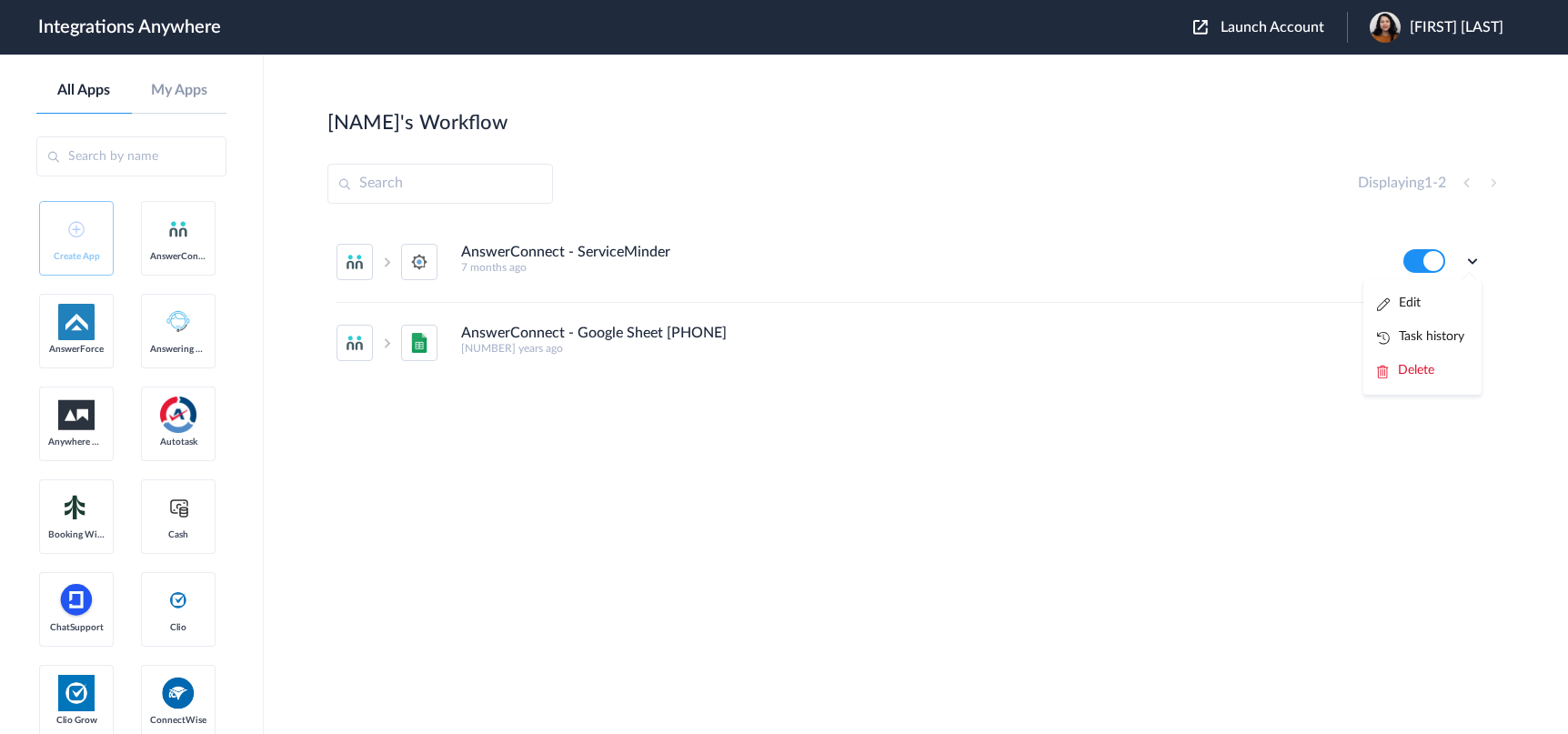 click on "AnswerConnect - ServiceMinder 7 months ago Edit    Task history    Delete" at bounding box center [909, 262] 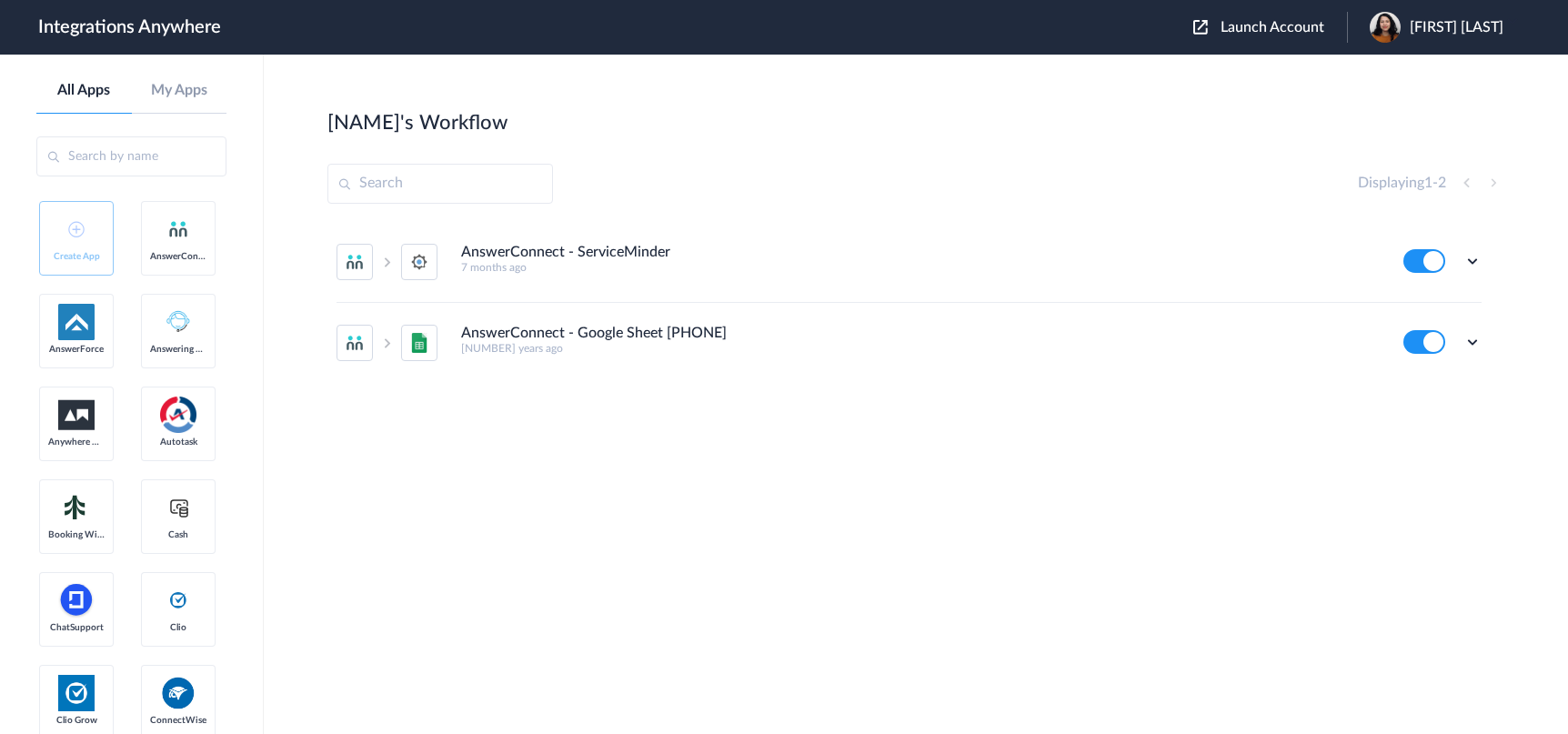 click on "AnswerConnect - ServiceMinder 7 months ago Edit    Task history    Delete       AnswerConnect - Google Sheet 8772504122 5 years ago Edit    Task history    Delete" at bounding box center [909, 302] 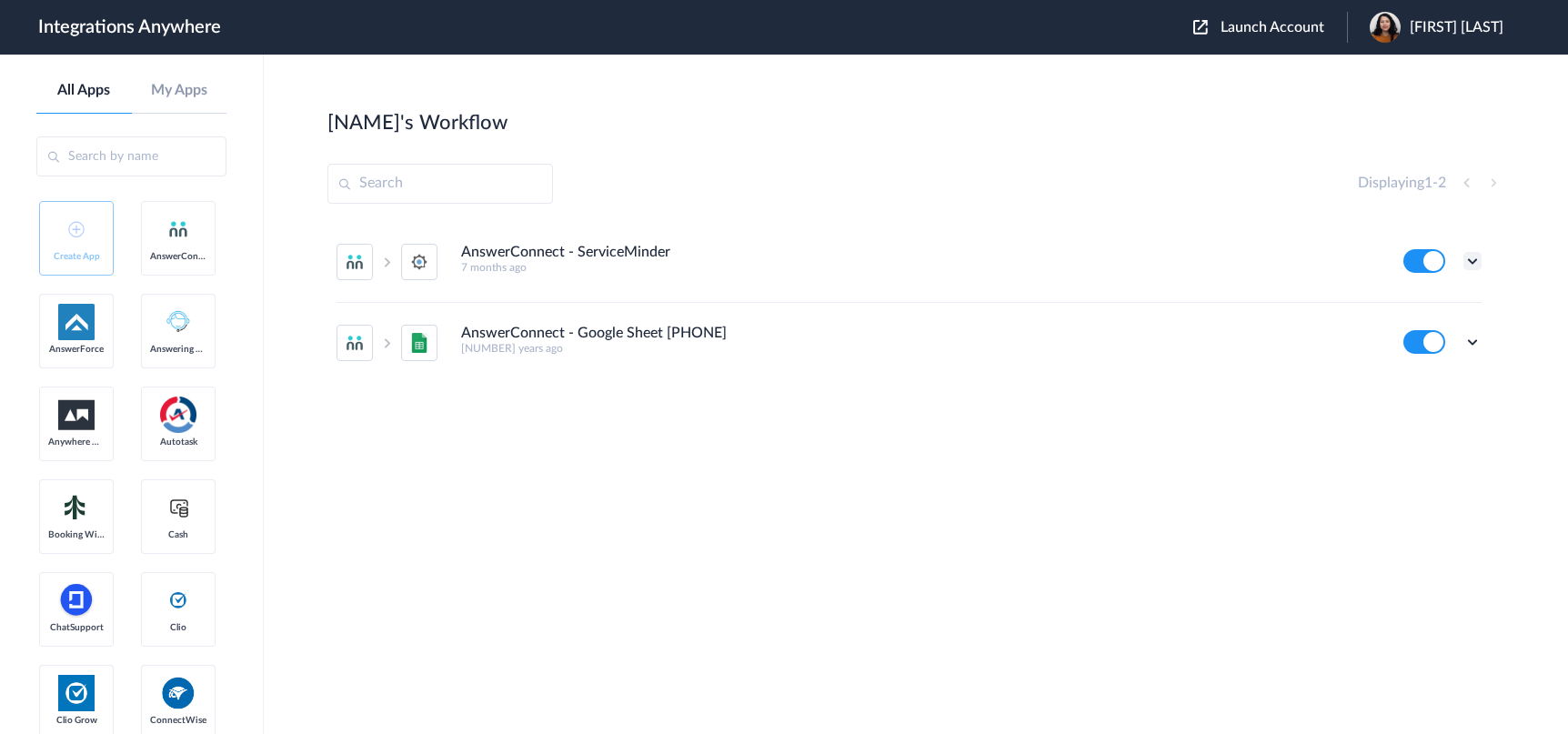 click at bounding box center (1473, 261) 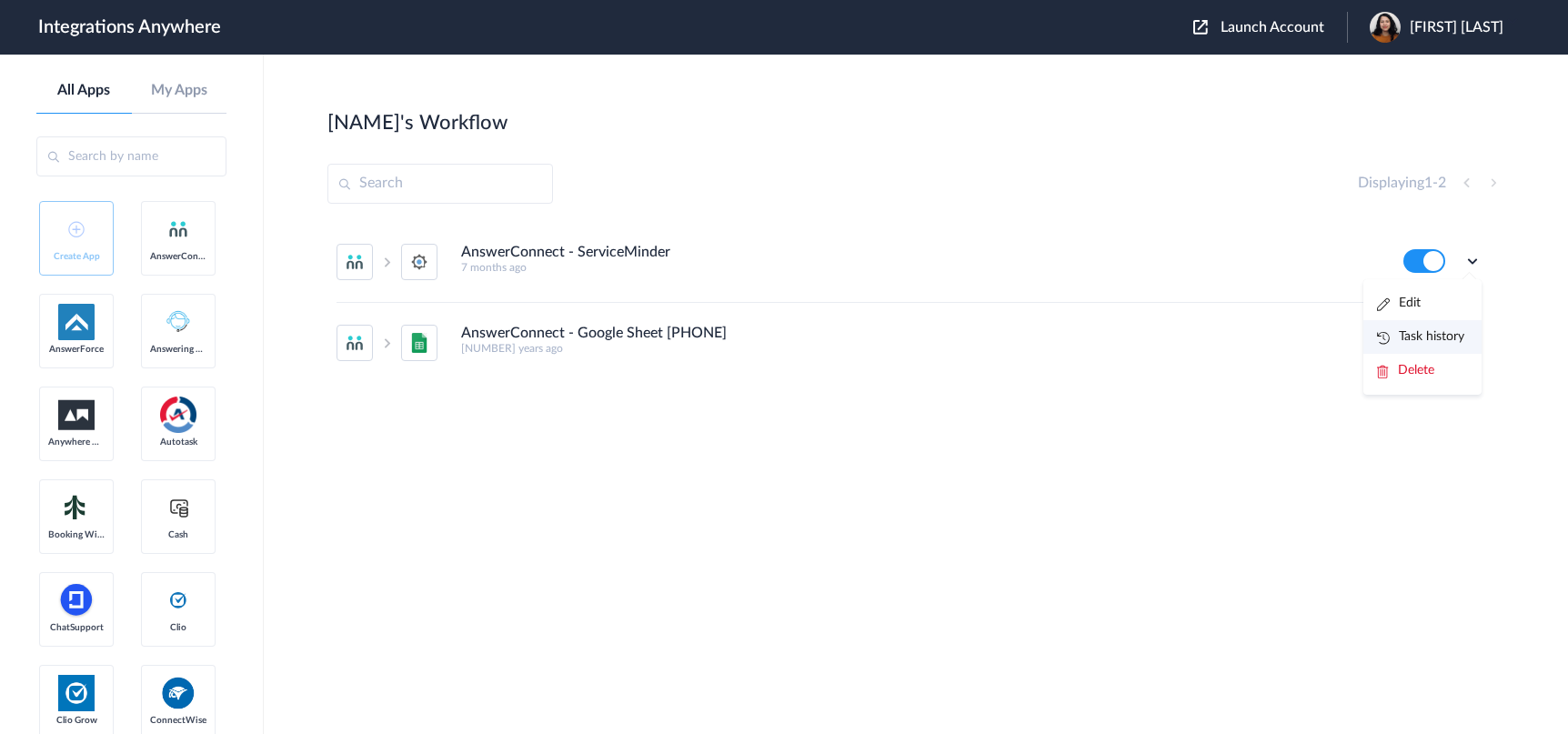 click on "Task history" at bounding box center (1421, 337) 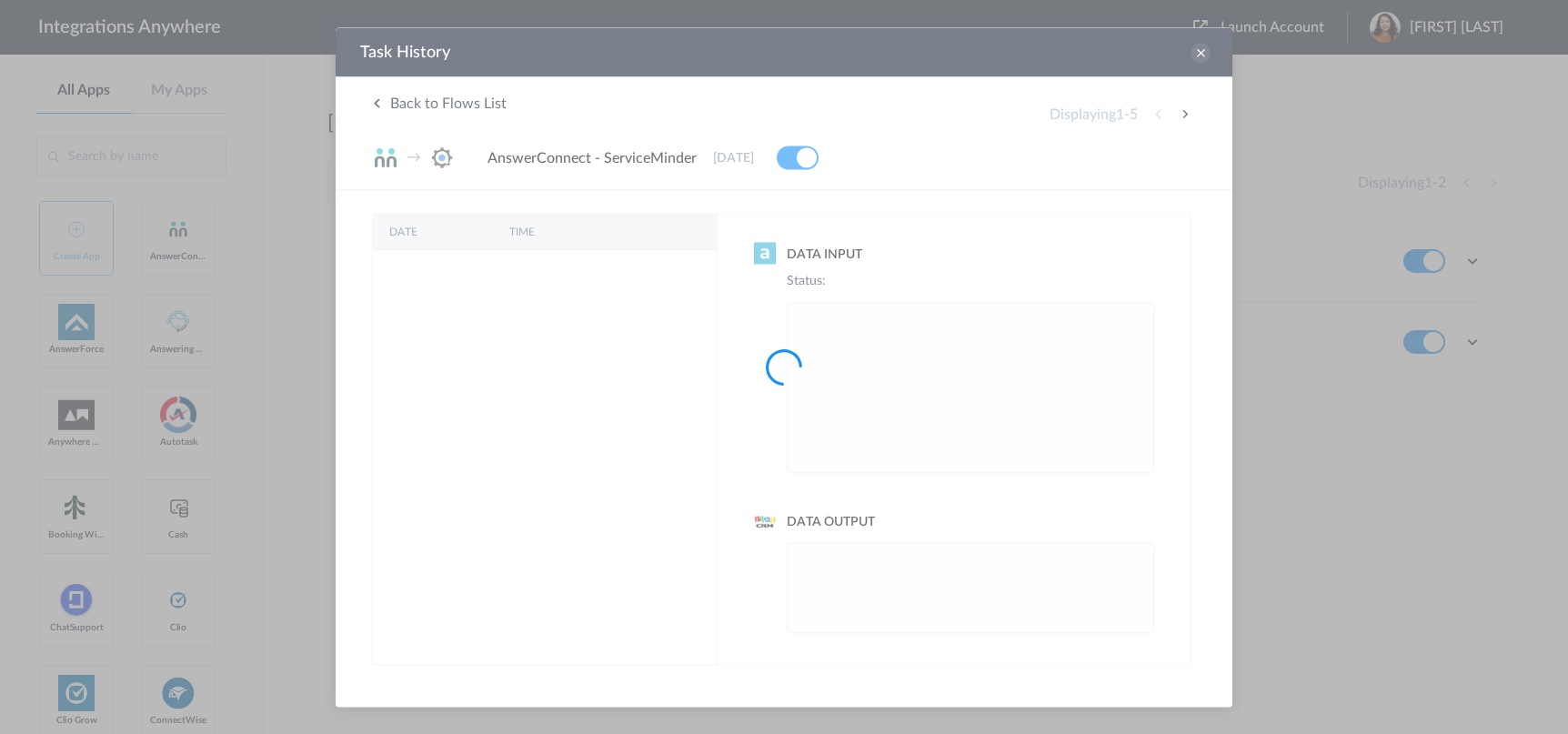 scroll, scrollTop: 0, scrollLeft: 0, axis: both 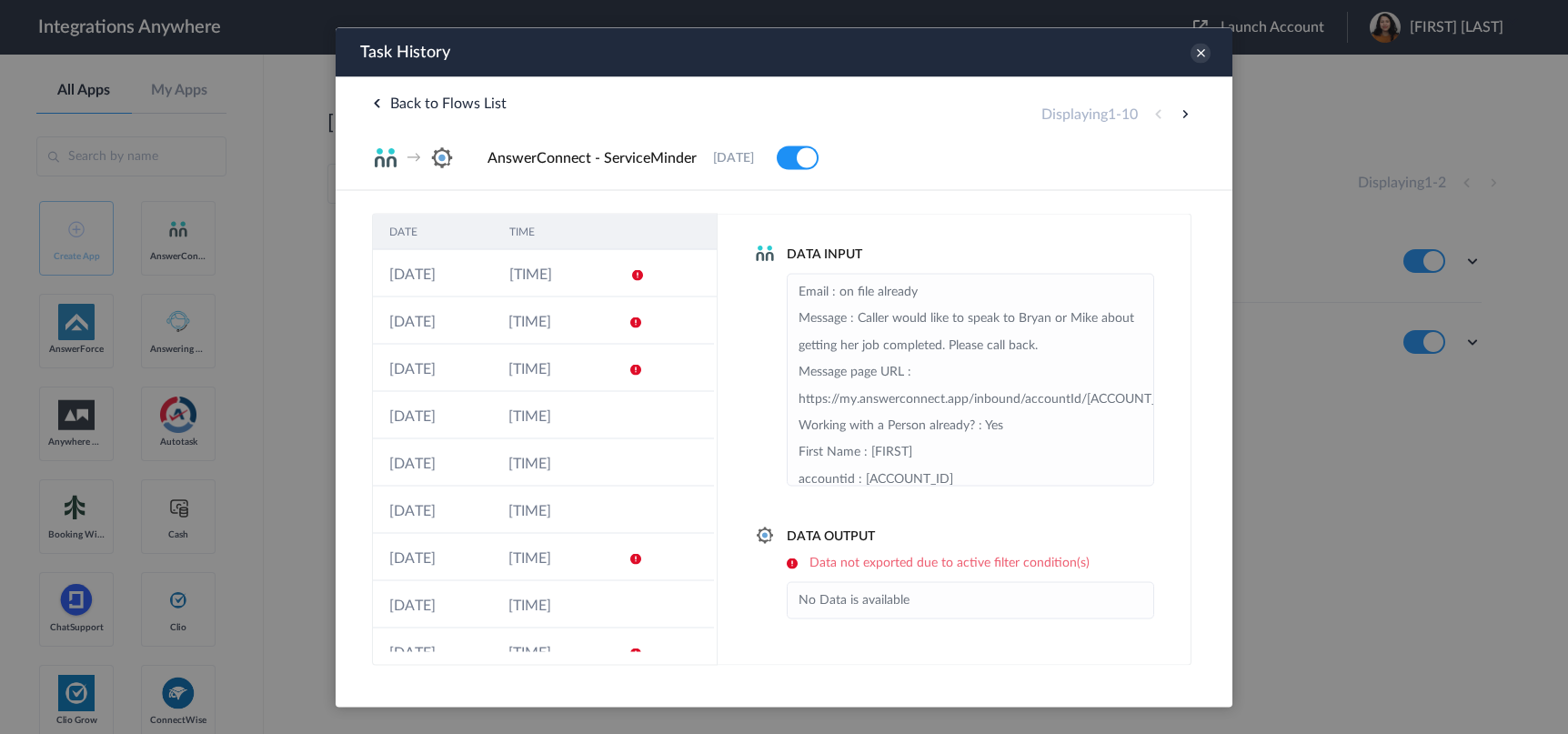 click on "Task History" at bounding box center (784, 52) 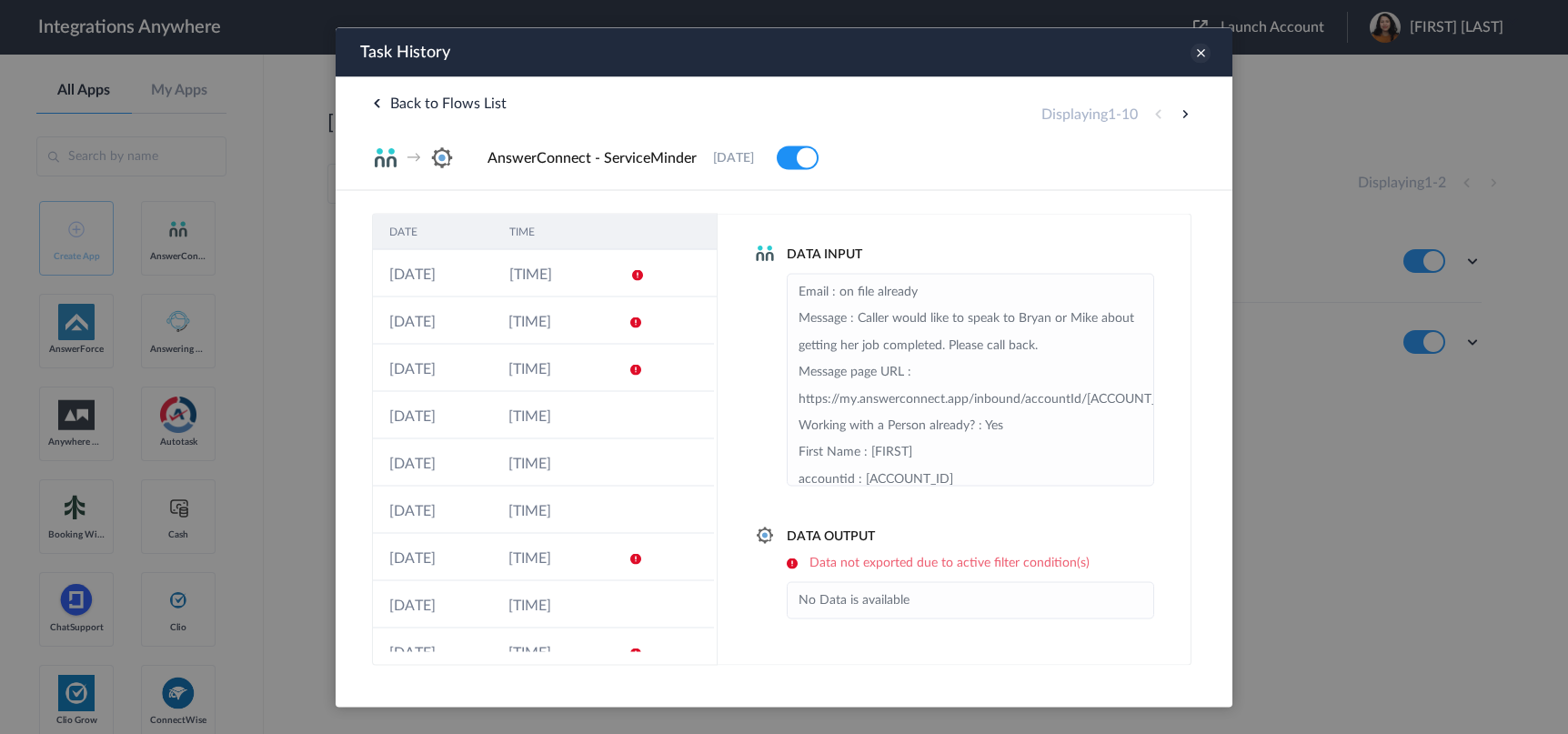 click at bounding box center [1201, 53] 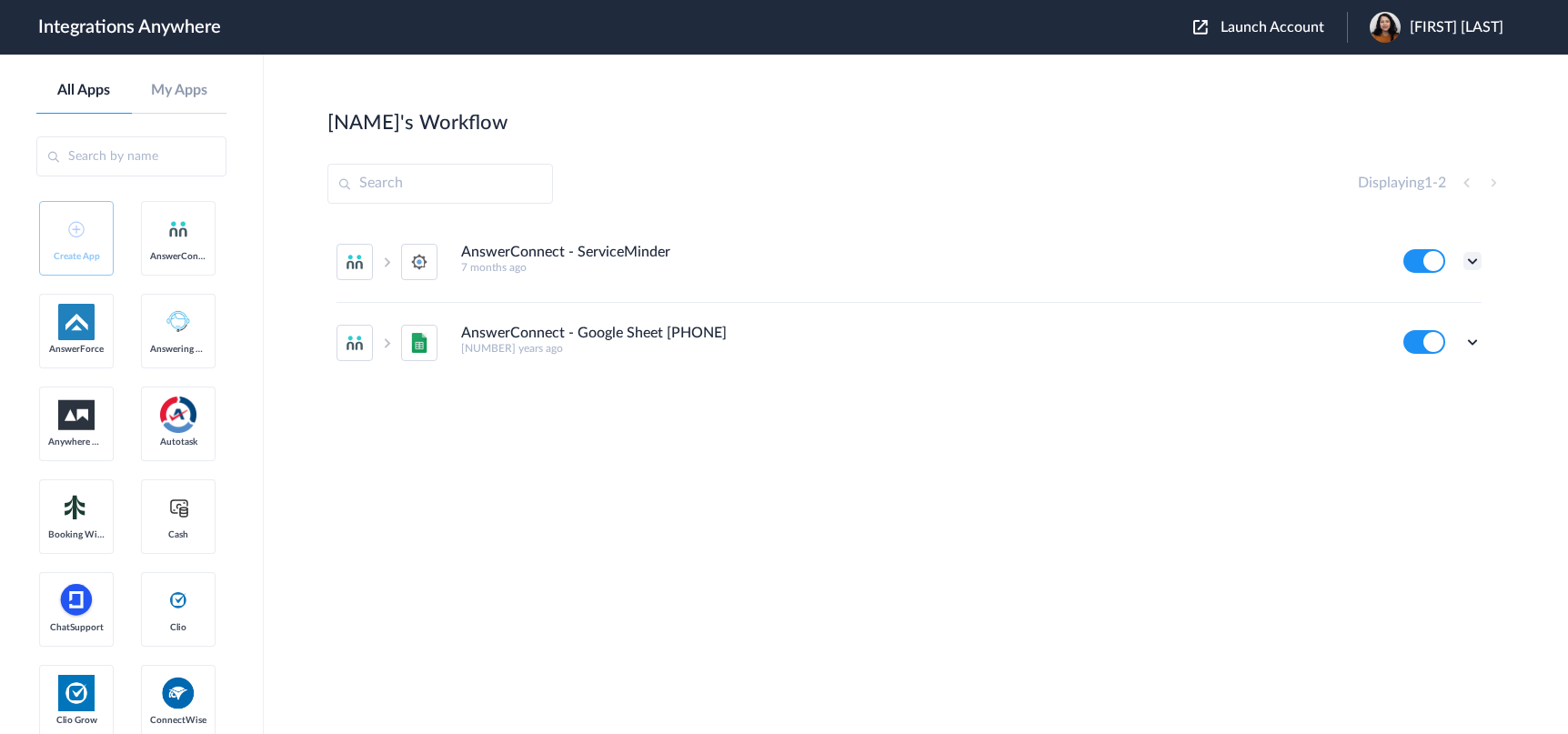 click at bounding box center [1473, 261] 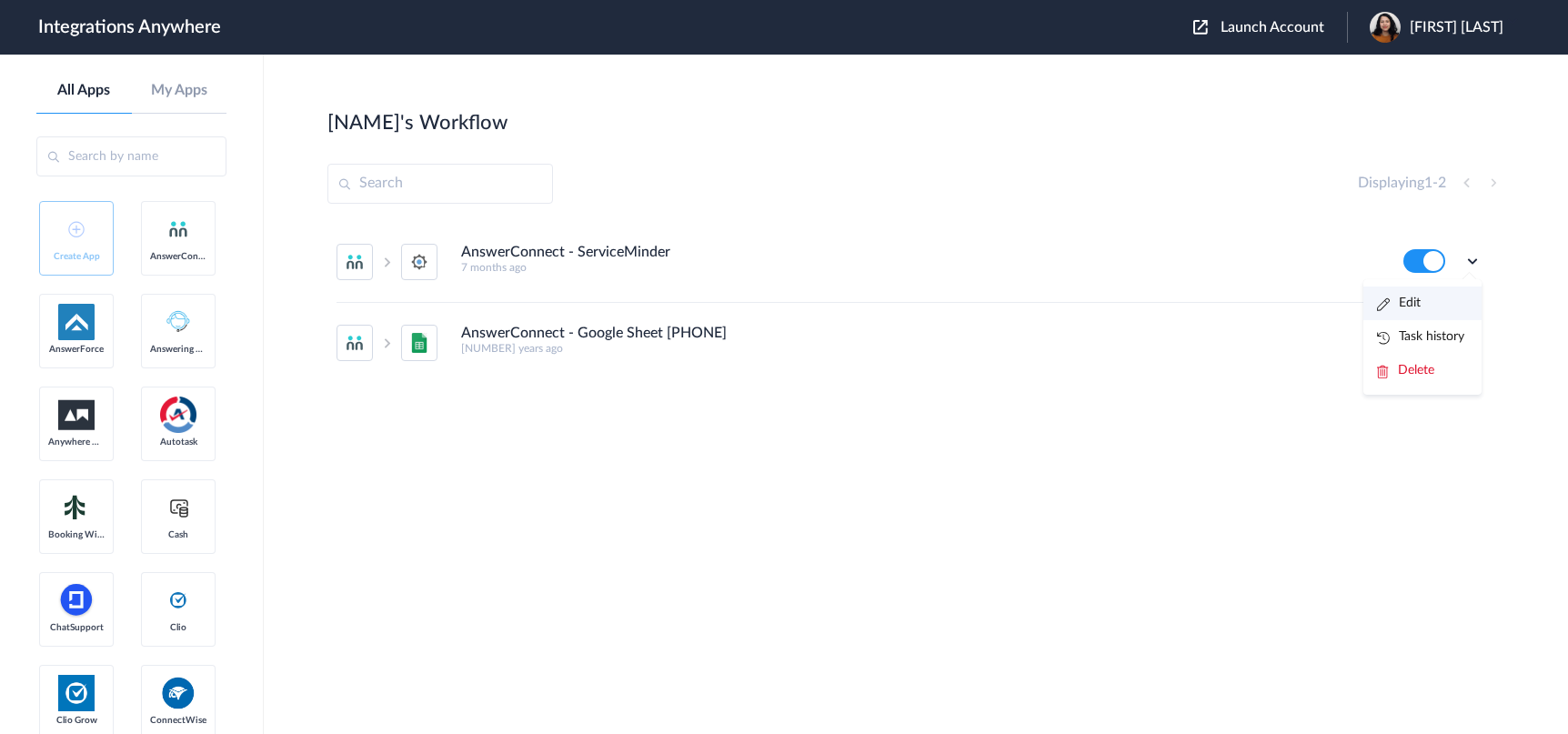 click on "Edit" at bounding box center [1422, 303] 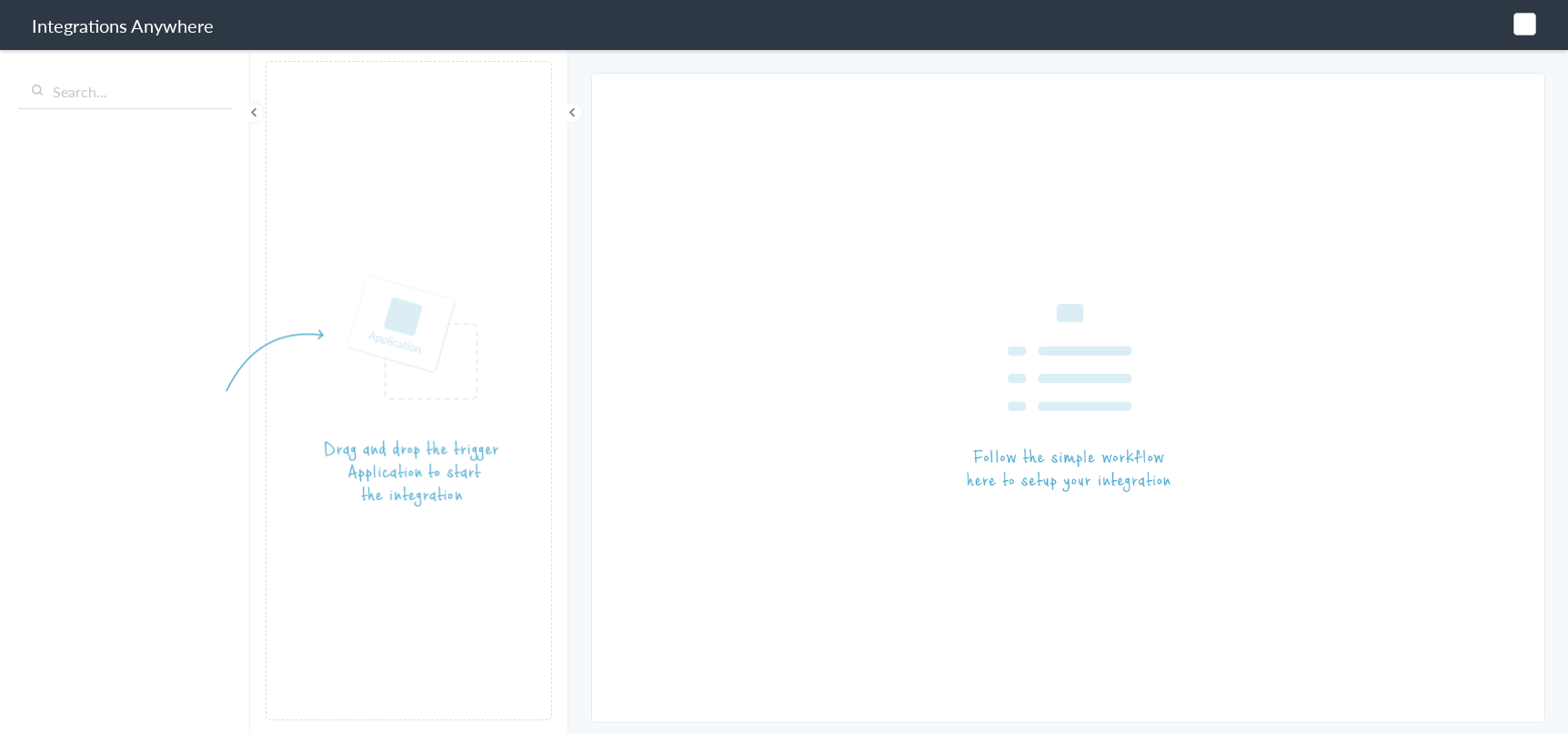 scroll, scrollTop: 0, scrollLeft: 0, axis: both 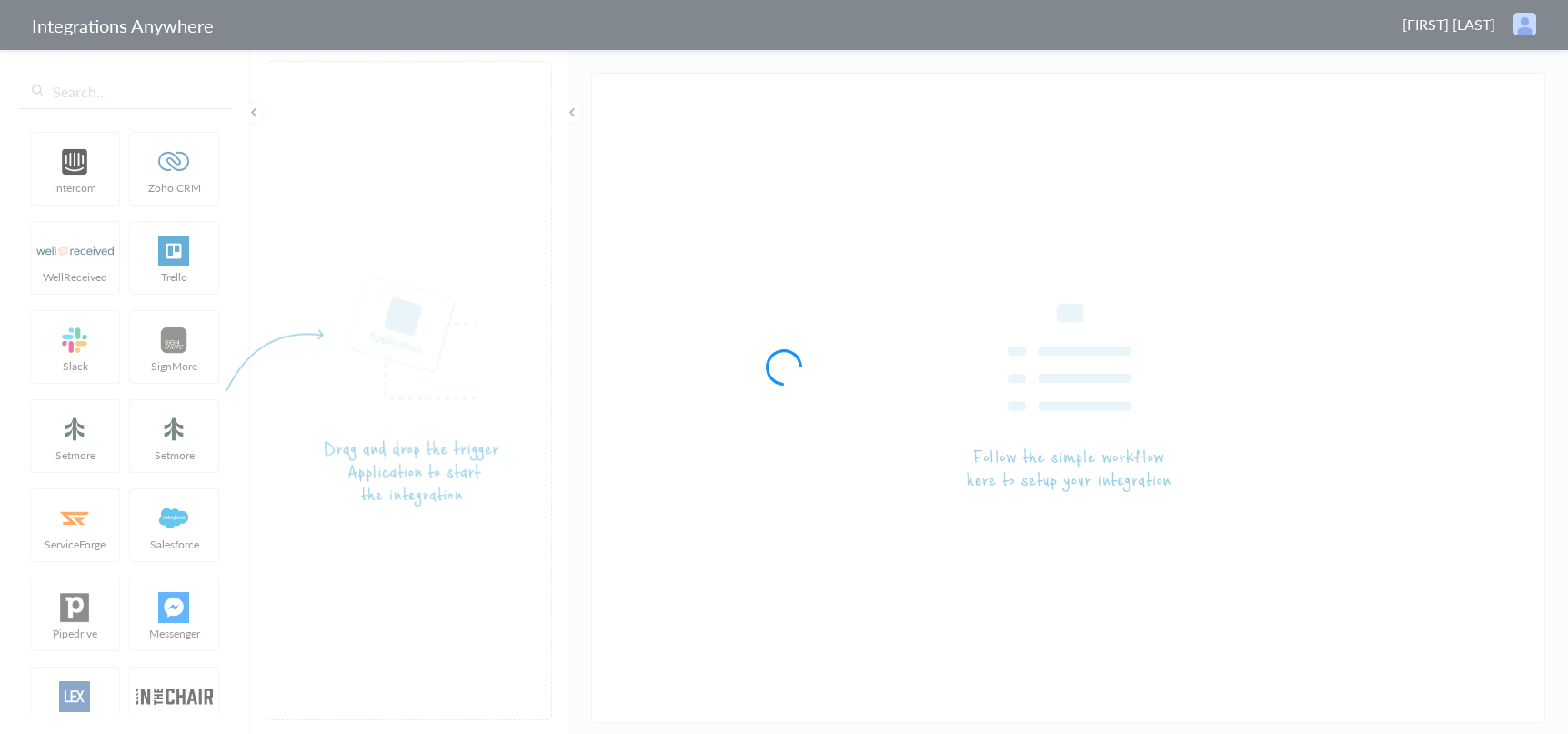 type on "AnswerConnect - ServiceMinder" 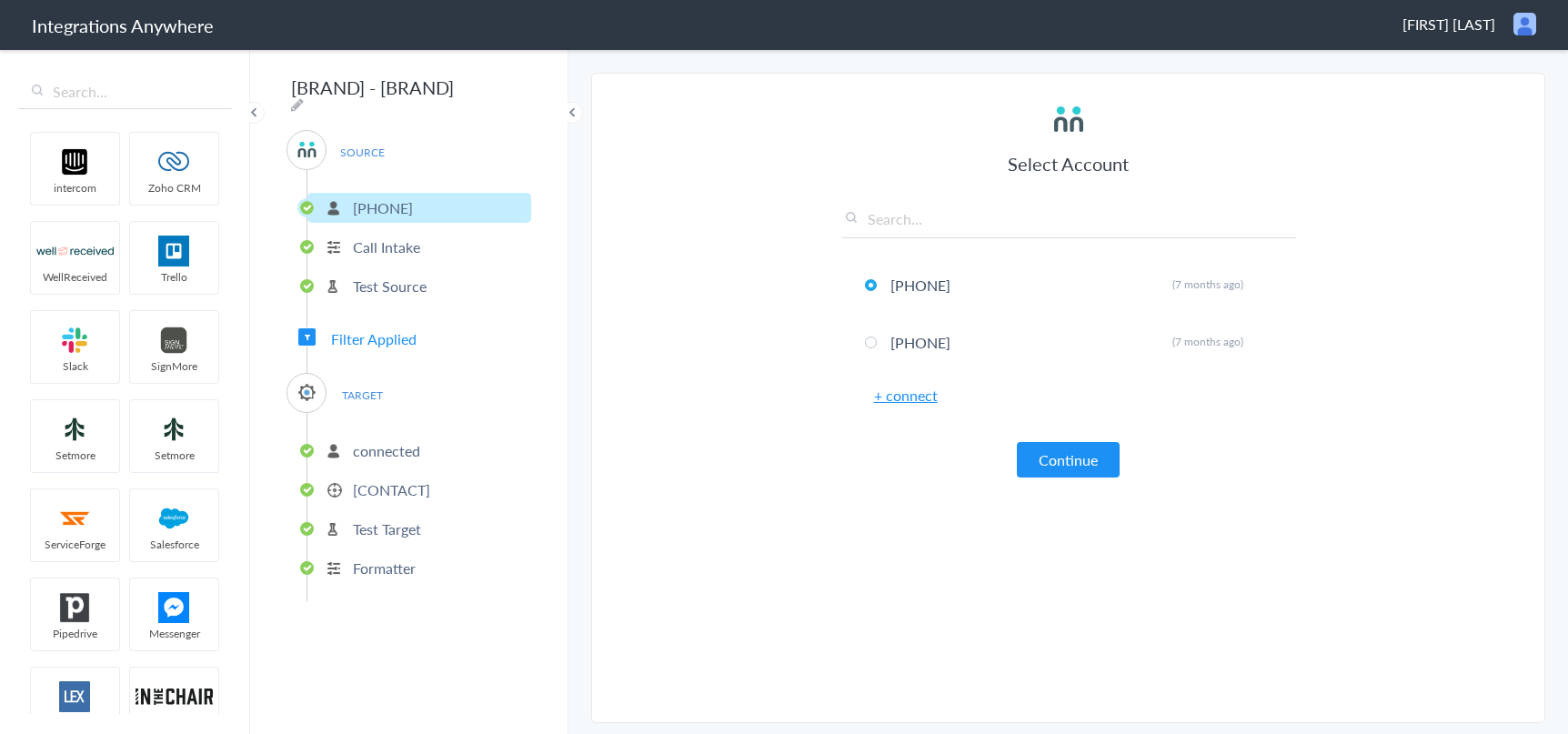 click on "connected" at bounding box center [419, 450] 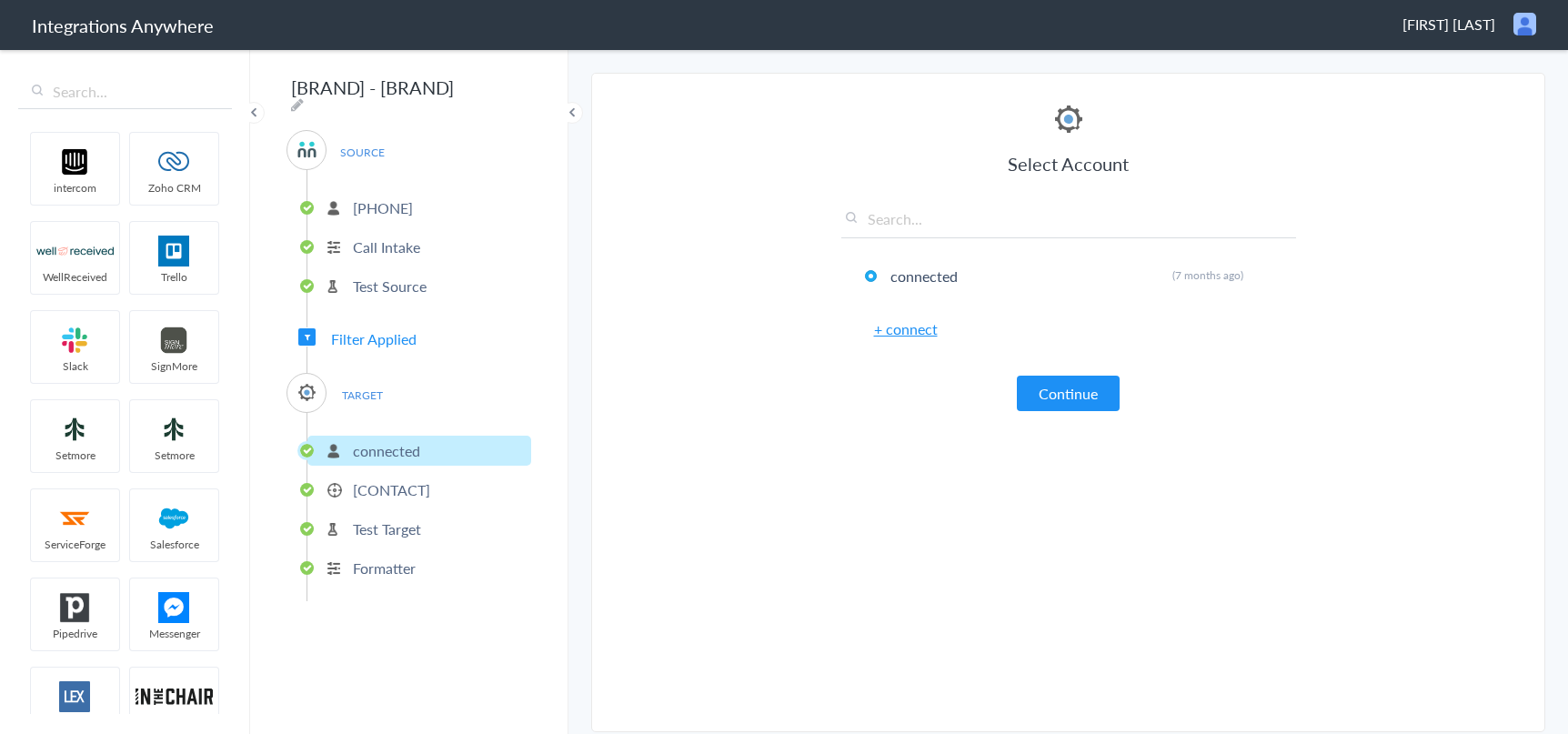 click on "Continue" at bounding box center [1068, 393] 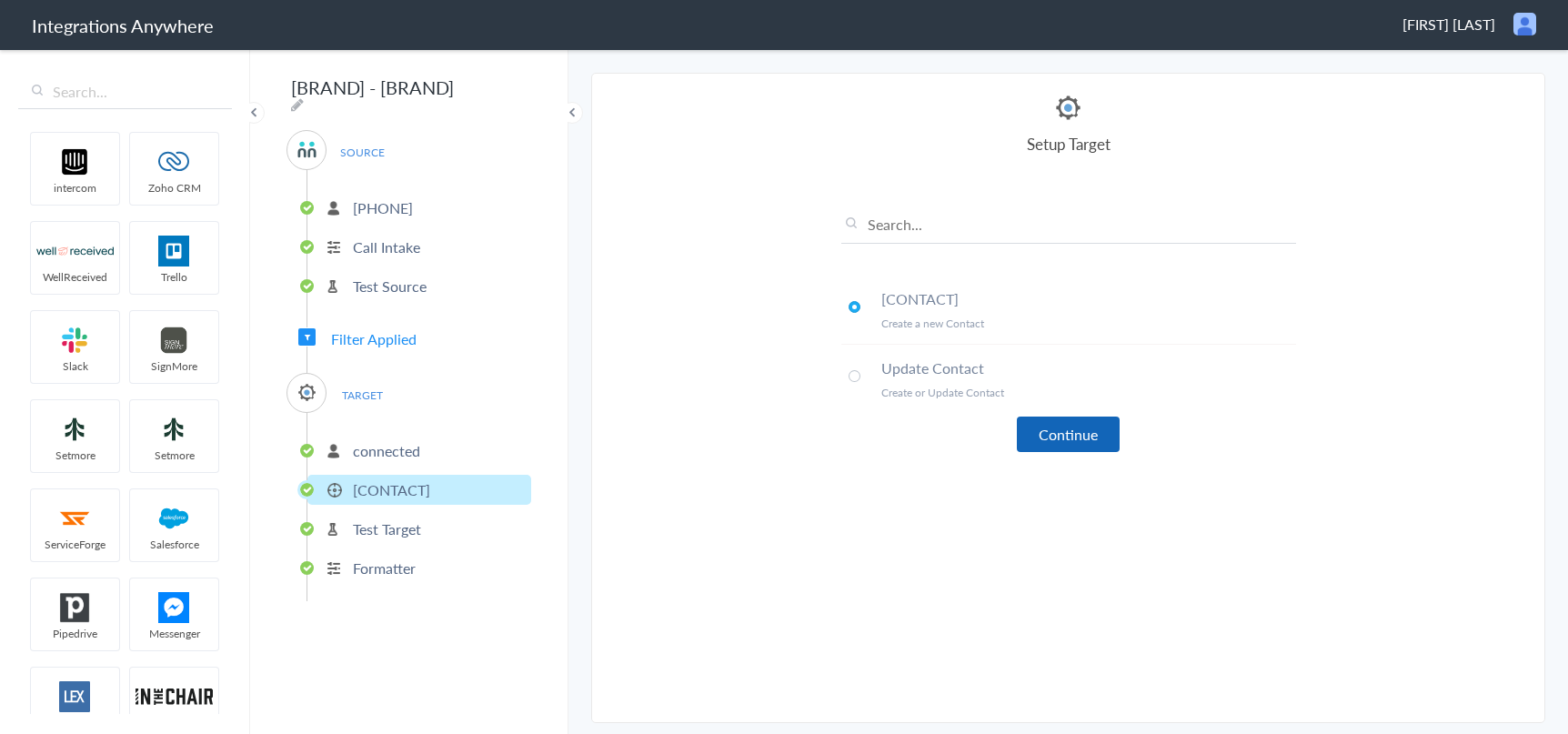 click on "Continue" at bounding box center [1068, 434] 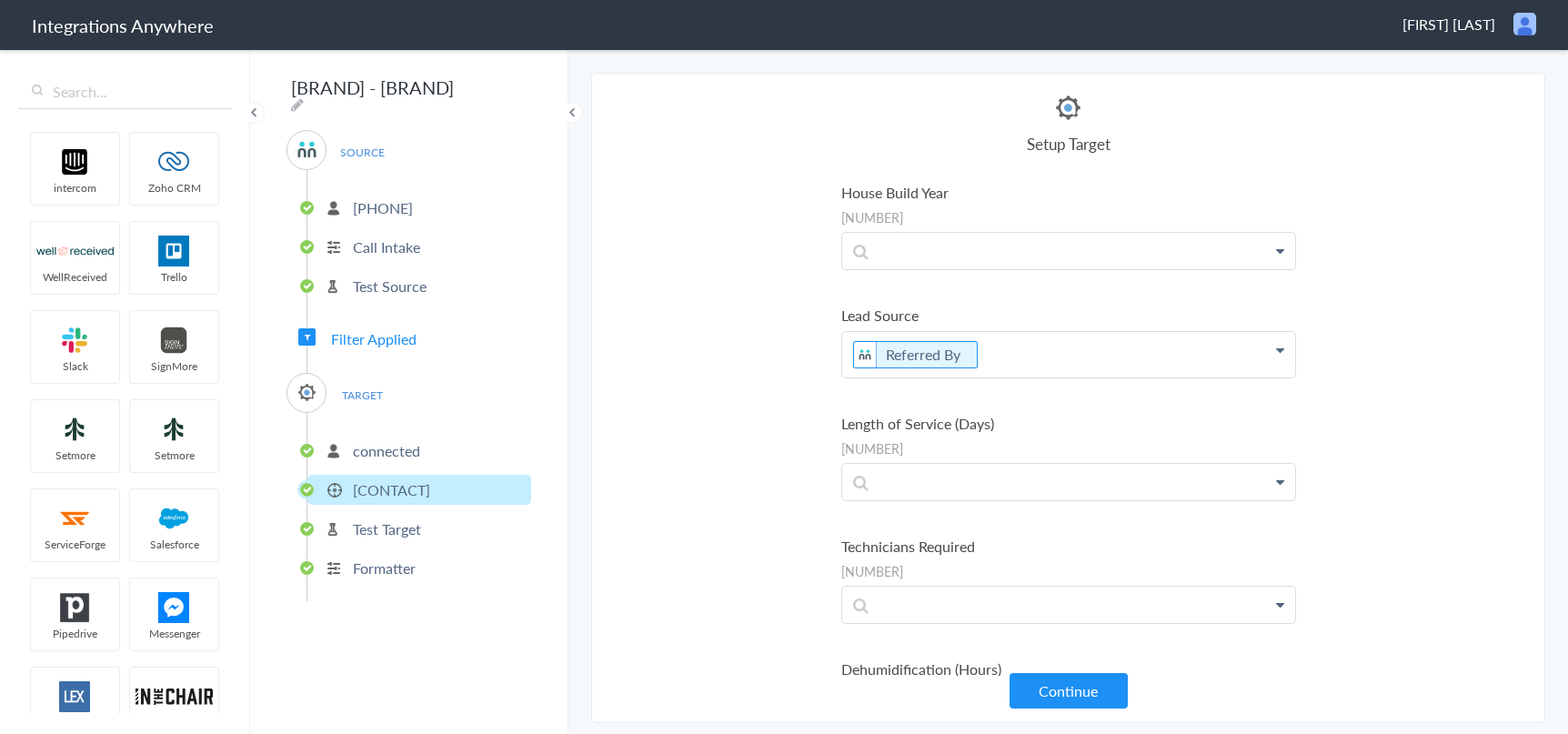 scroll, scrollTop: 1455, scrollLeft: 0, axis: vertical 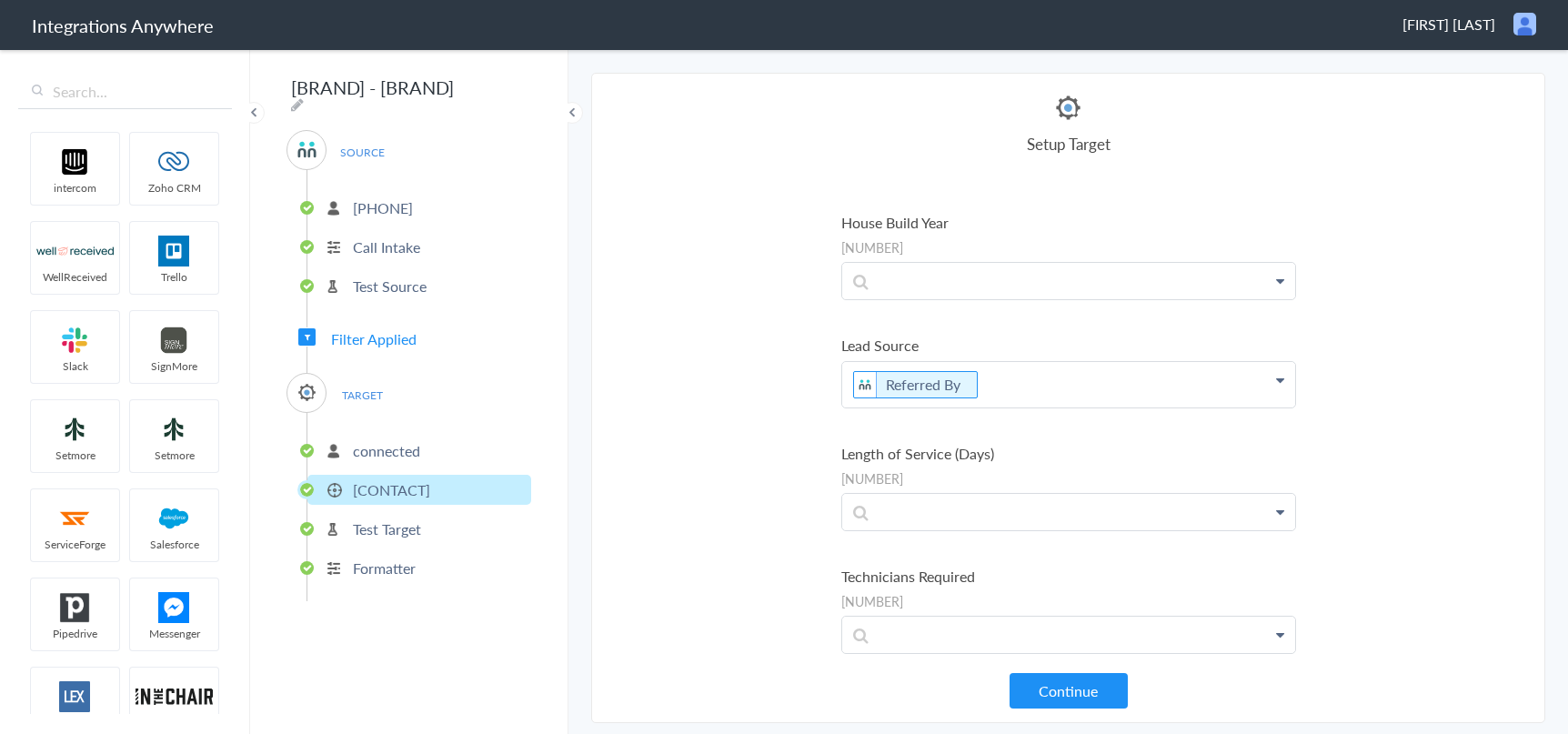 click on "[NAME]" at bounding box center [1069, -1223] 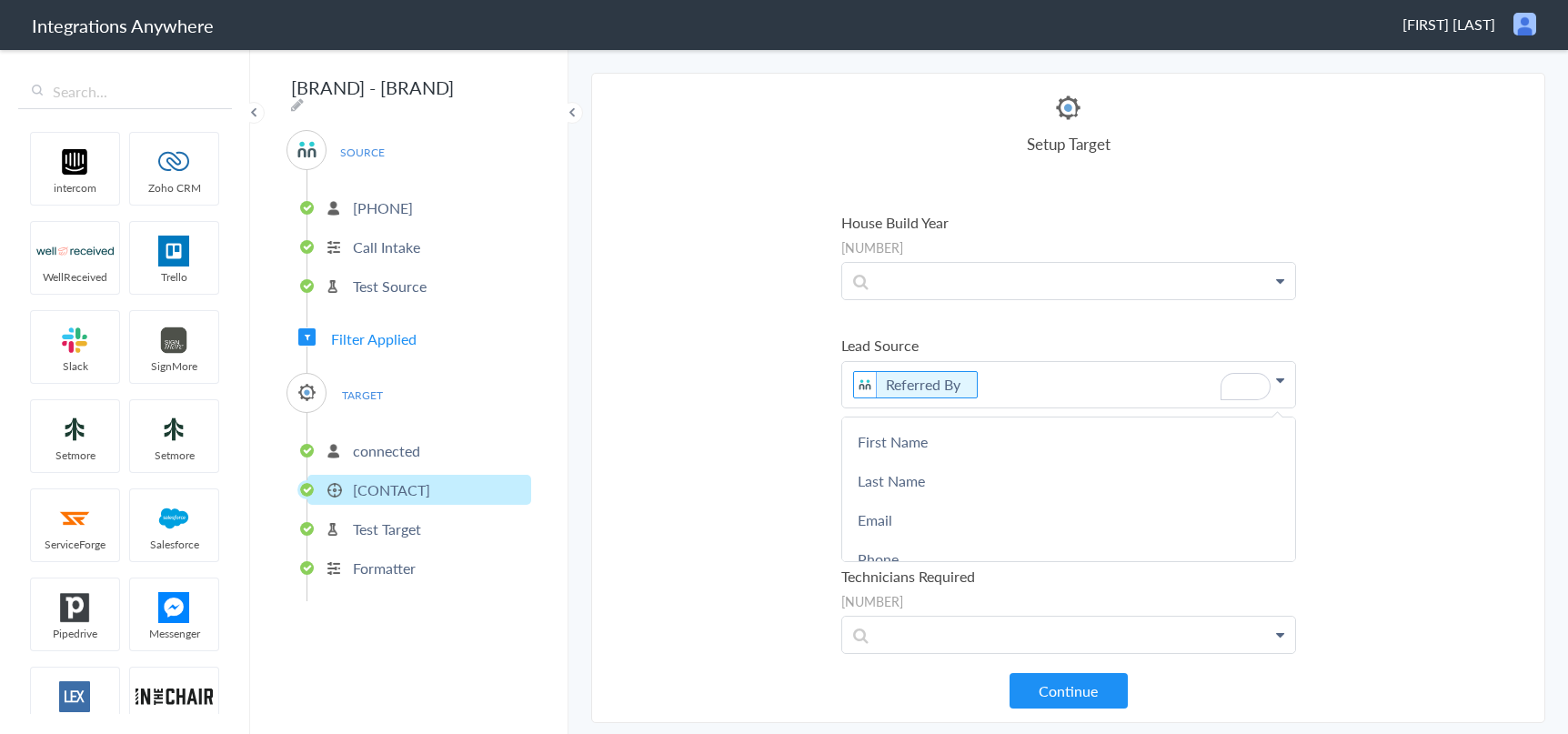 click on "Select  Account 8772504122       Rename   Delete   (7 months ago) 8777630397       Rename   Delete   (7 months ago) + connect Continue Setup Source Call Intake Triggers when a new Call is taken Continue Test Source Test Source Test Failed
Select  Account connected       Rename   Delete   (7 months ago) + connect Continue Setup Target Contact Create a new Contact Update Contact Create or Update Contact Continue Test Integration Call Intake Contact View test data Your Integration has been set up.Trigger the switch to activate your Integration Test Skip Test Return to Dashboard or Setup Formatter Test Failed Test Success   Invalid data for email AnswerConnect Call Intake - ServiceMinder Contact   16001 Zip   AnswerConnect Message Mold Inspection Notes Title   mchristian21@yahoo.com Email Show more Your Integration has been set up. Trigger the switch to activate your Integration Setup Formatter Return to Dashboard Replace Formatter Timezone Timezone America/New_York (Source) UTC Or" at bounding box center [1068, 397] 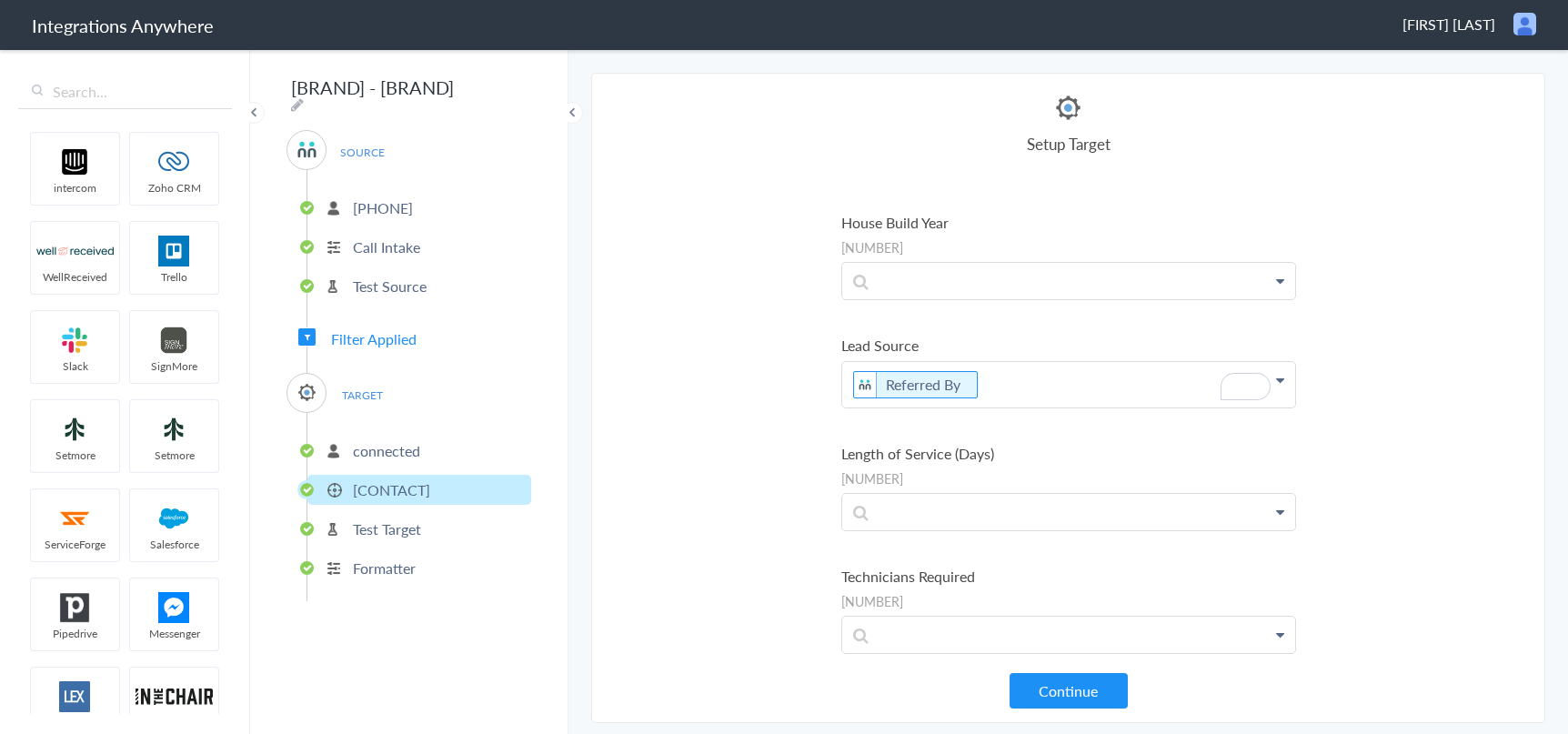 scroll, scrollTop: 1455, scrollLeft: 0, axis: vertical 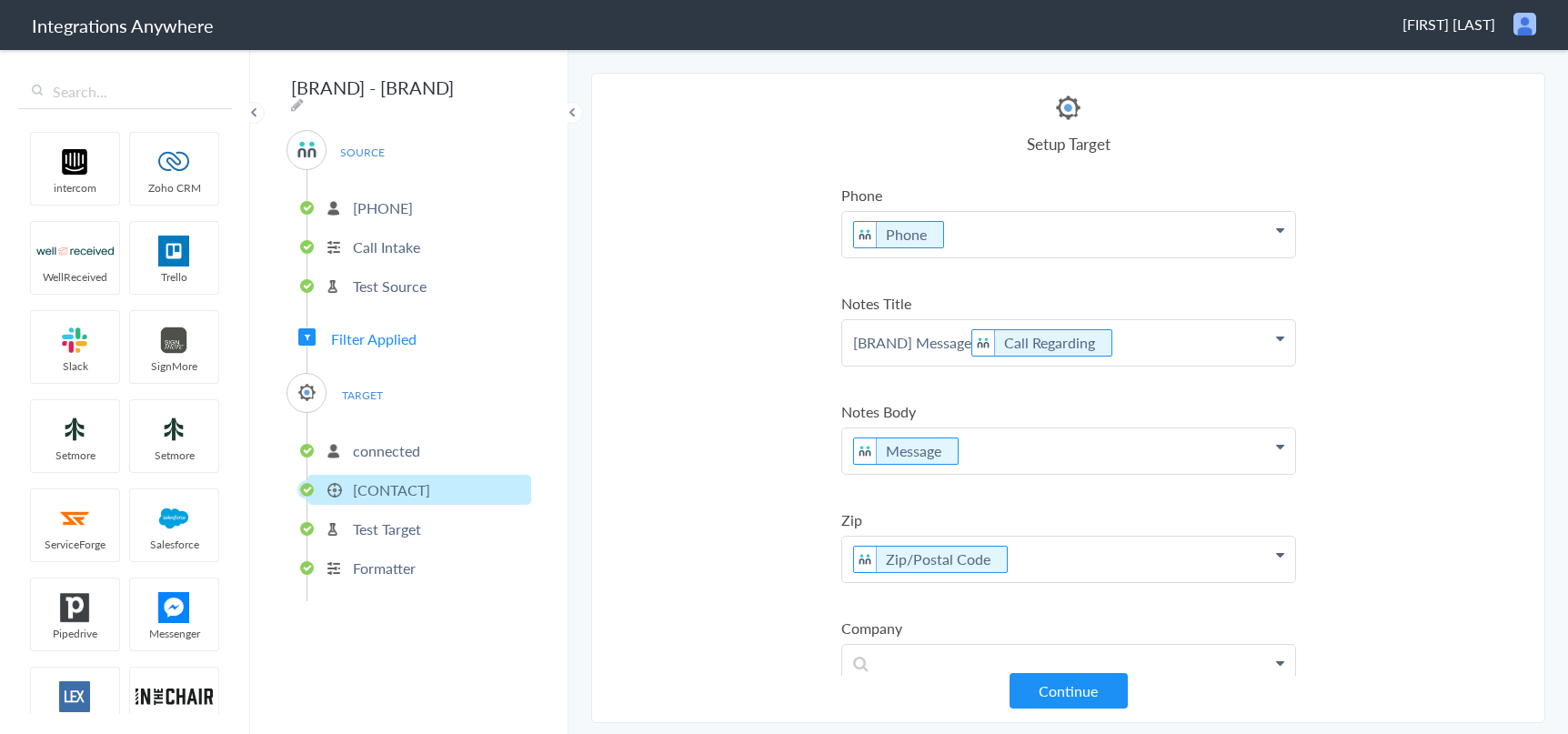 click on "Message" at bounding box center [1069, 18] 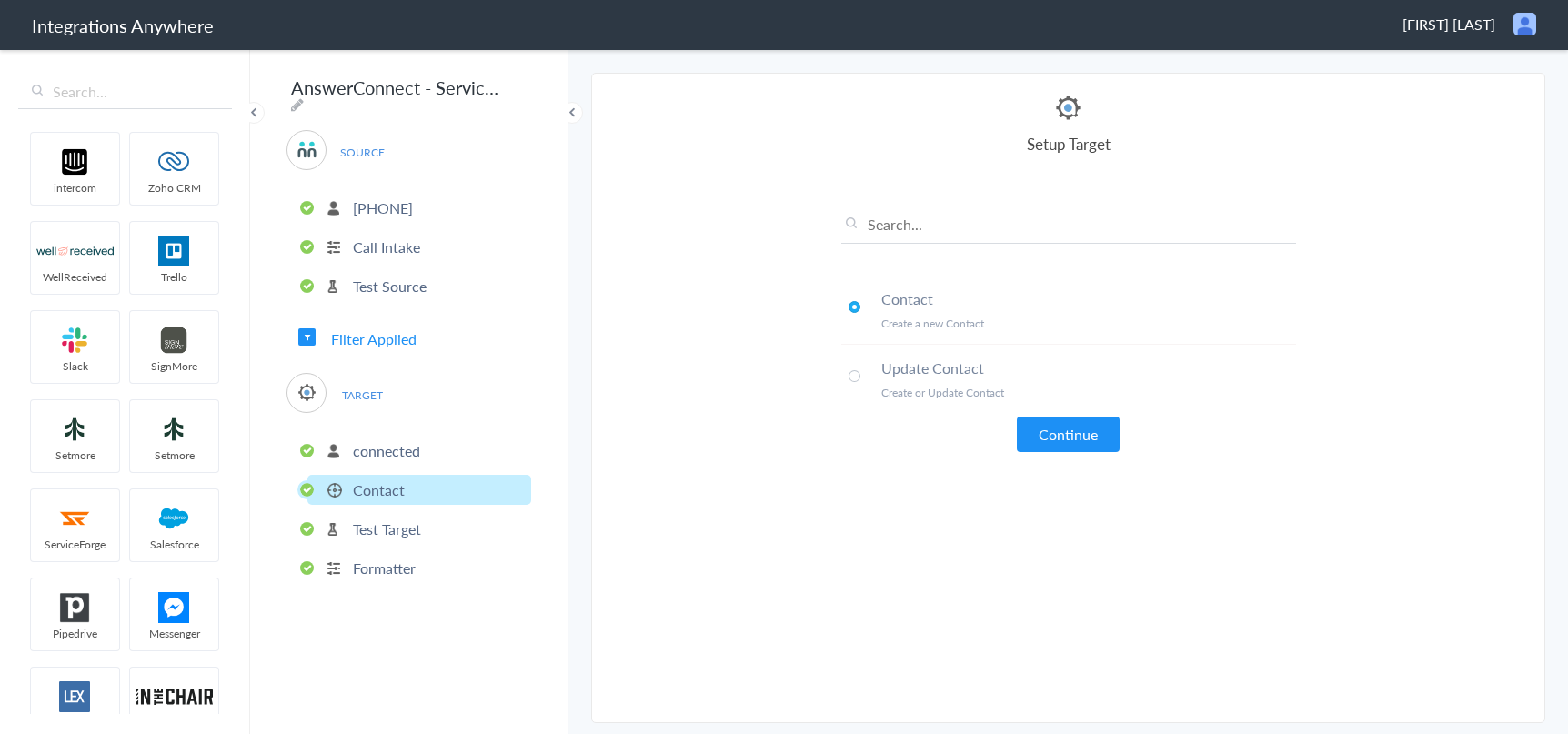 scroll, scrollTop: 0, scrollLeft: 0, axis: both 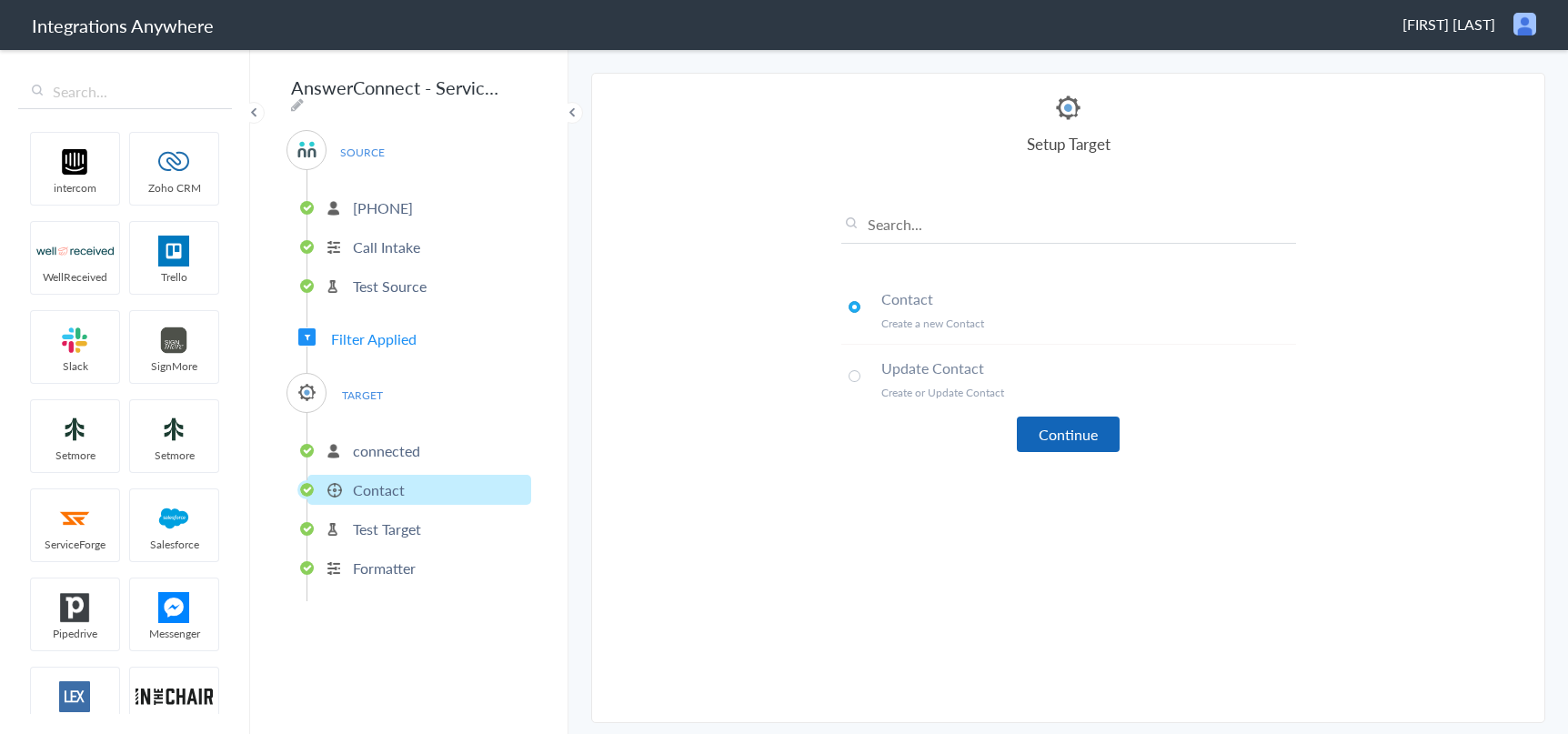 click on "Continue" at bounding box center [1068, 434] 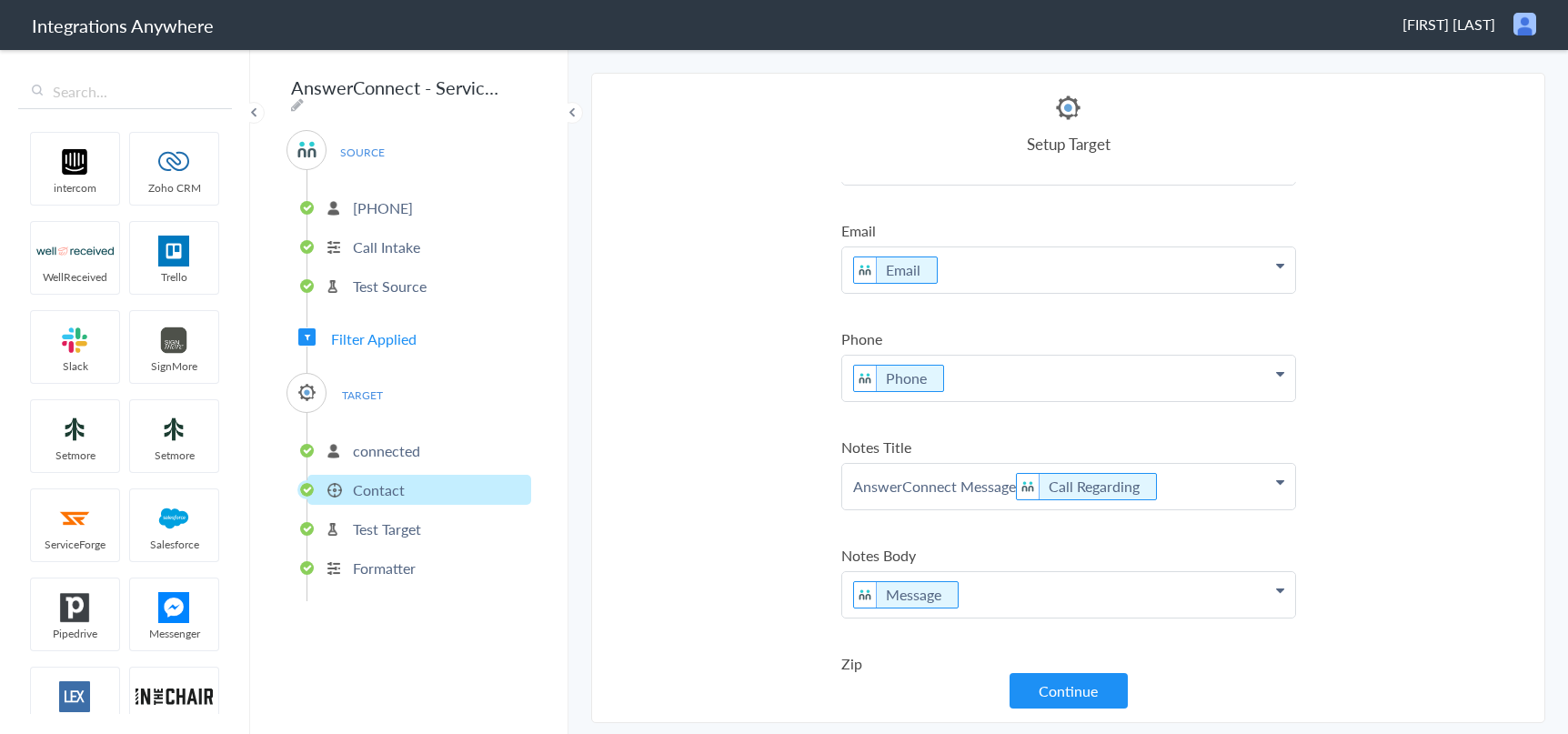 scroll, scrollTop: 182, scrollLeft: 0, axis: vertical 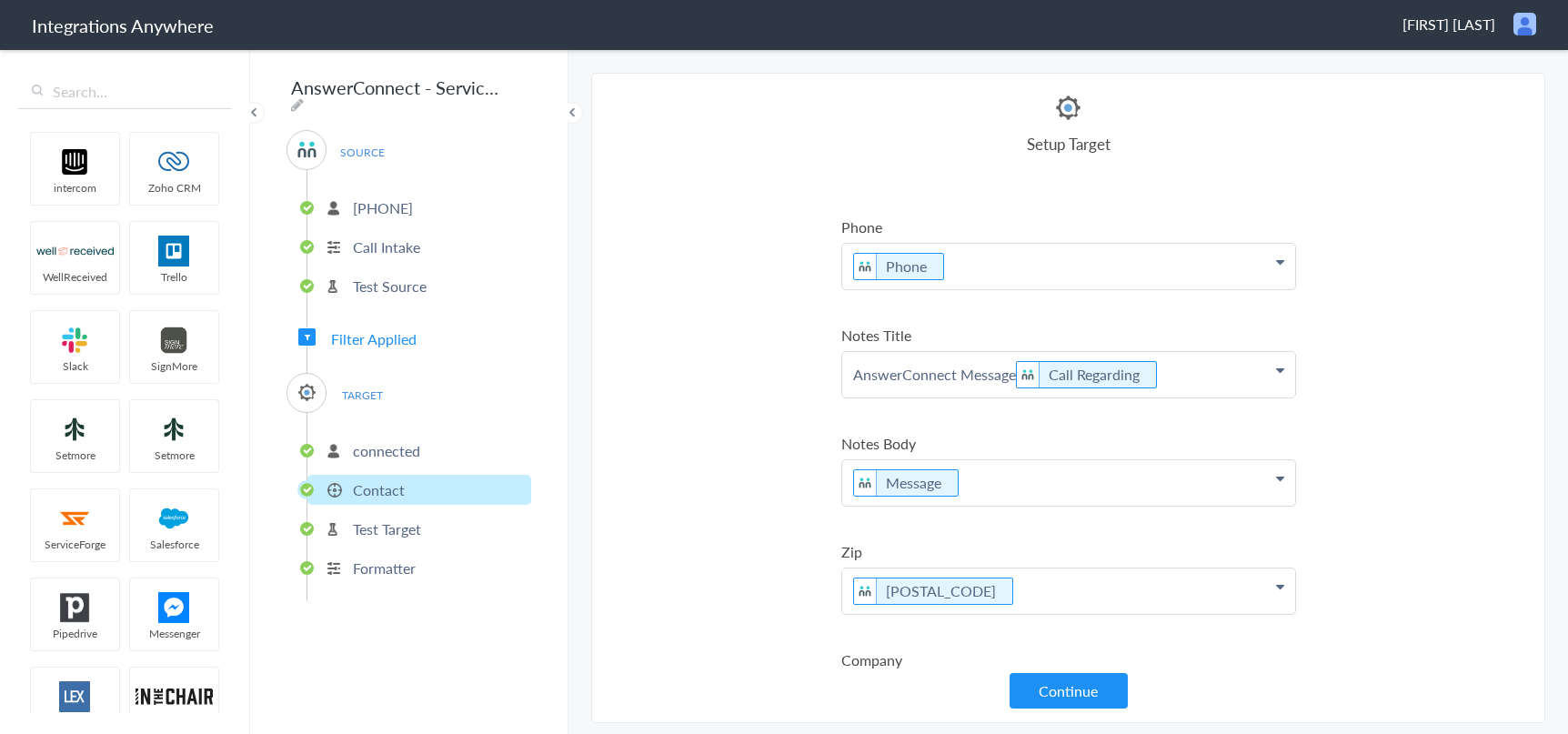 click on "AnswerConnect Message	Call Regarding" at bounding box center [1069, 50] 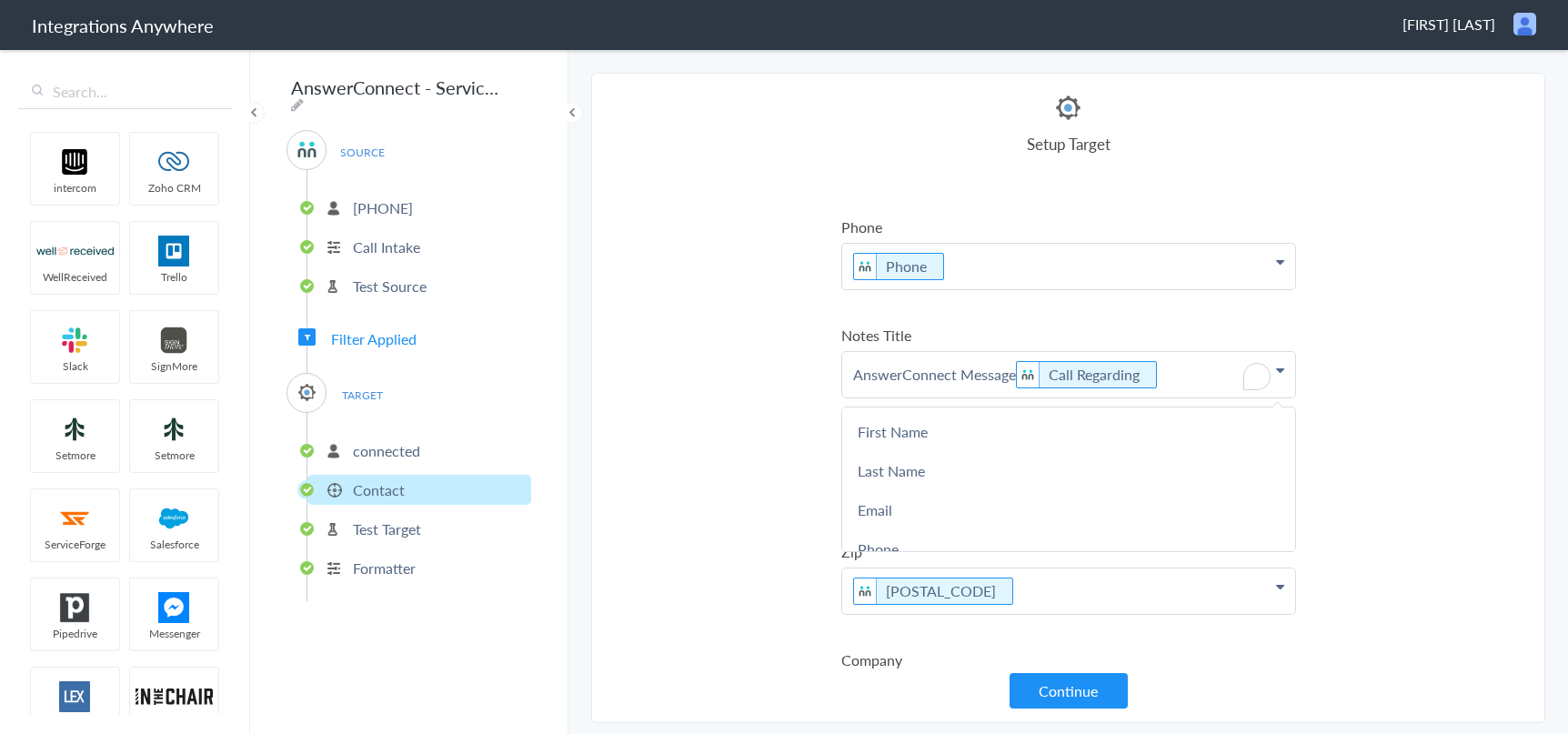 type 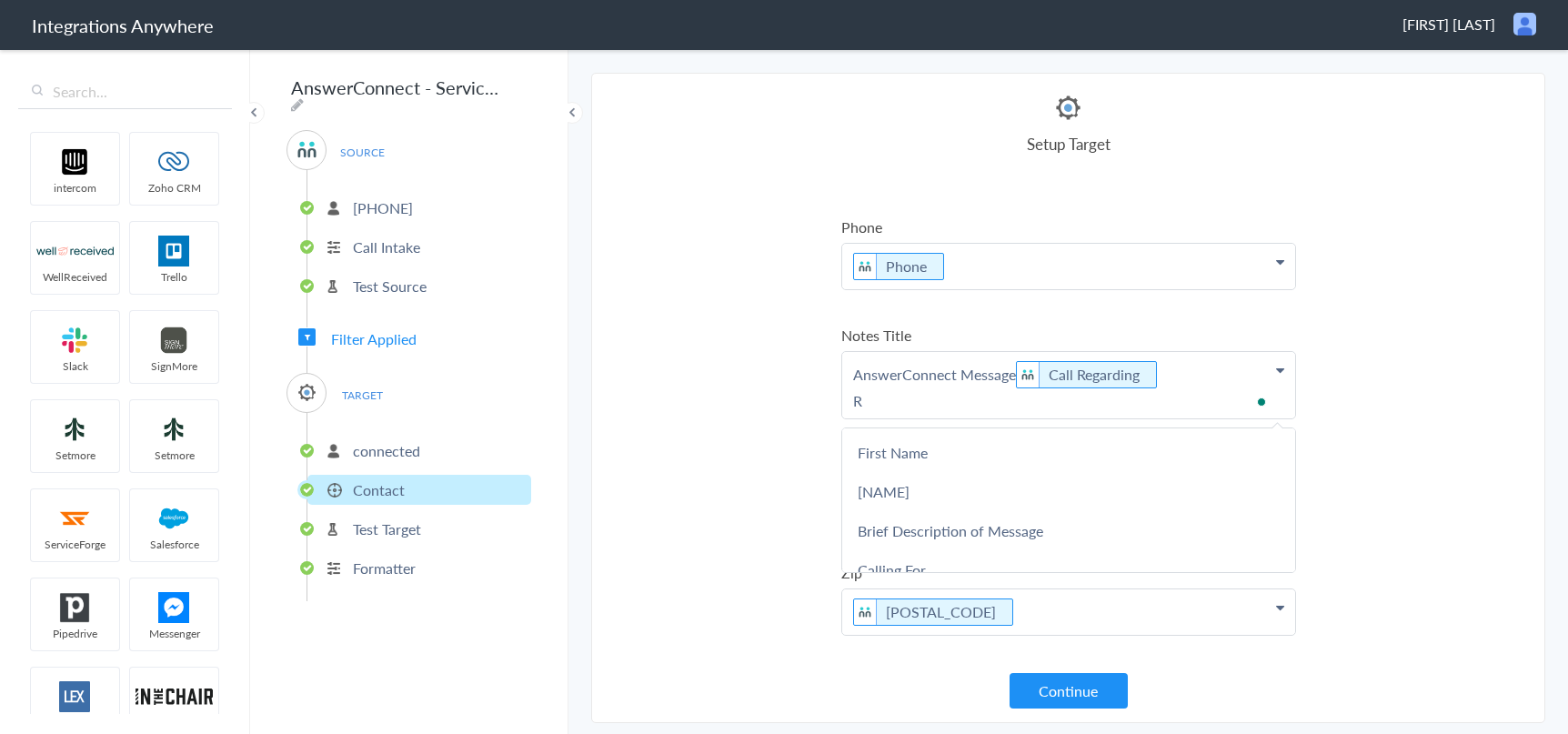 scroll, scrollTop: 182, scrollLeft: 0, axis: vertical 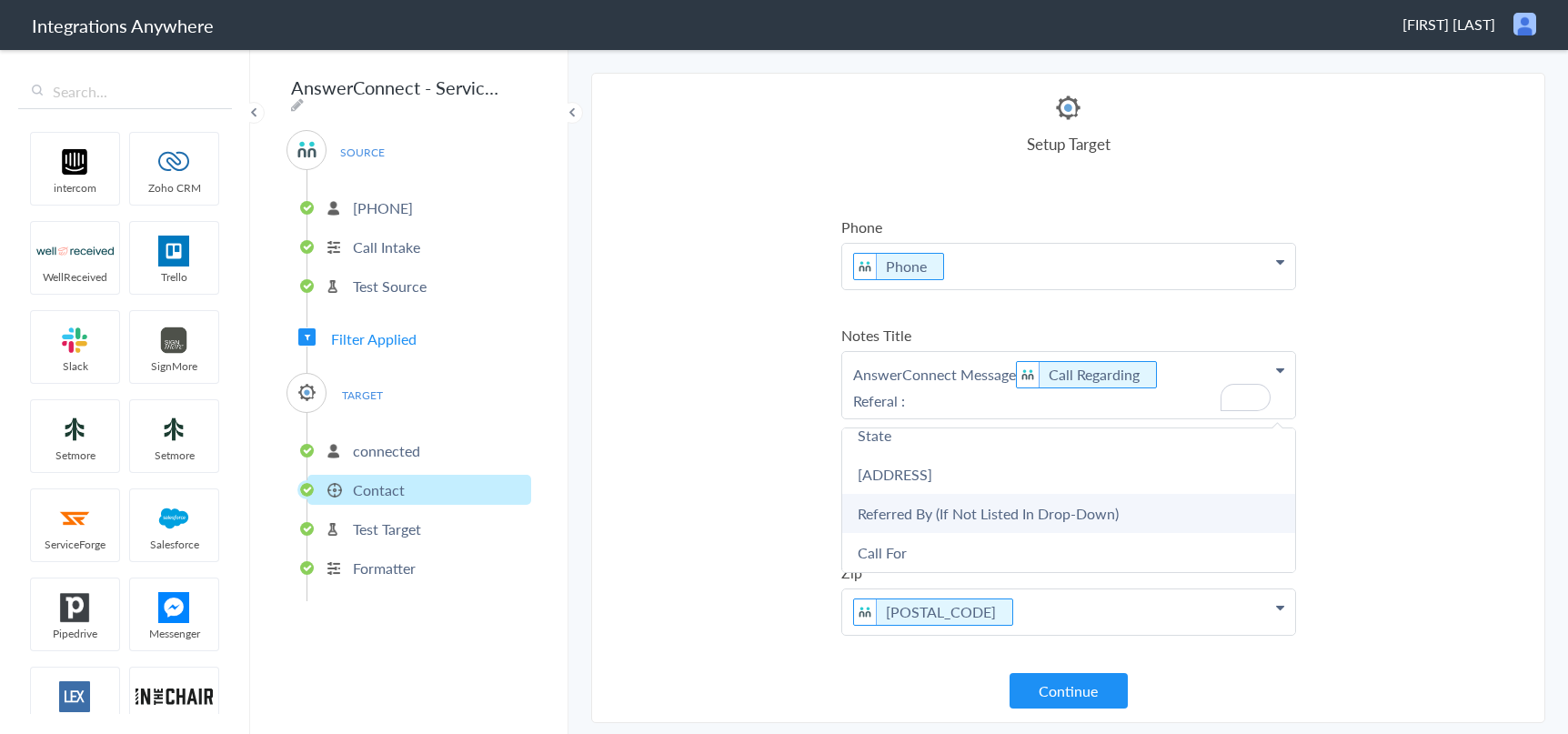 click on "Referred By (If Not Listed In Drop-Down)" at bounding box center (0, 0) 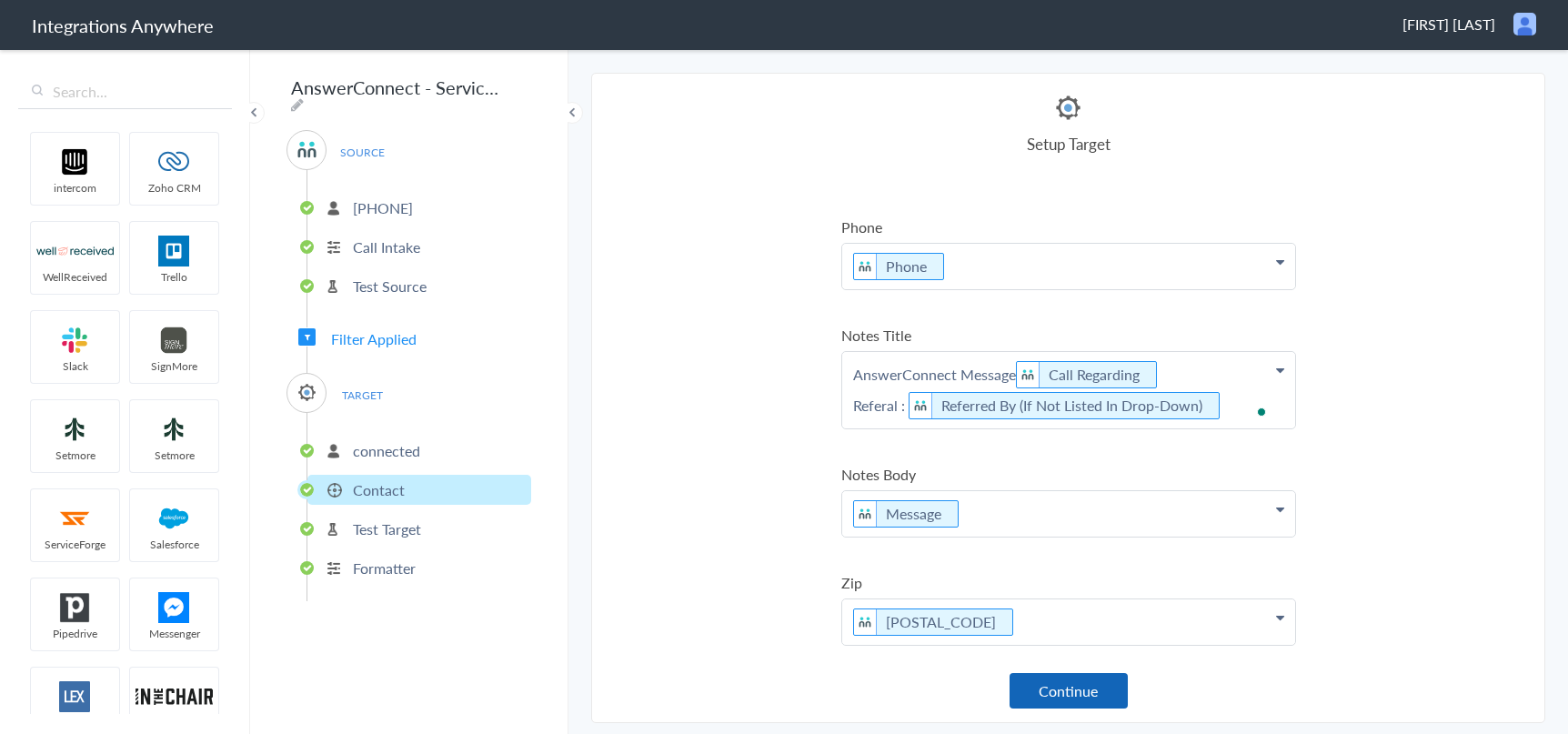 drag, startPoint x: 1064, startPoint y: 693, endPoint x: 1014, endPoint y: 613, distance: 94.339811 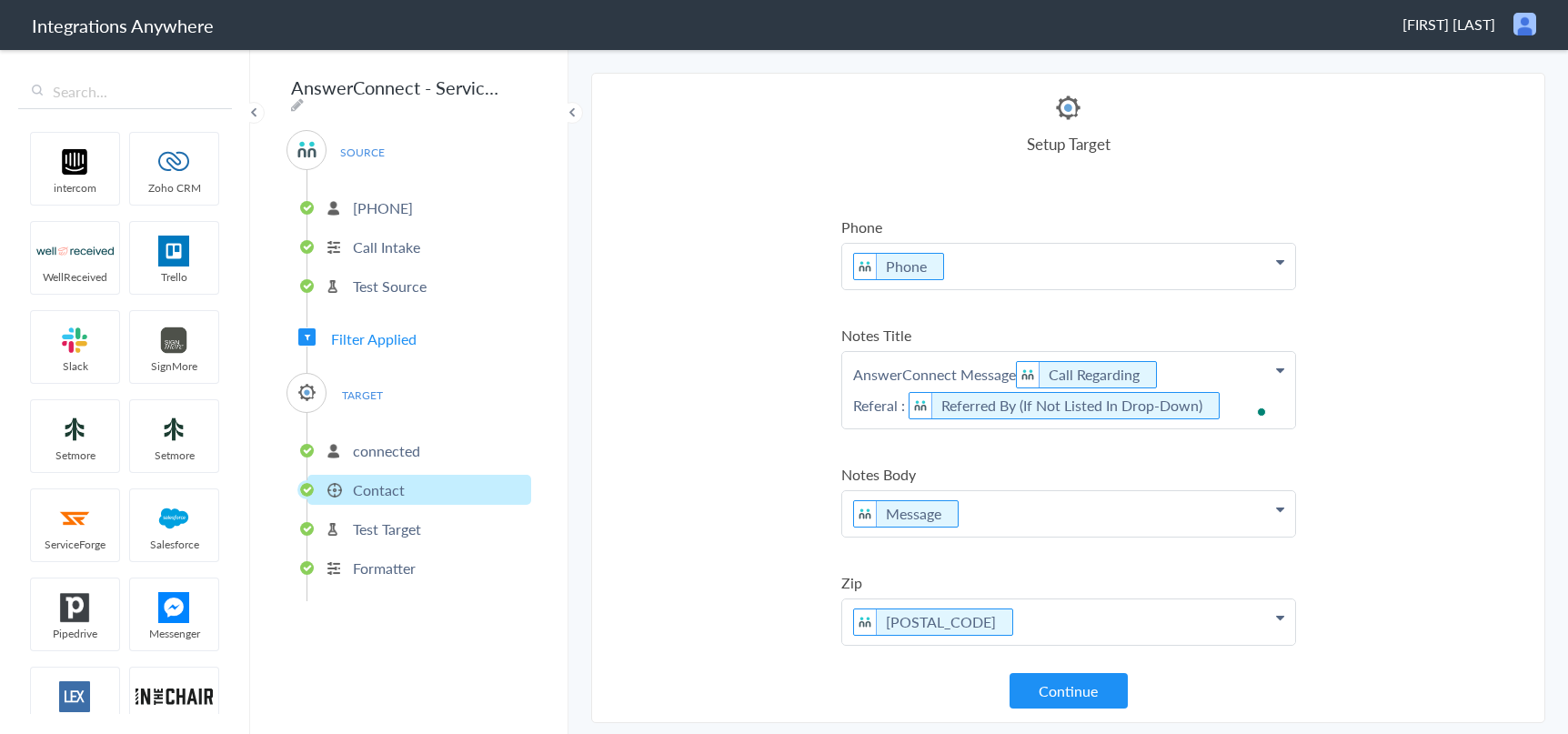 click on "Continue" at bounding box center [1069, 690] 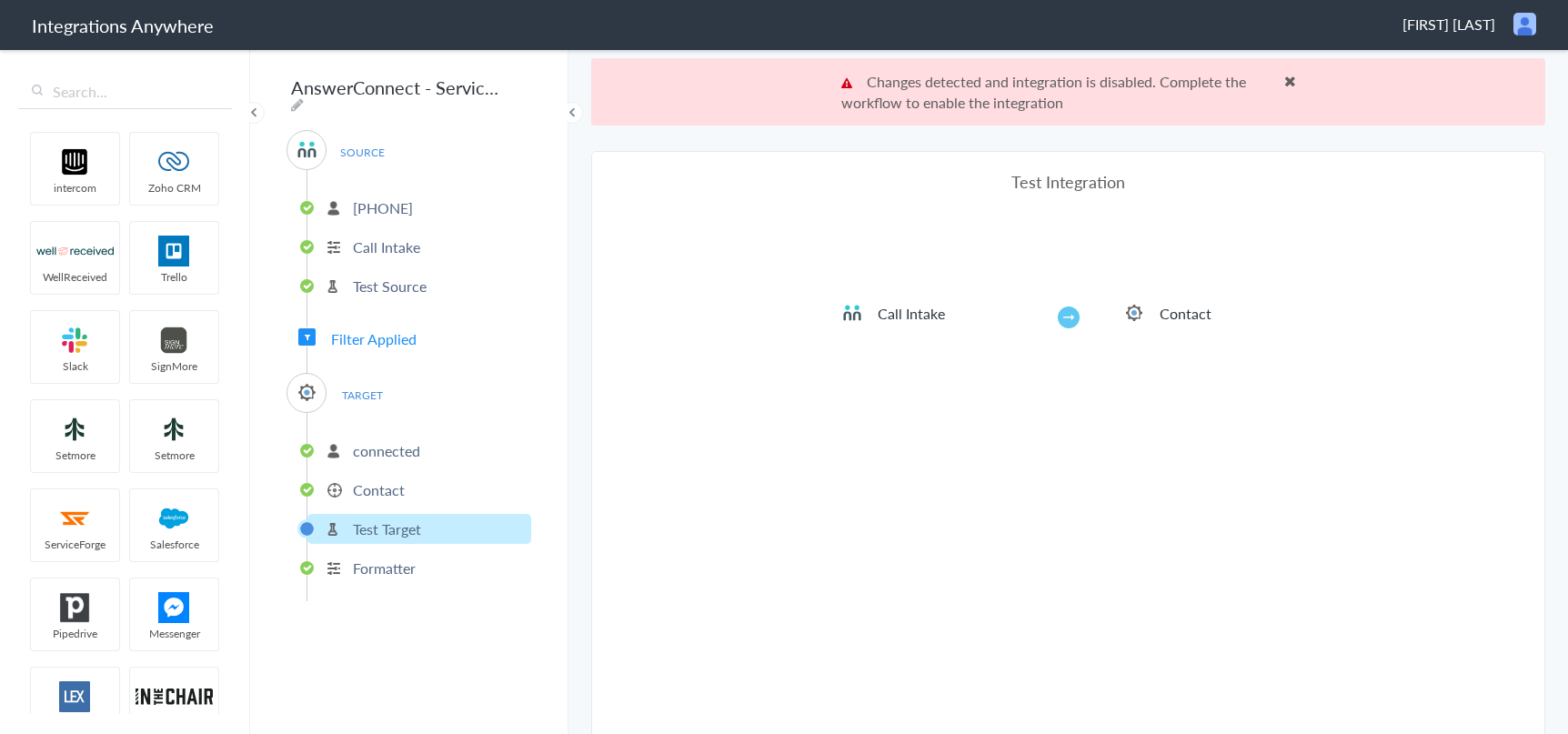 click on "Test Integration Call Intake Contact View test data Your Integration has been set up.Trigger the switch to activate your Integration Test Skip Test Return to Dashboard or Setup Formatter" at bounding box center (1069, 476) 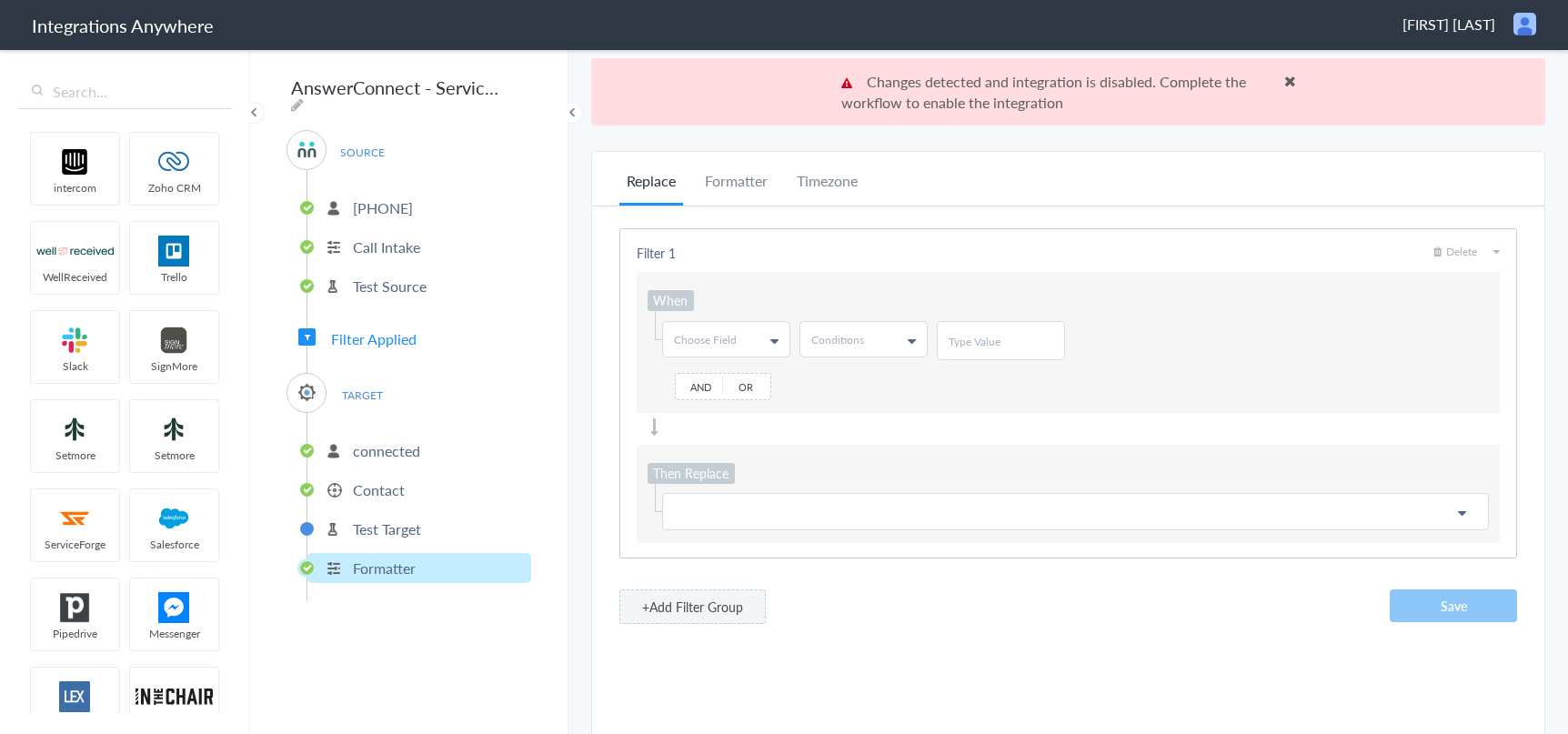 click on "Test Target" at bounding box center (419, 528) 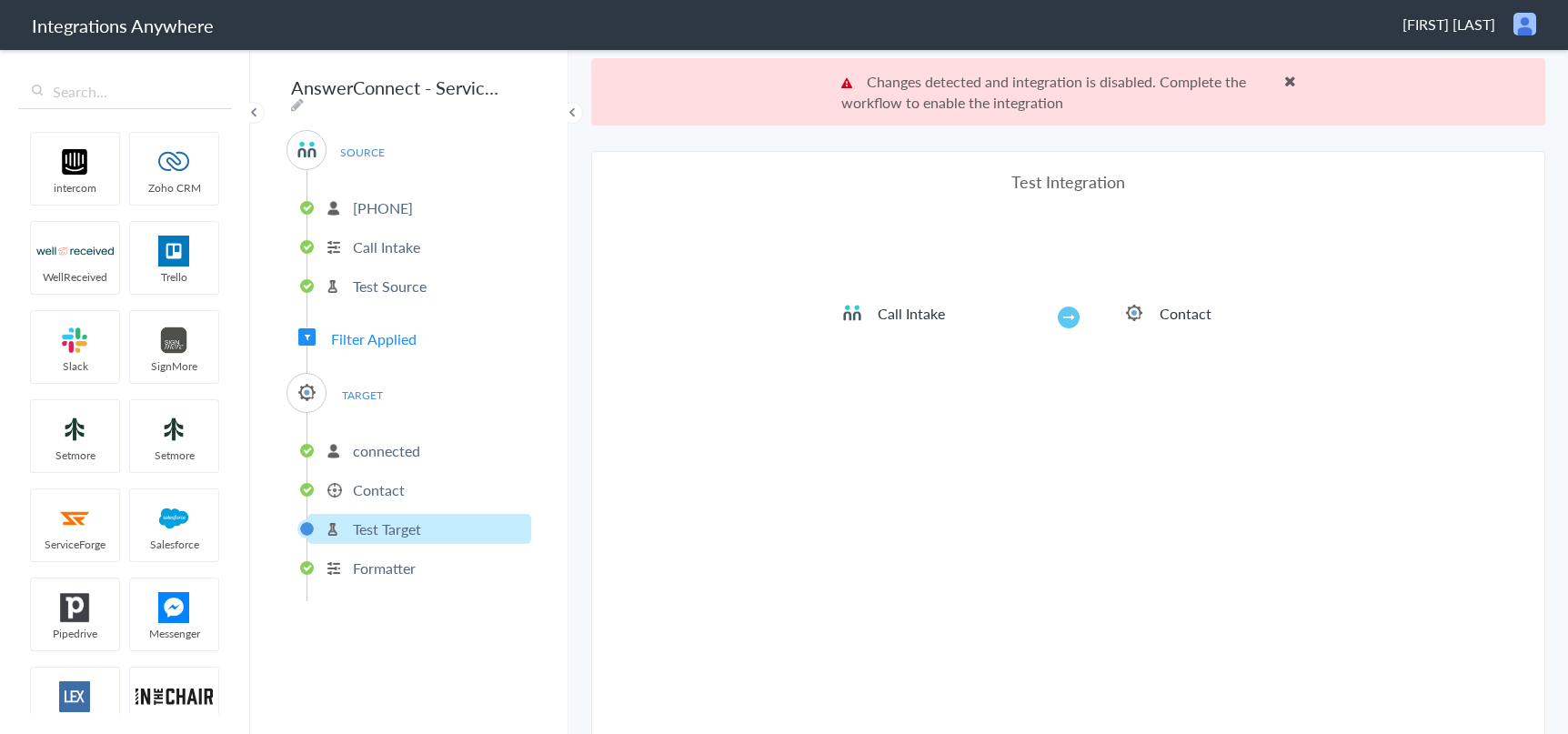 scroll, scrollTop: 67, scrollLeft: 0, axis: vertical 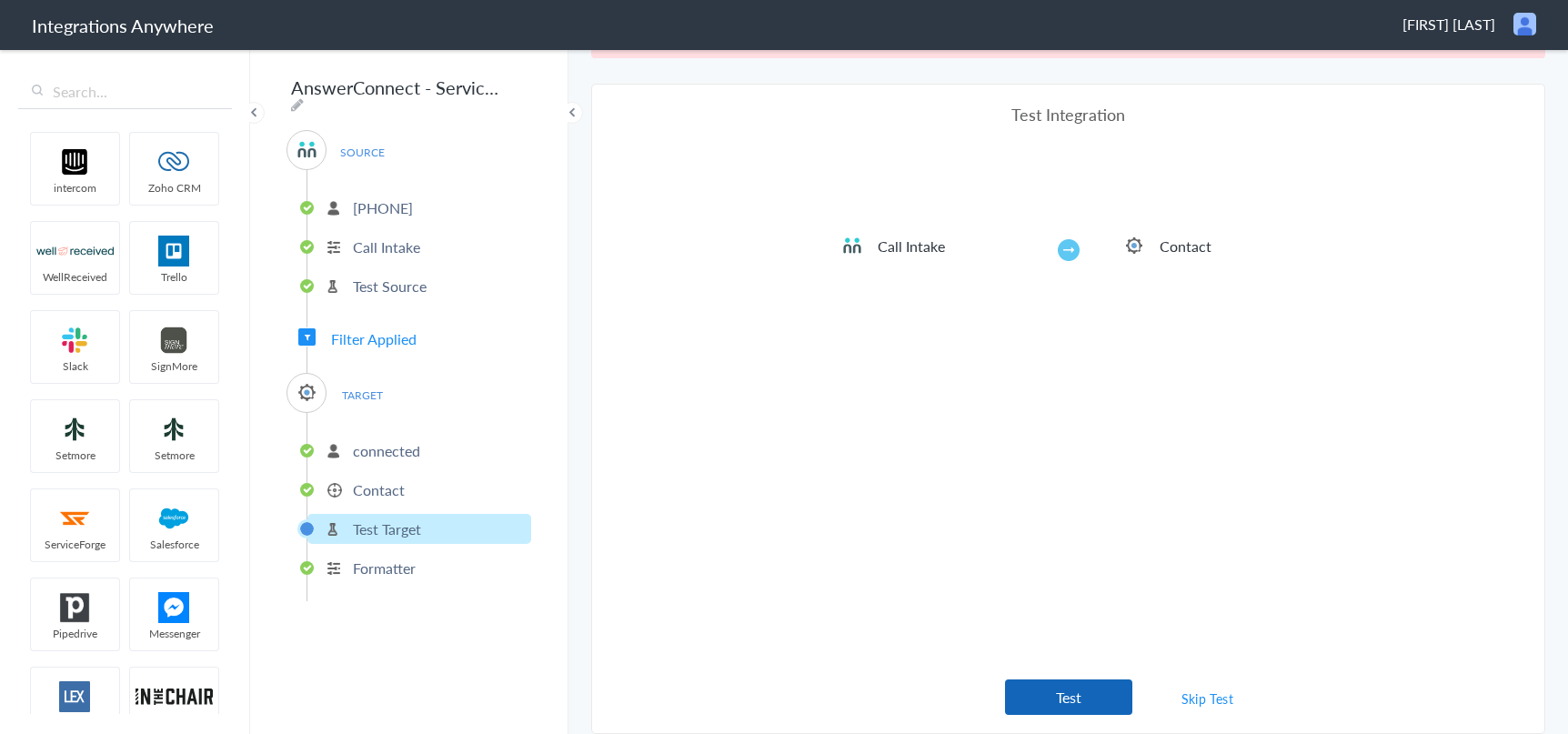 click on "Test" at bounding box center [1069, 697] 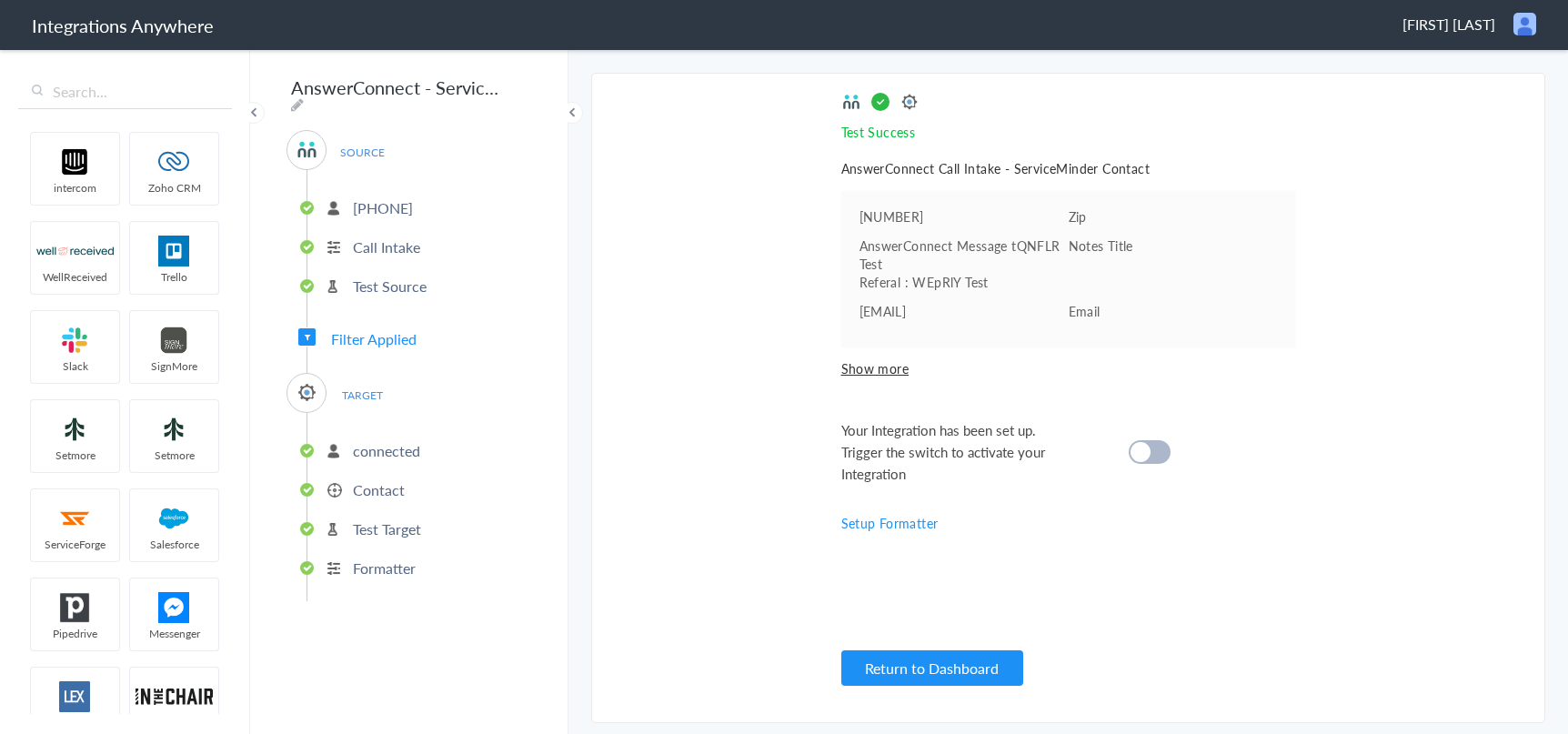 scroll, scrollTop: 0, scrollLeft: 0, axis: both 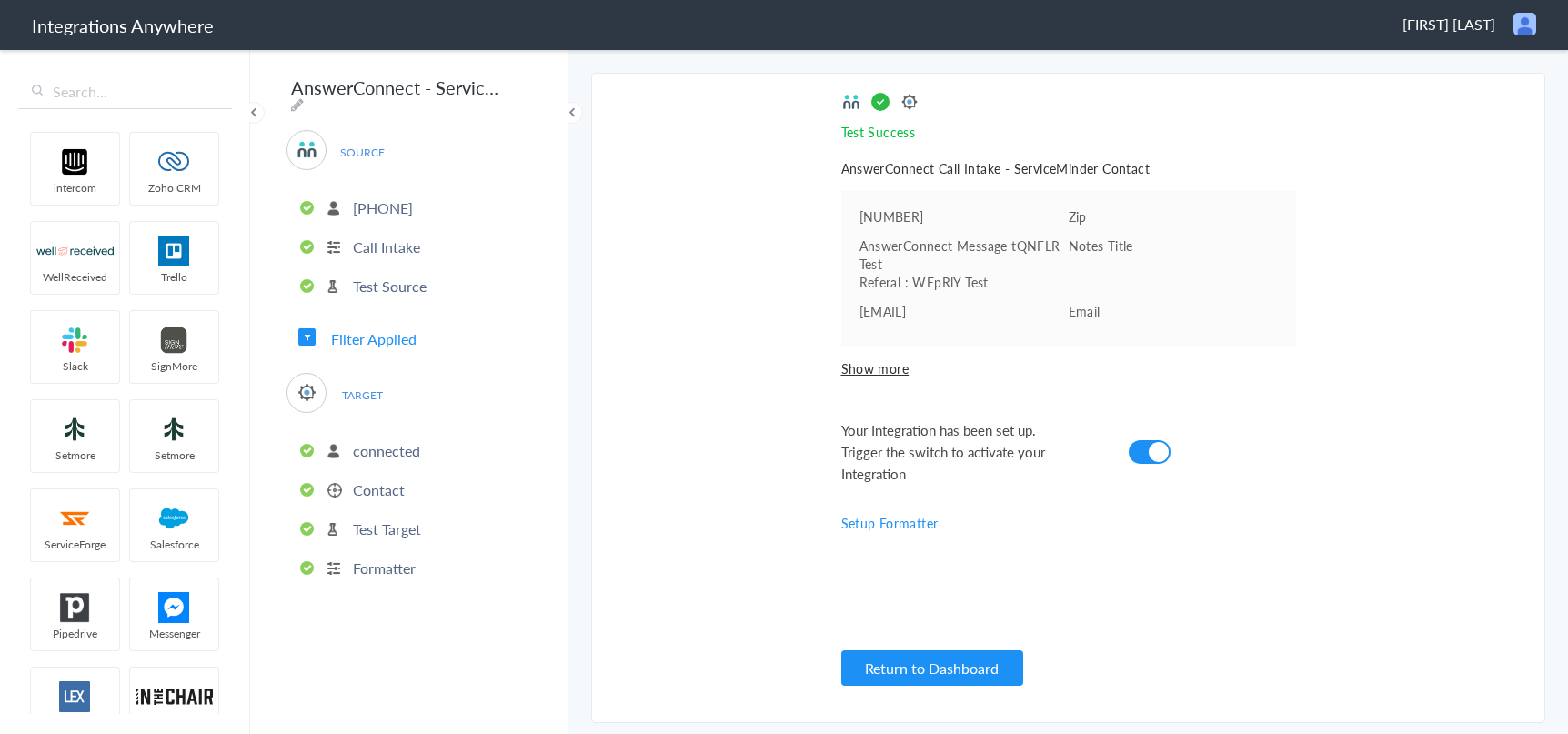 click on "Filter
Applied" at bounding box center [374, 338] 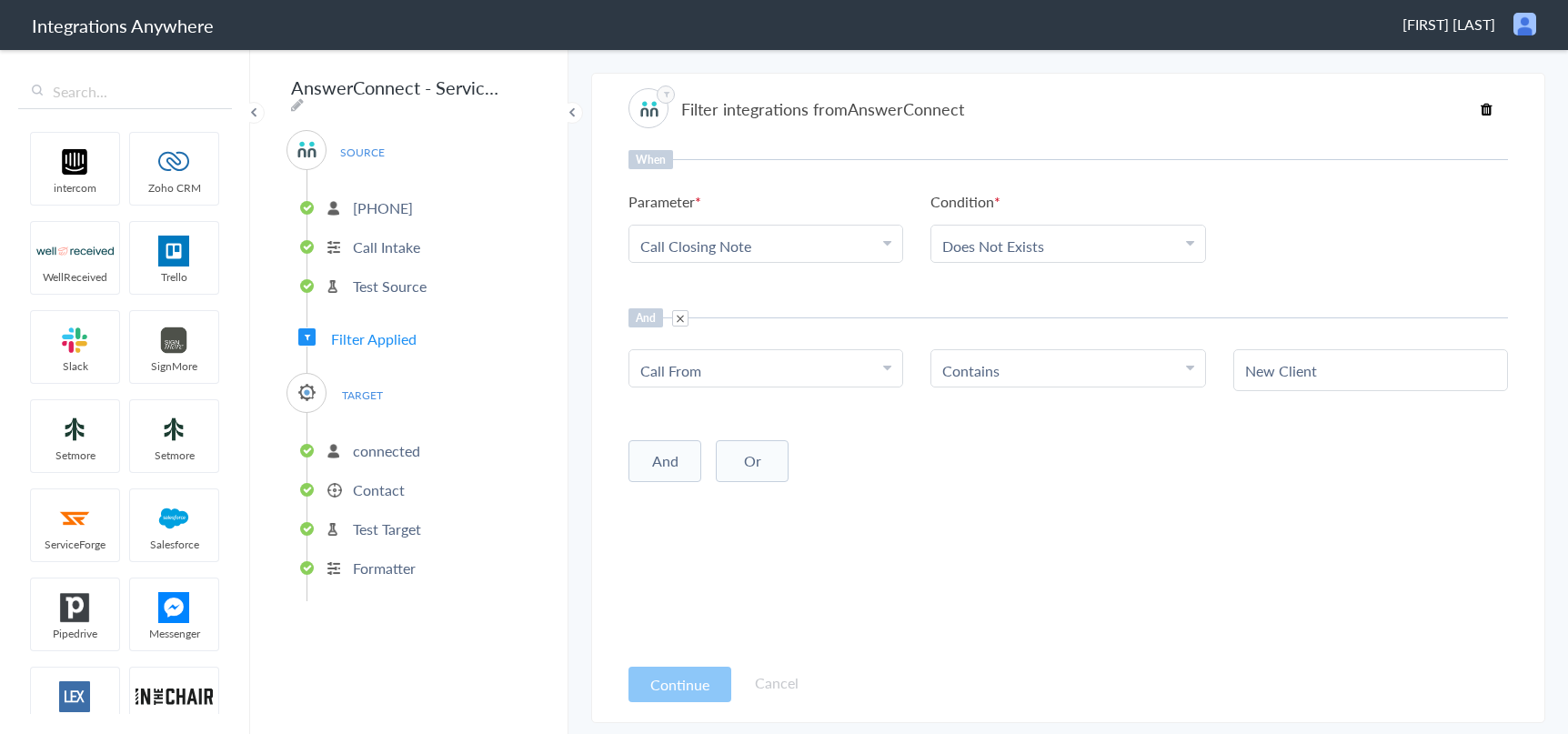 click on "[PHONE]" at bounding box center (383, 207) 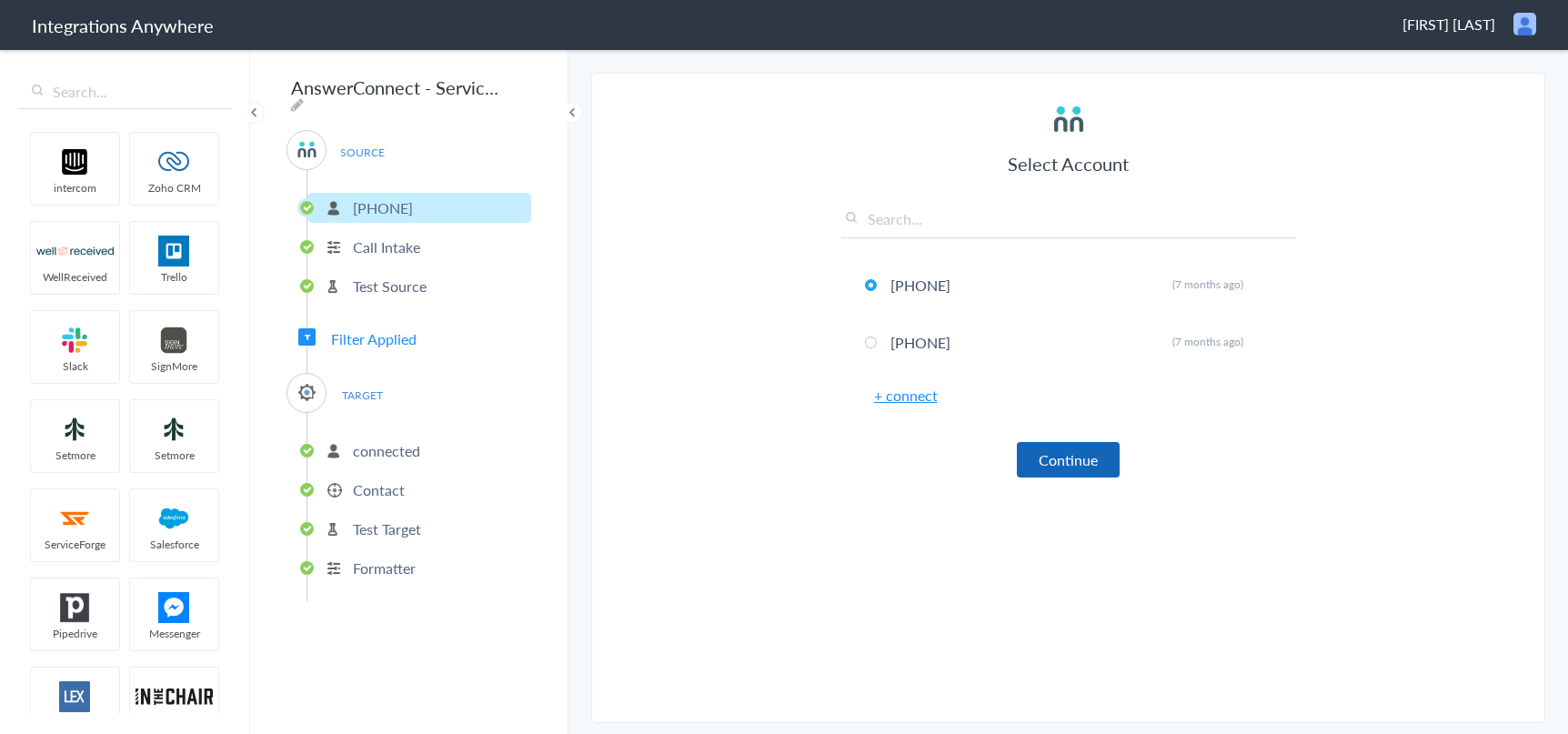 click on "Continue" at bounding box center (1068, 459) 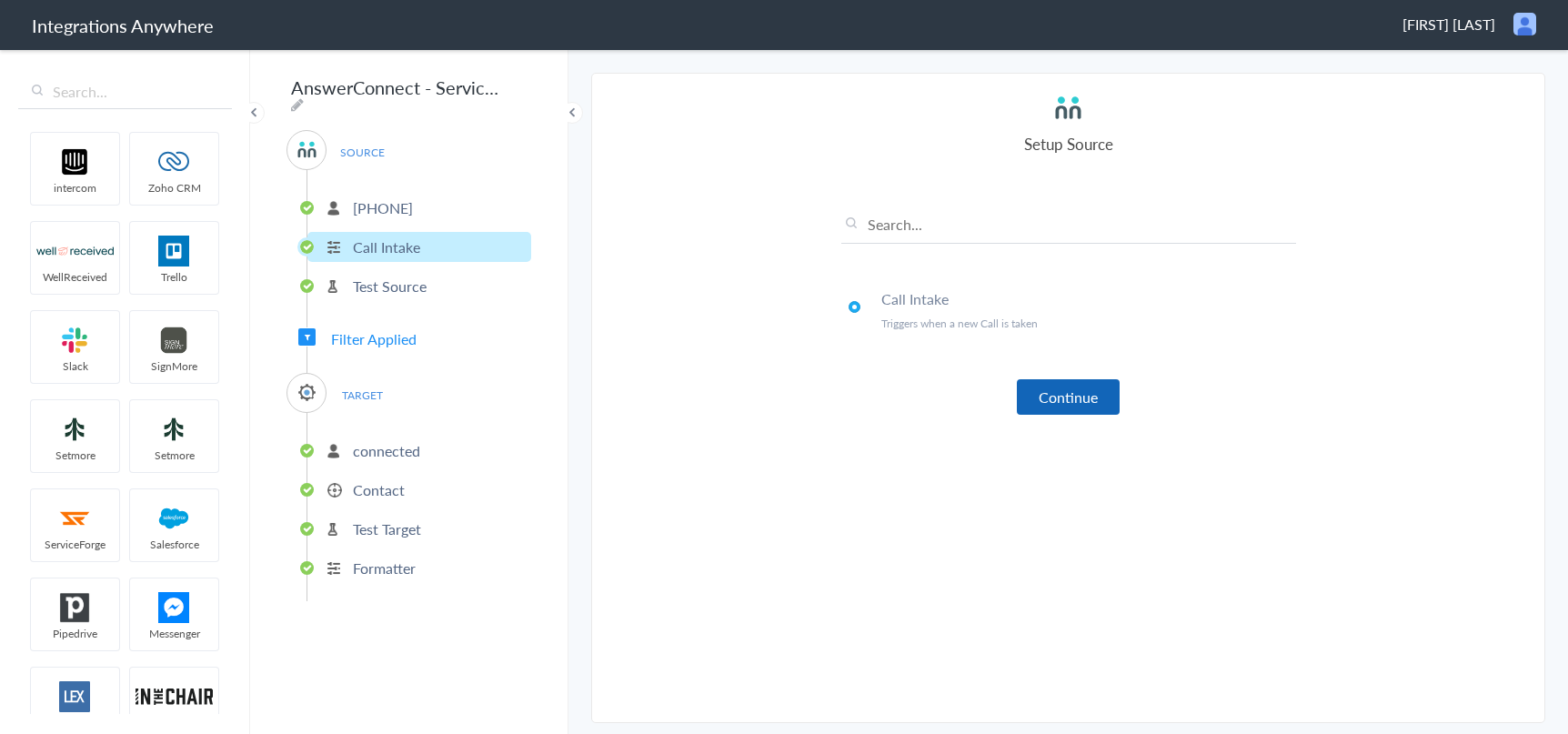 click on "Continue" at bounding box center [1068, 397] 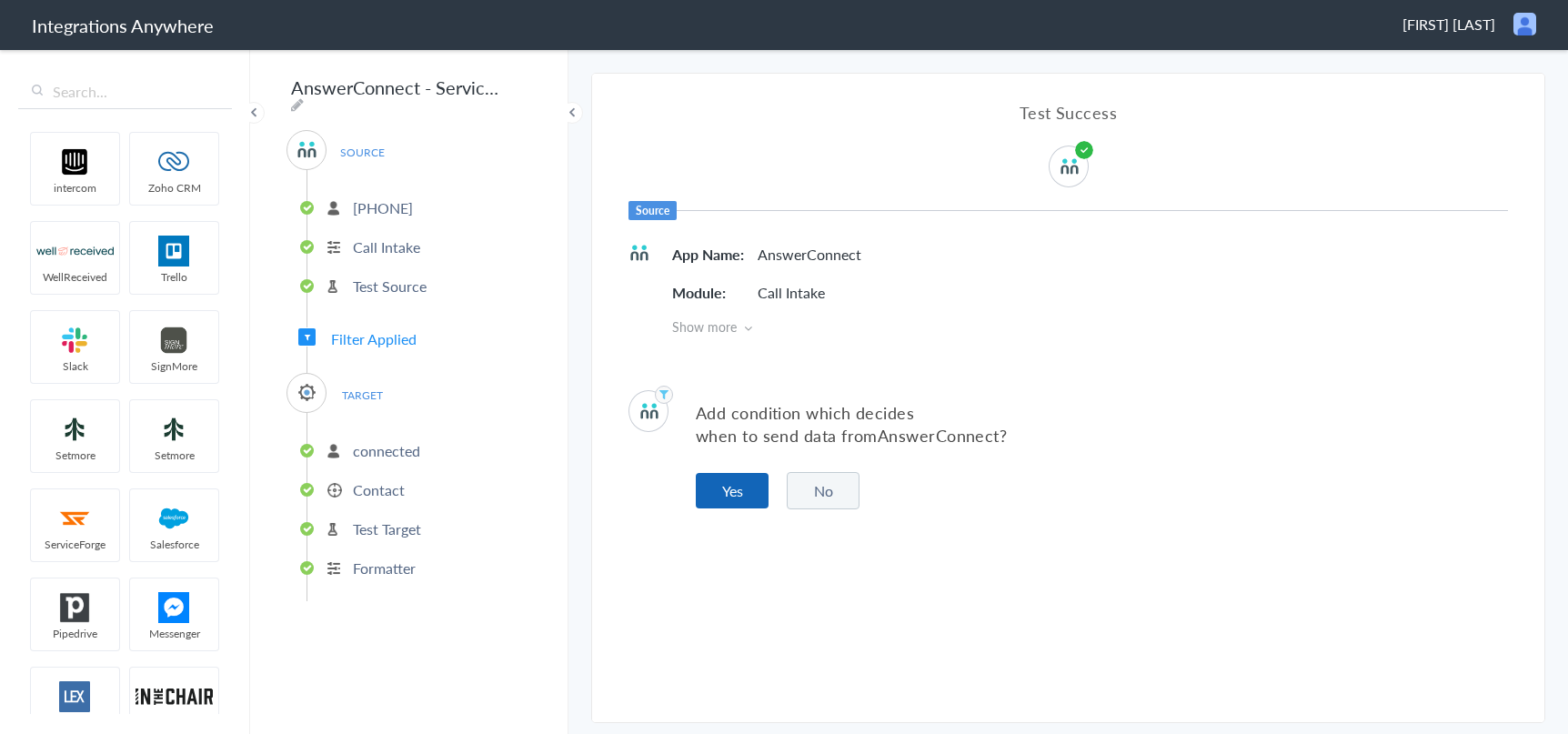 click on "Yes" at bounding box center [732, 490] 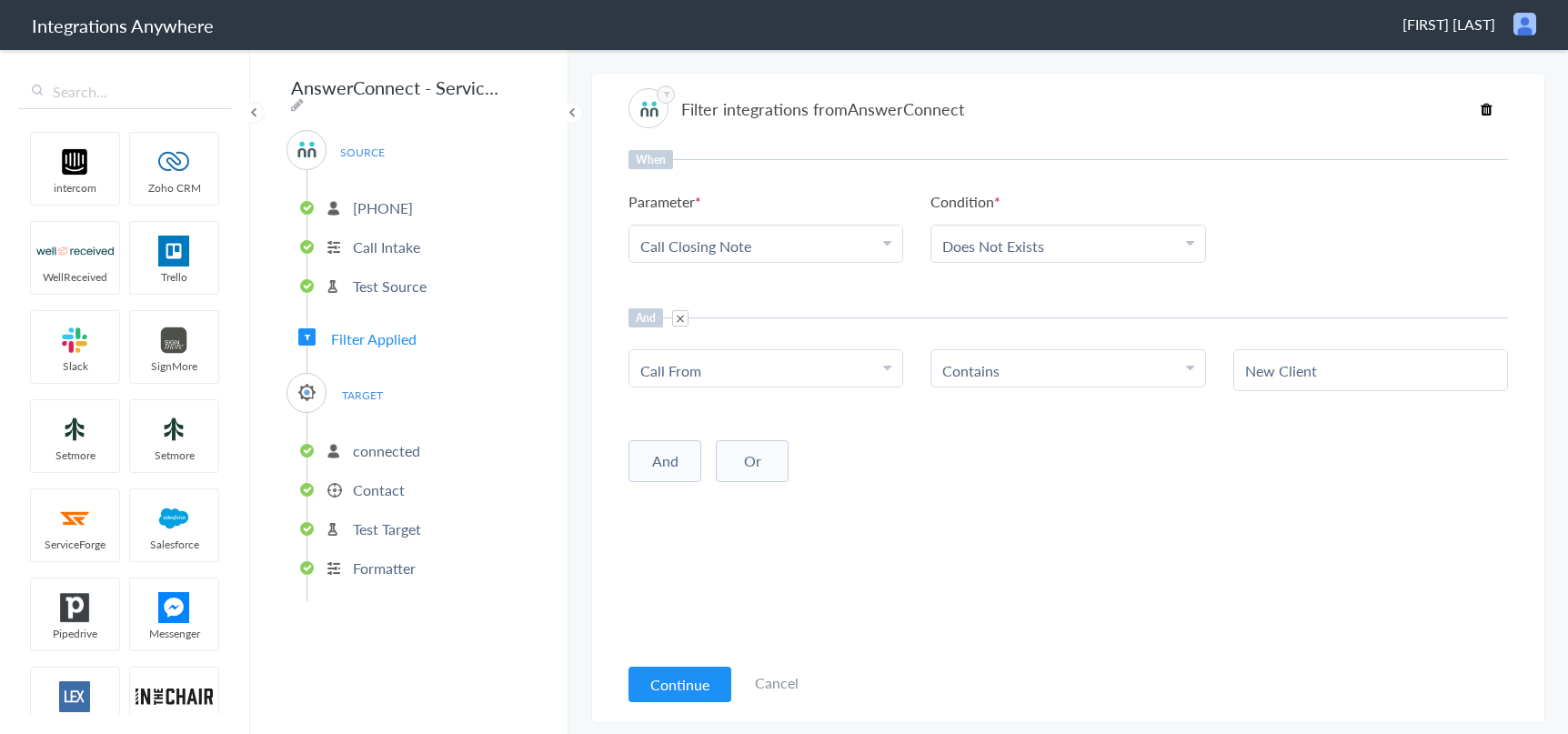 click on "Choose Parameter Call From" at bounding box center [766, 368] 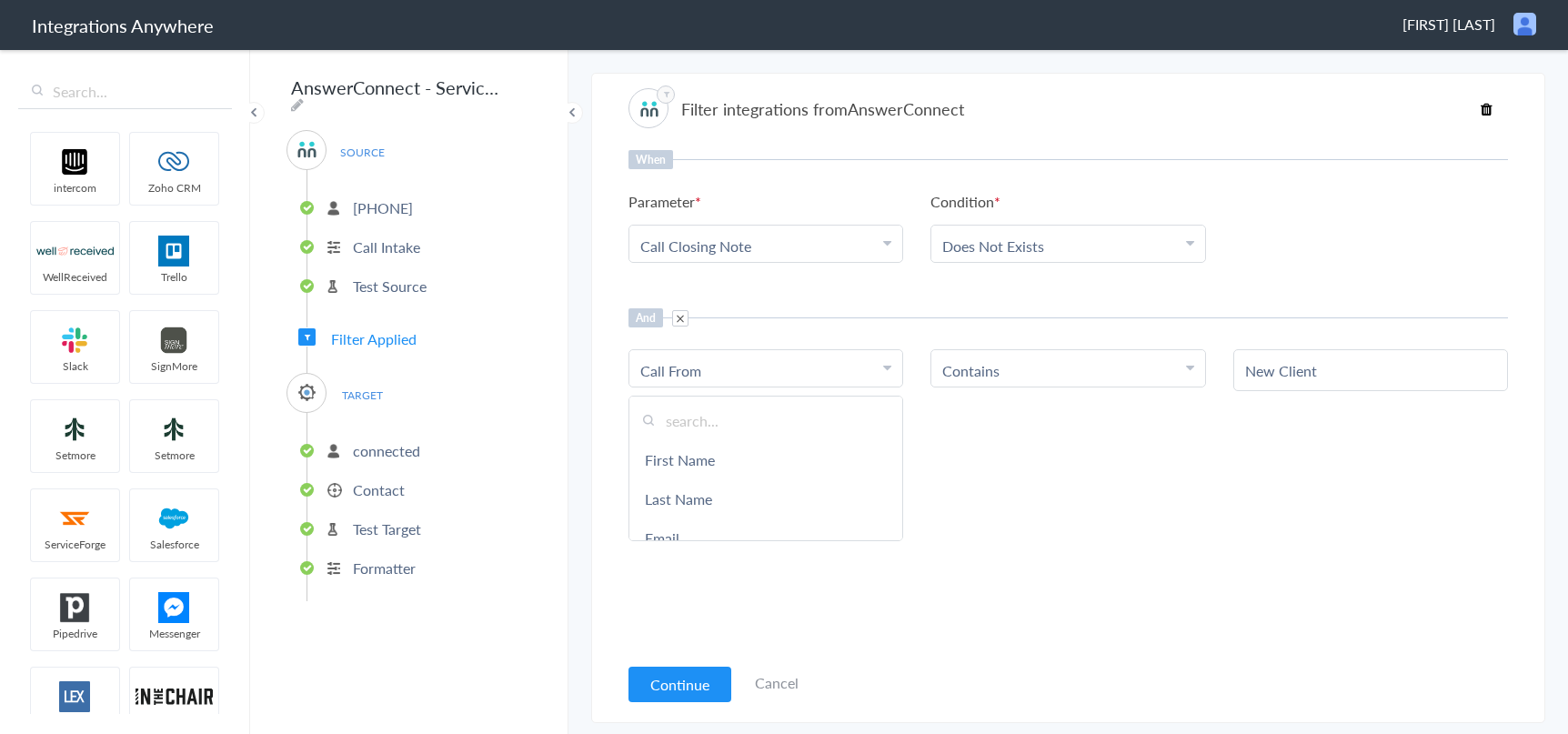 click at bounding box center [766, 420] 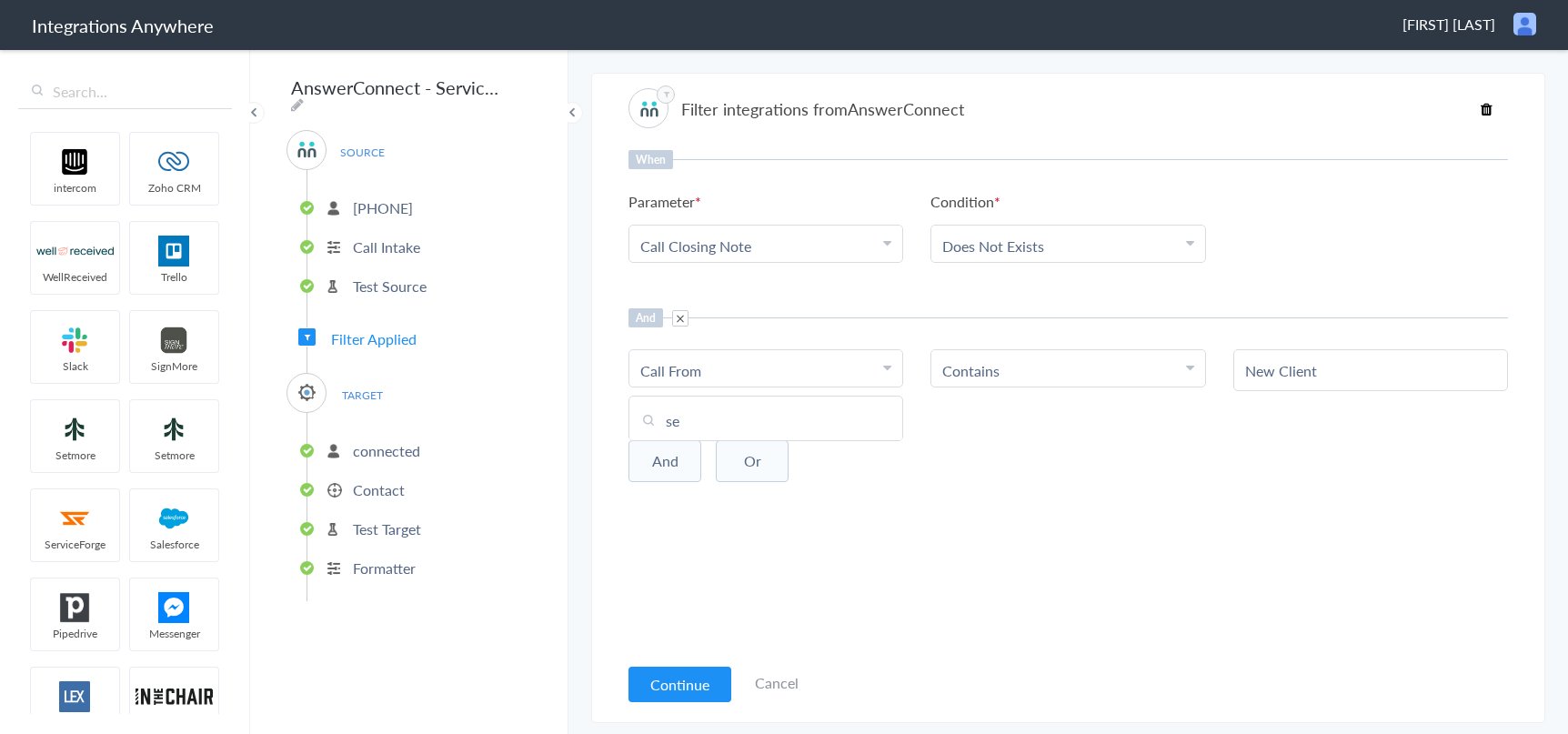 type on "s" 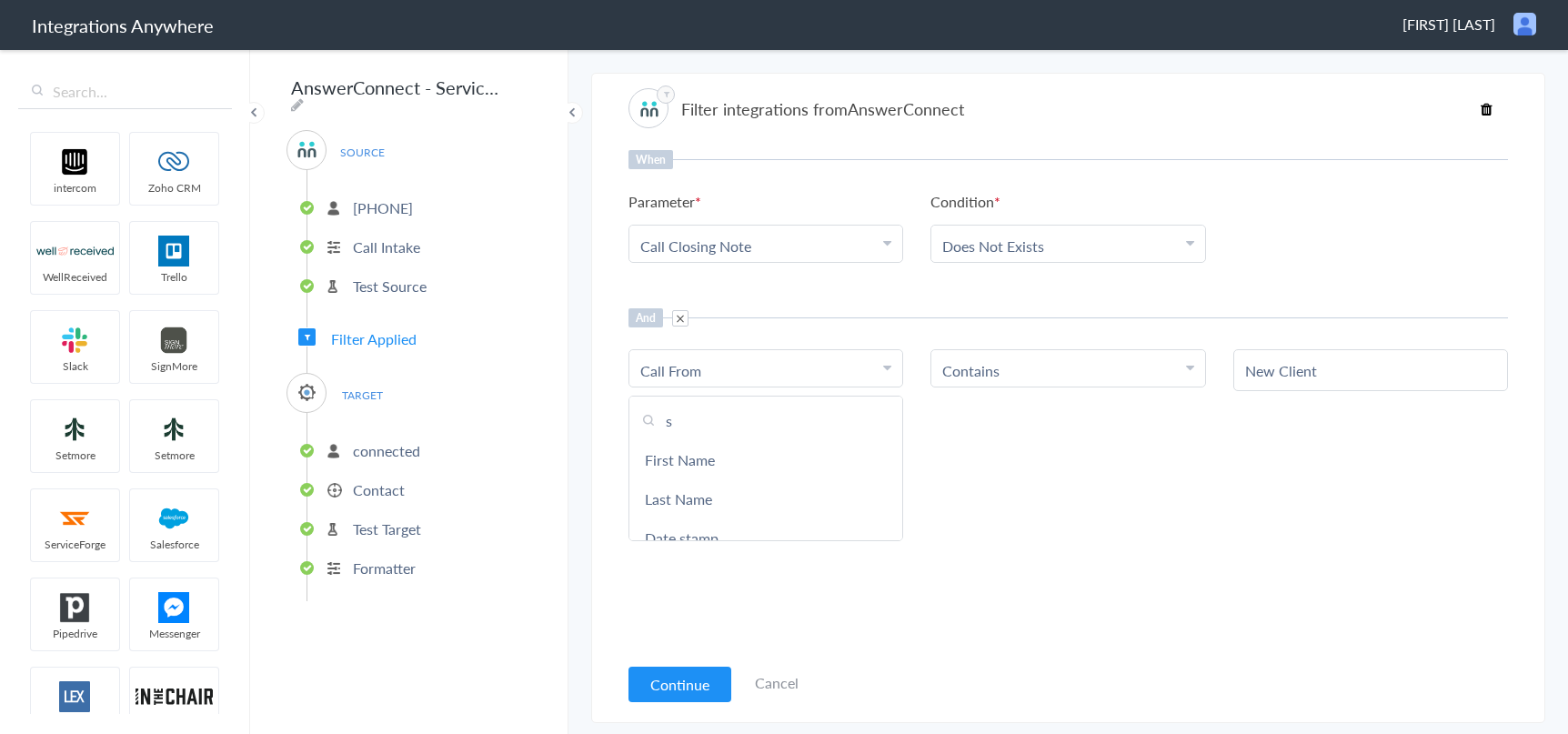 type 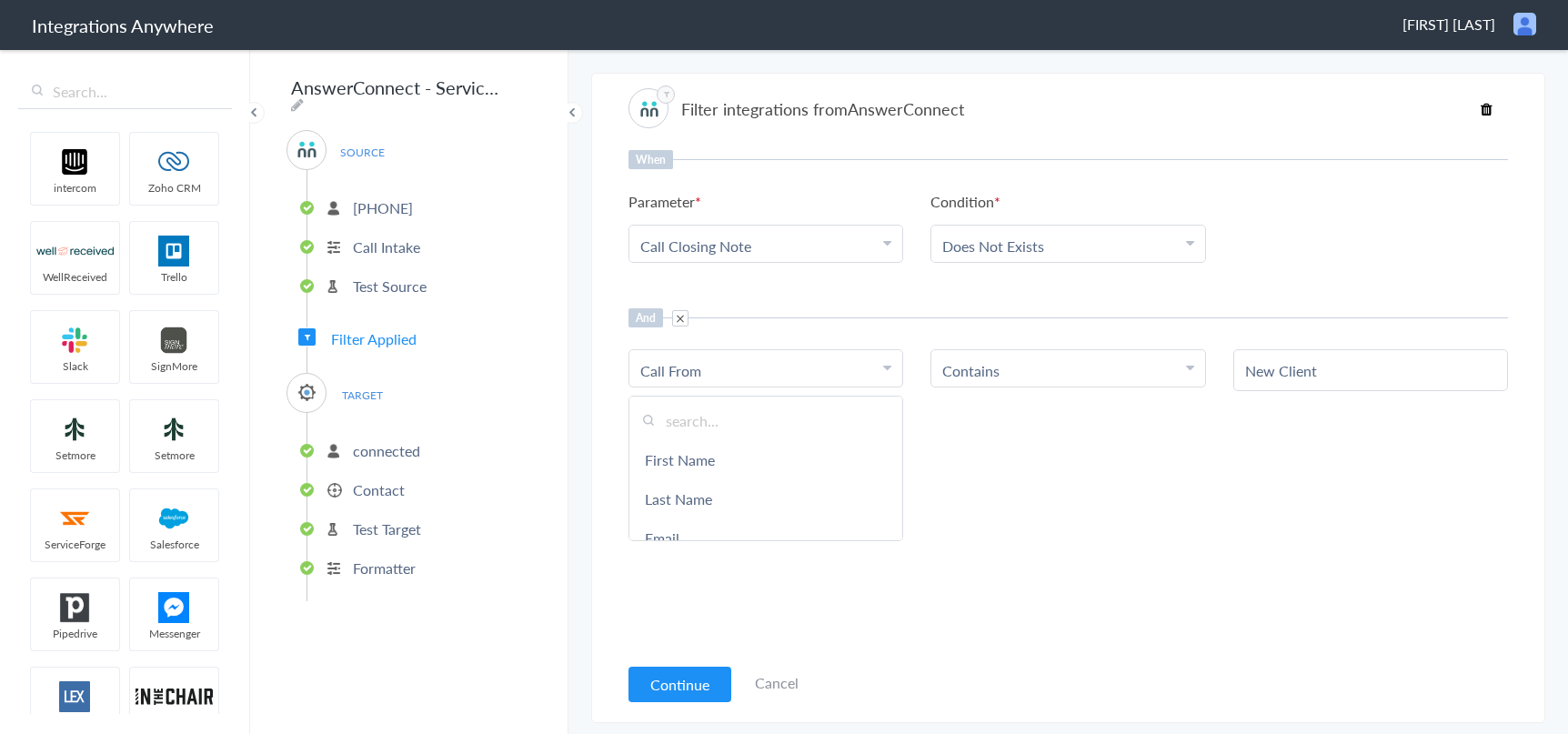 click on "Continue
Cancel" at bounding box center [713, 682] 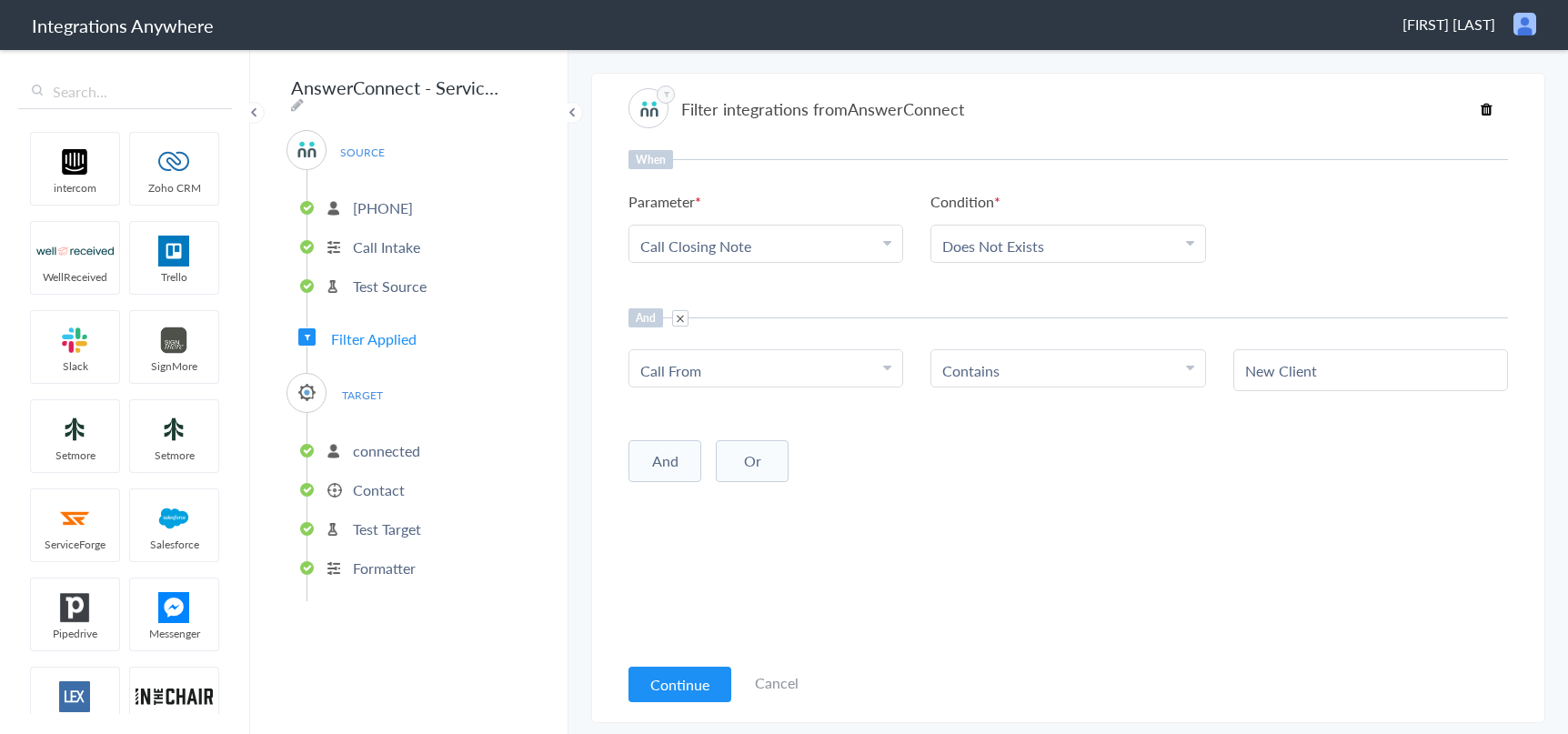 click on "Continue
Cancel" at bounding box center [713, 682] 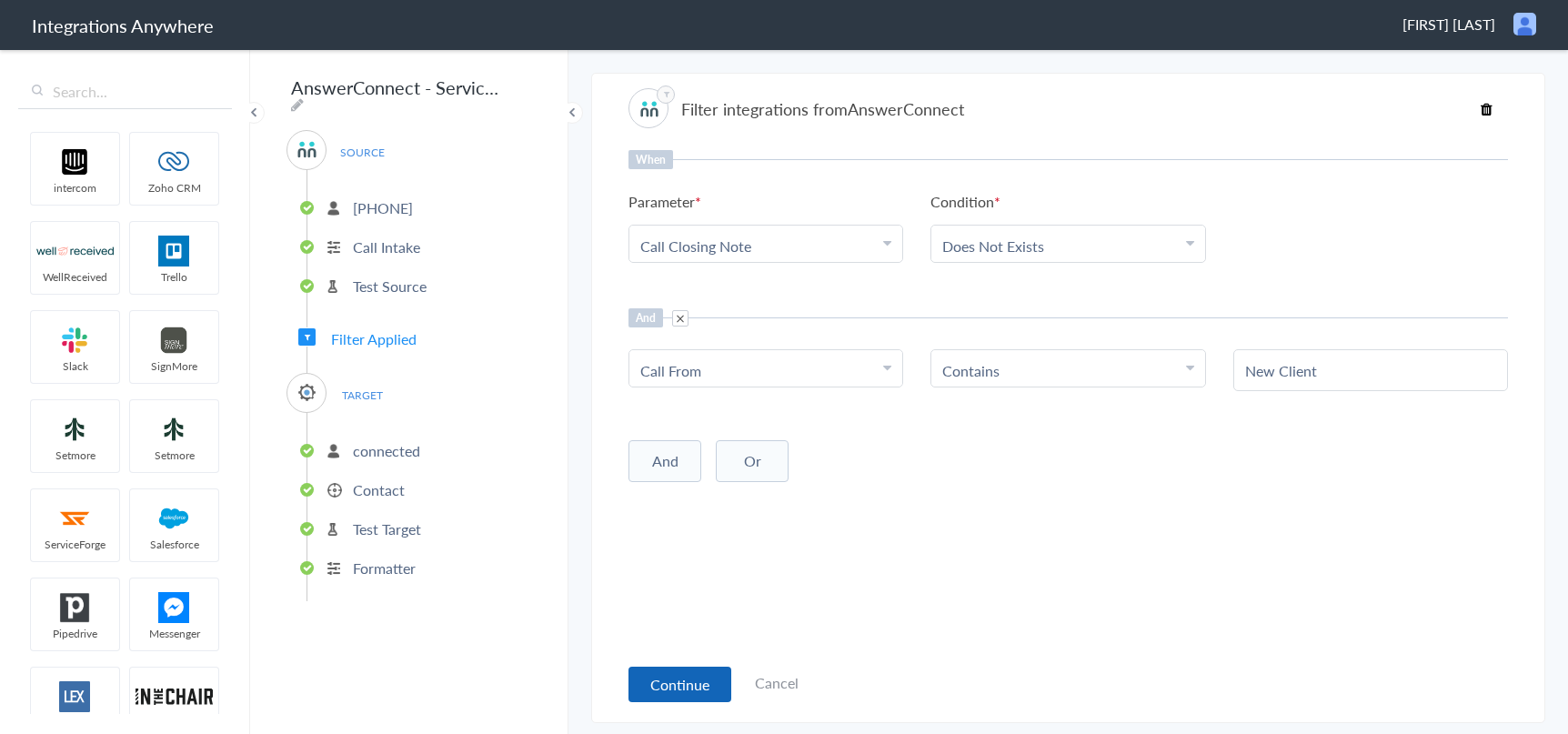 click on "Continue" at bounding box center [679, 684] 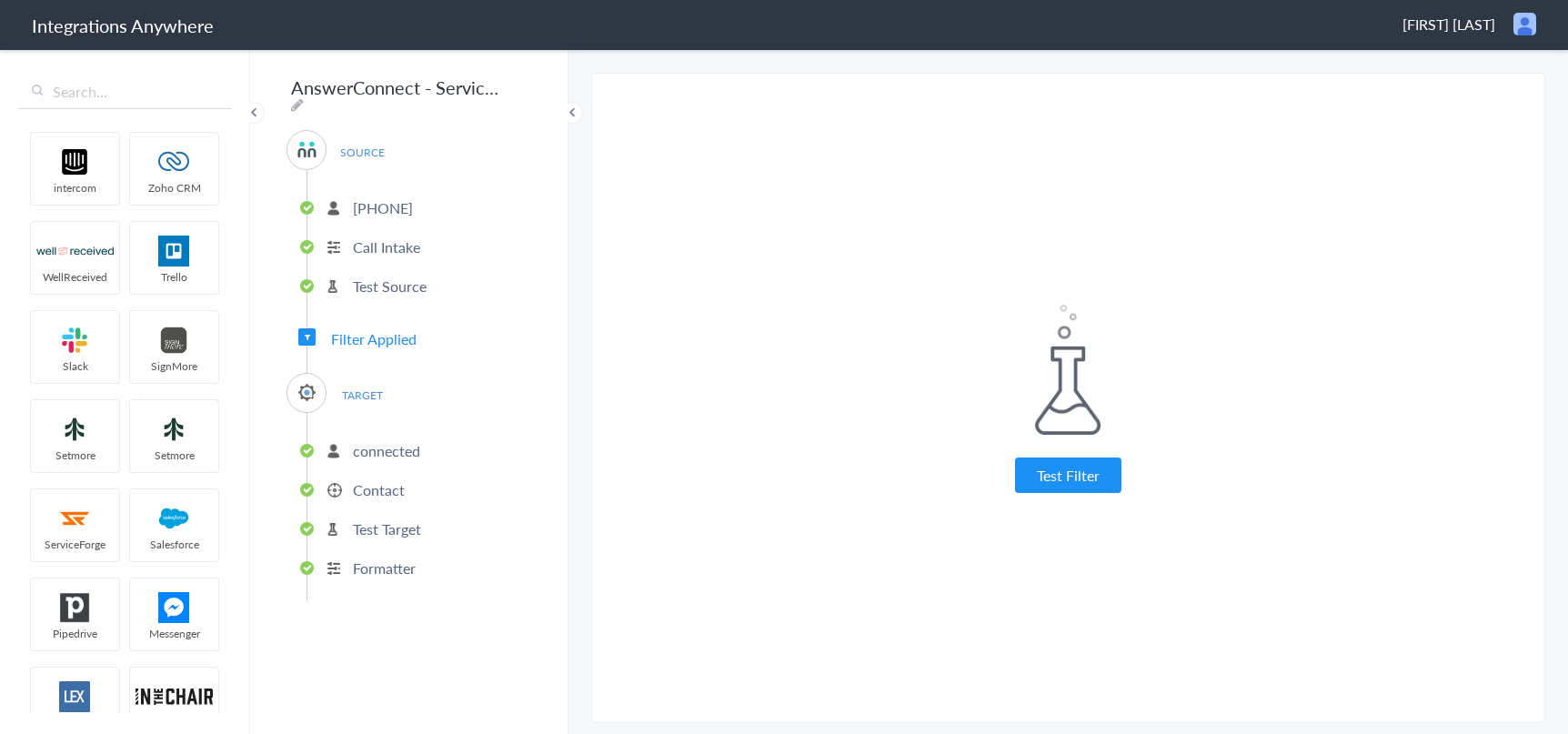 drag, startPoint x: 1011, startPoint y: 526, endPoint x: 1042, endPoint y: 497, distance: 42.44997 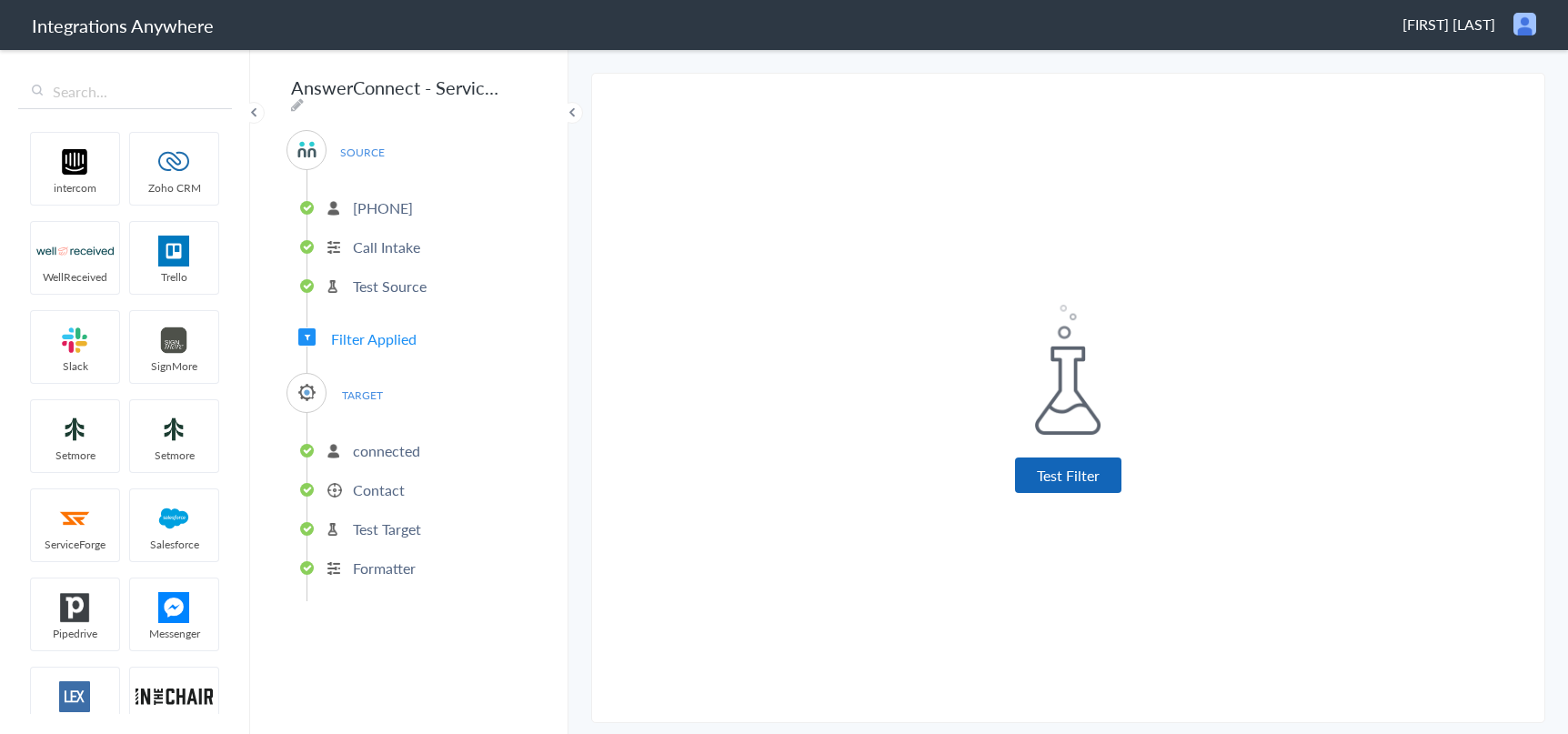 click on "Test Filter" at bounding box center [1068, 475] 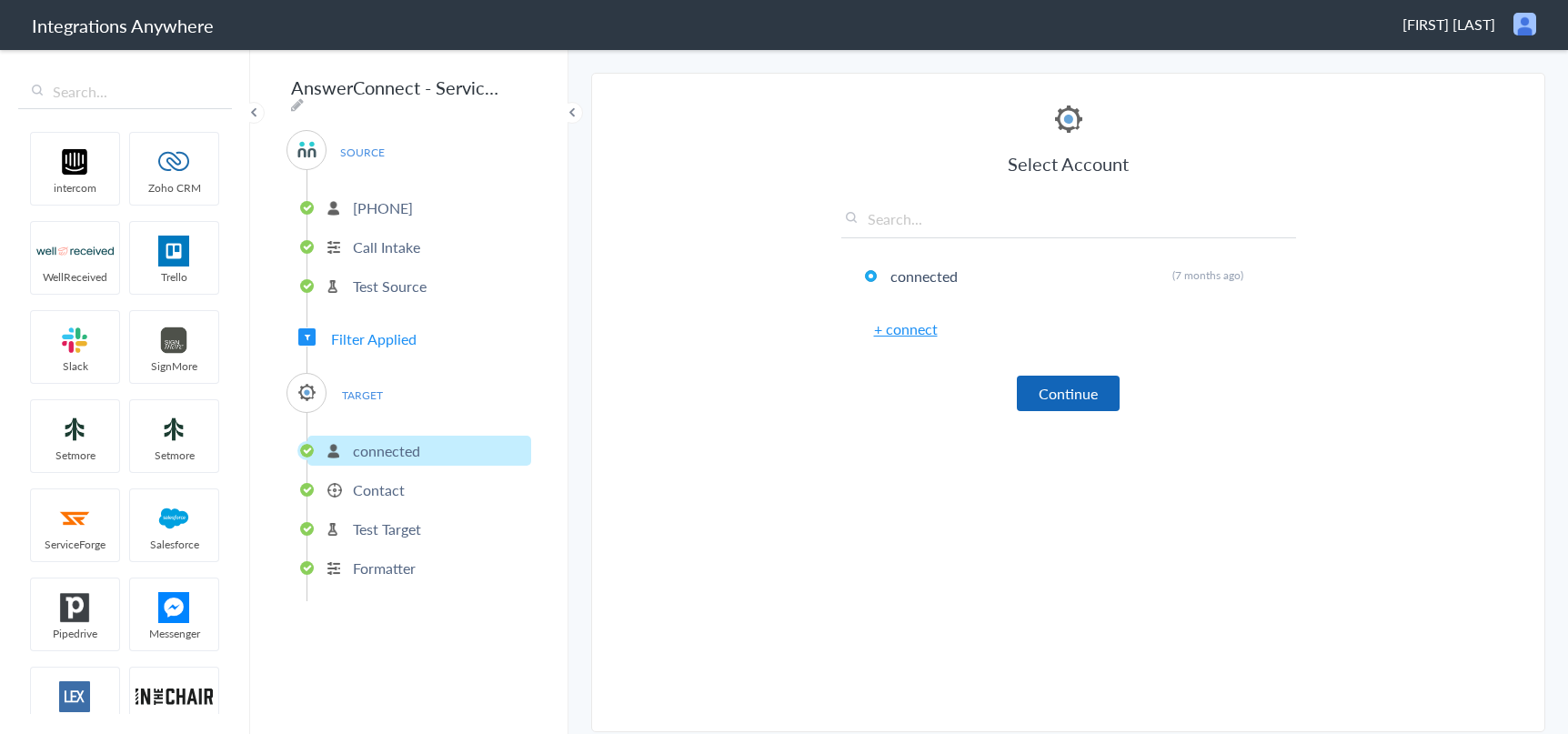 click on "Continue" at bounding box center (1068, 393) 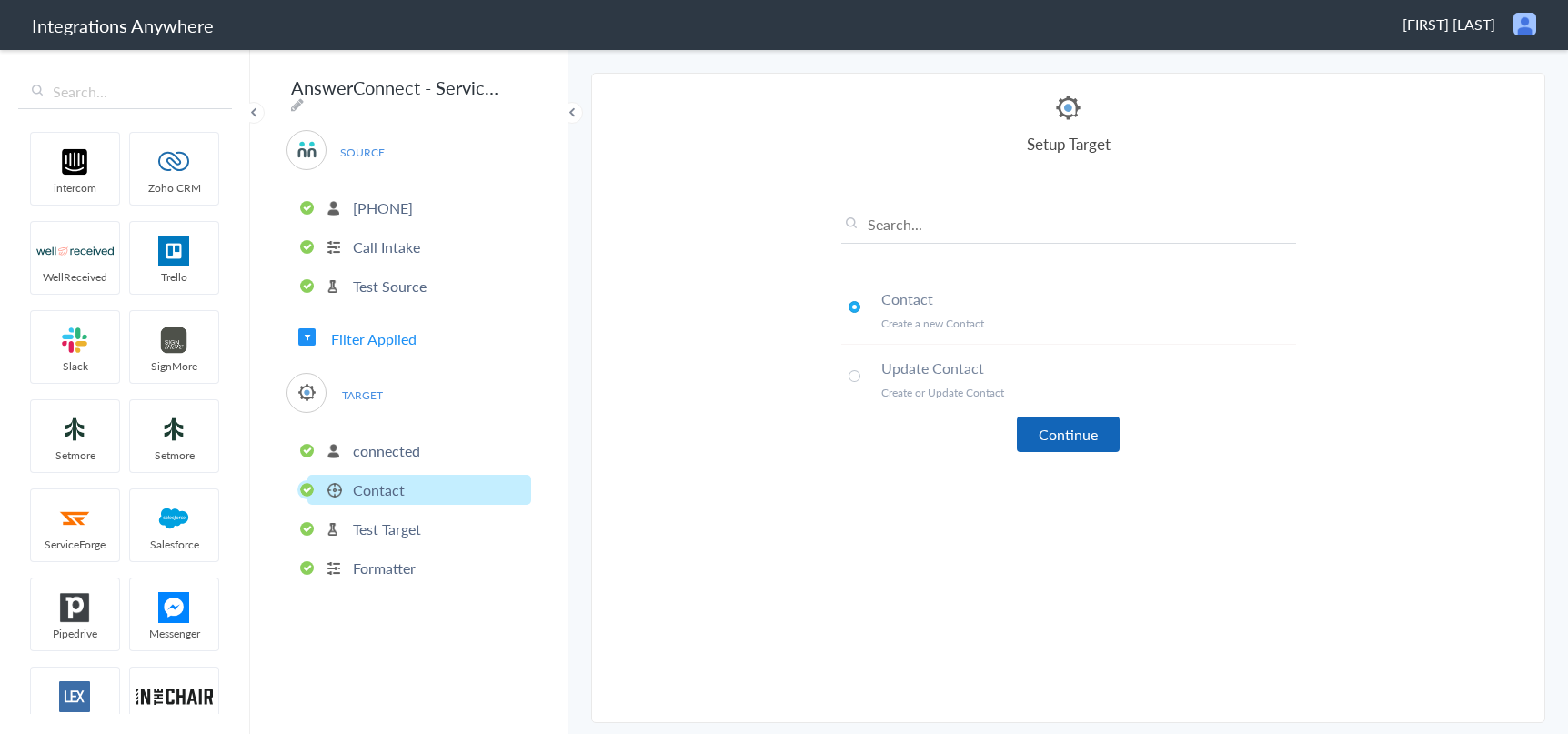 click on "Continue" at bounding box center [1068, 434] 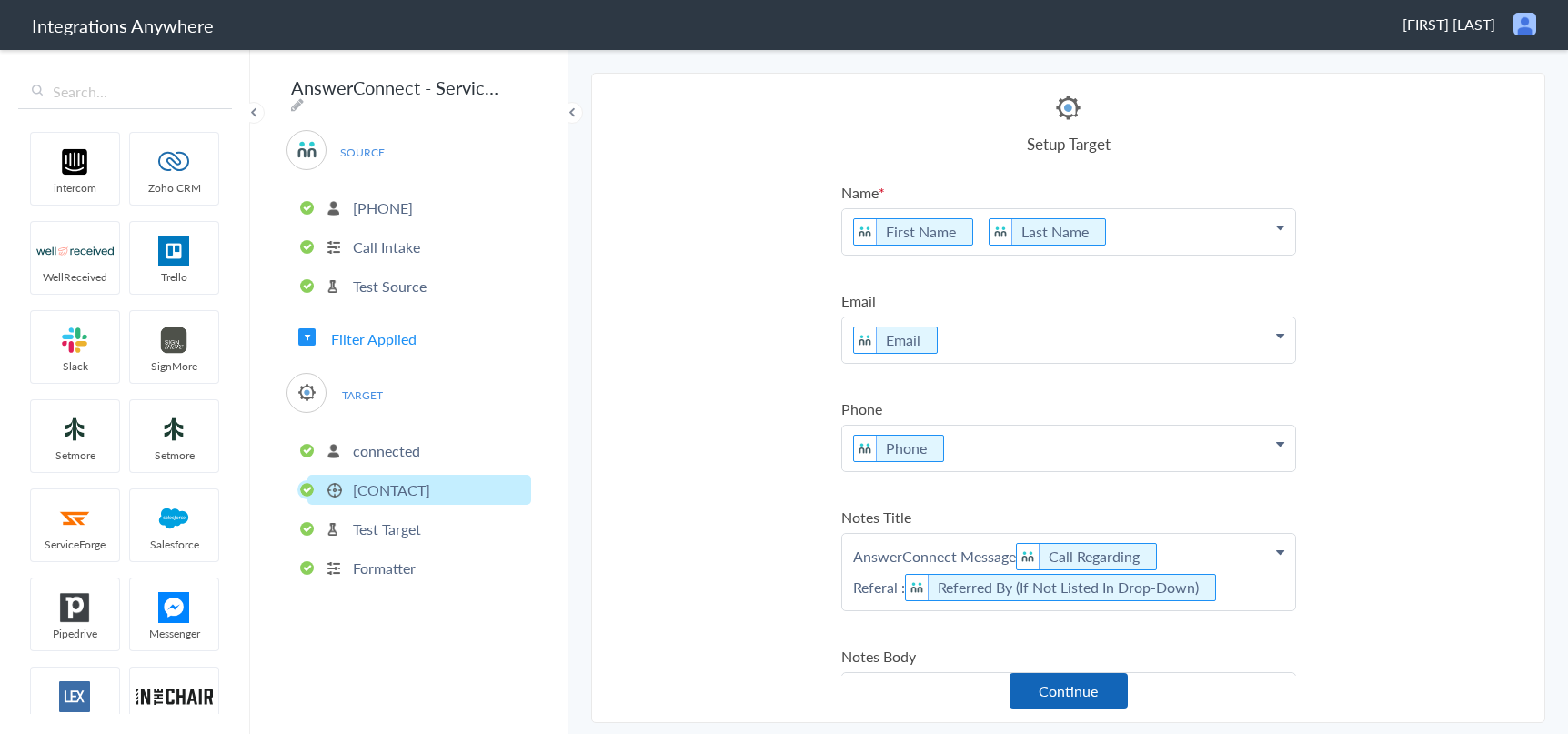 scroll, scrollTop: 0, scrollLeft: 0, axis: both 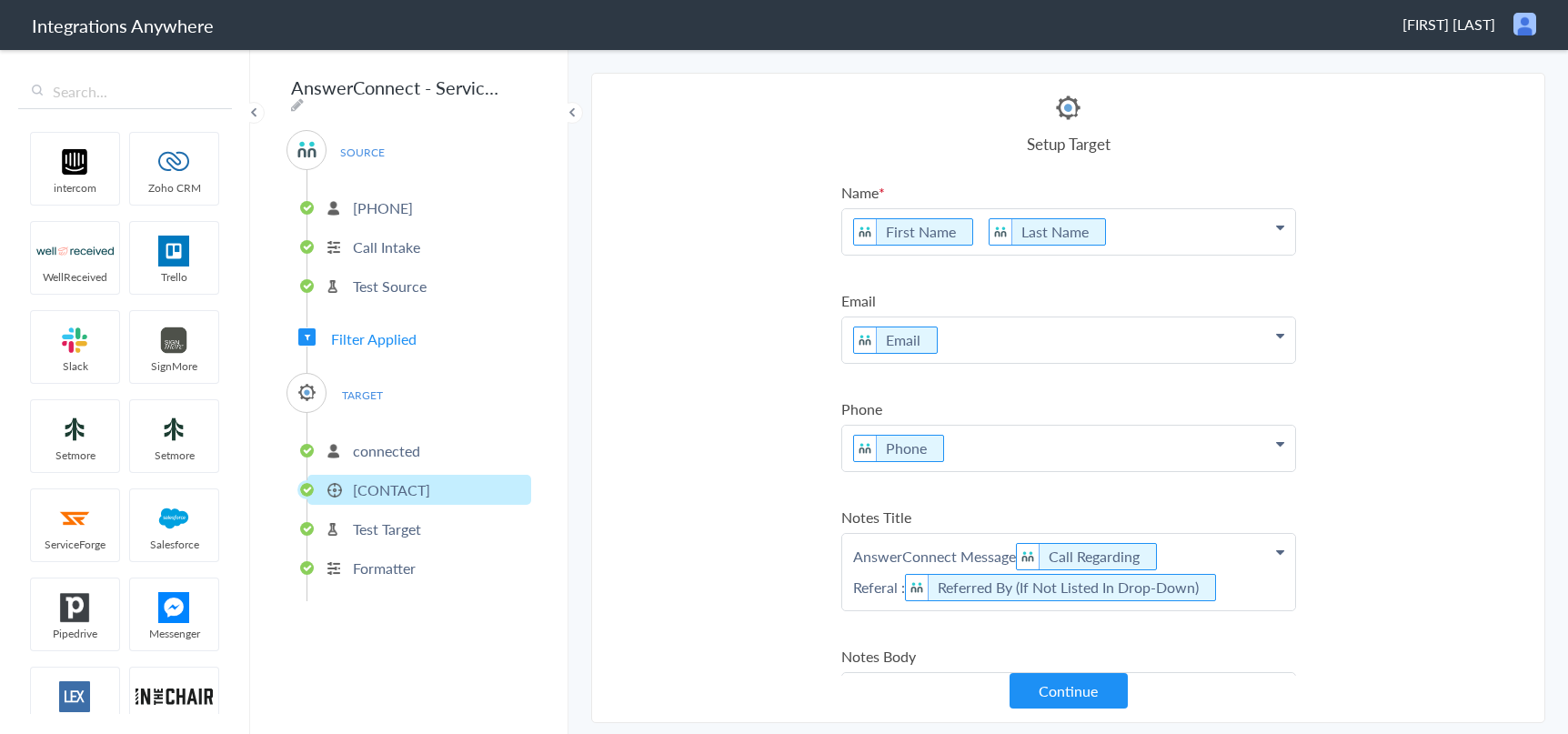click on "Continue" at bounding box center [1069, 690] 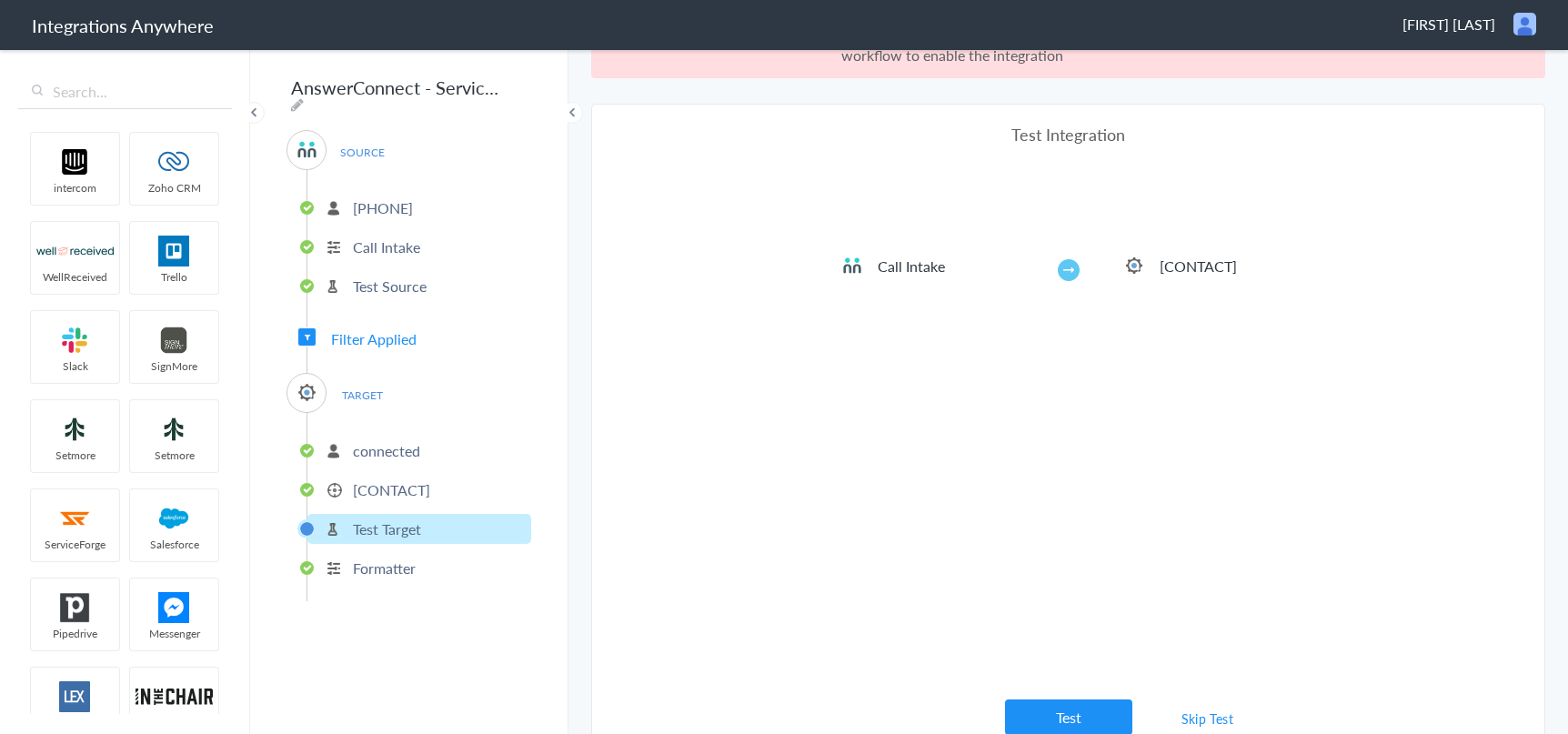 scroll, scrollTop: 67, scrollLeft: 0, axis: vertical 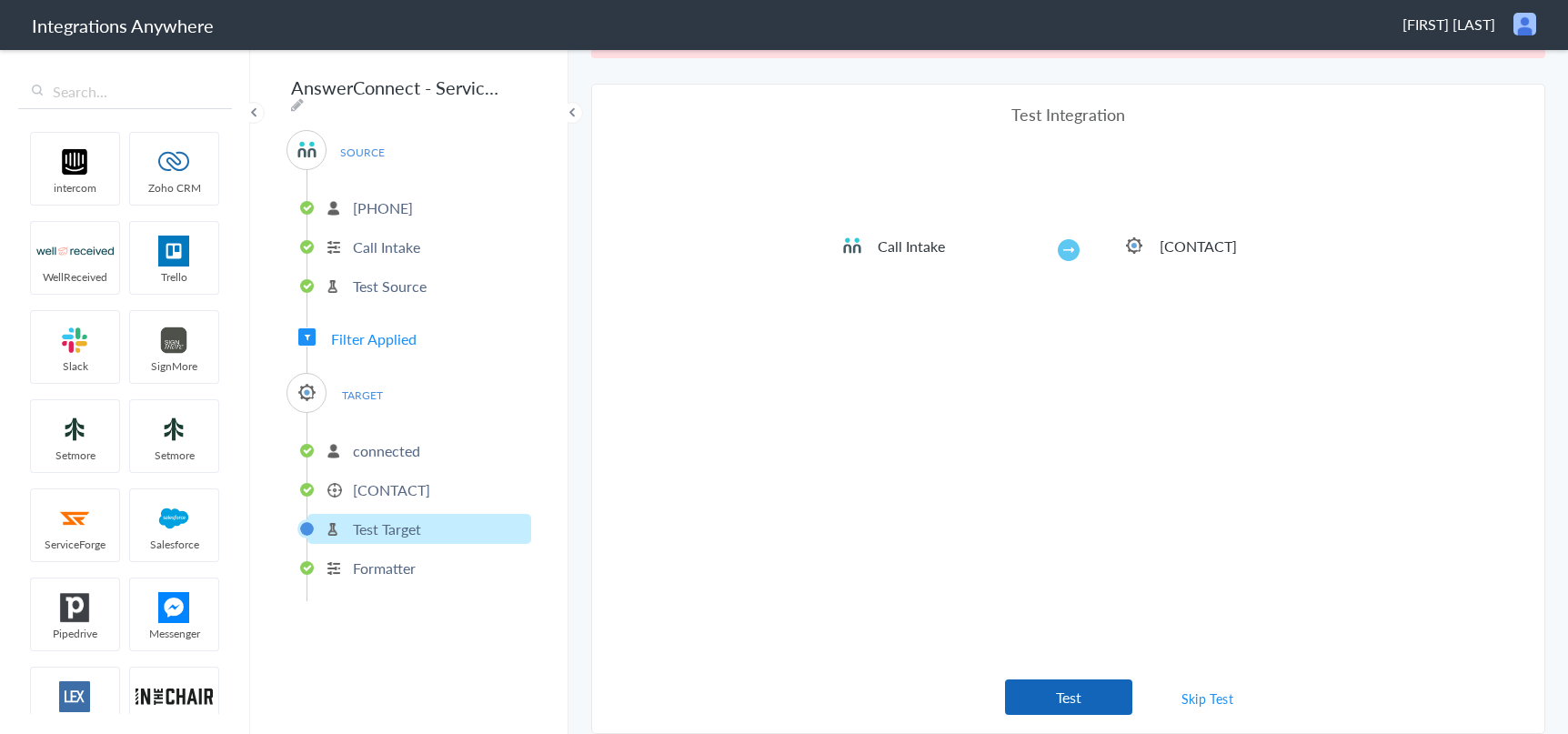 click on "Test" at bounding box center (1069, 697) 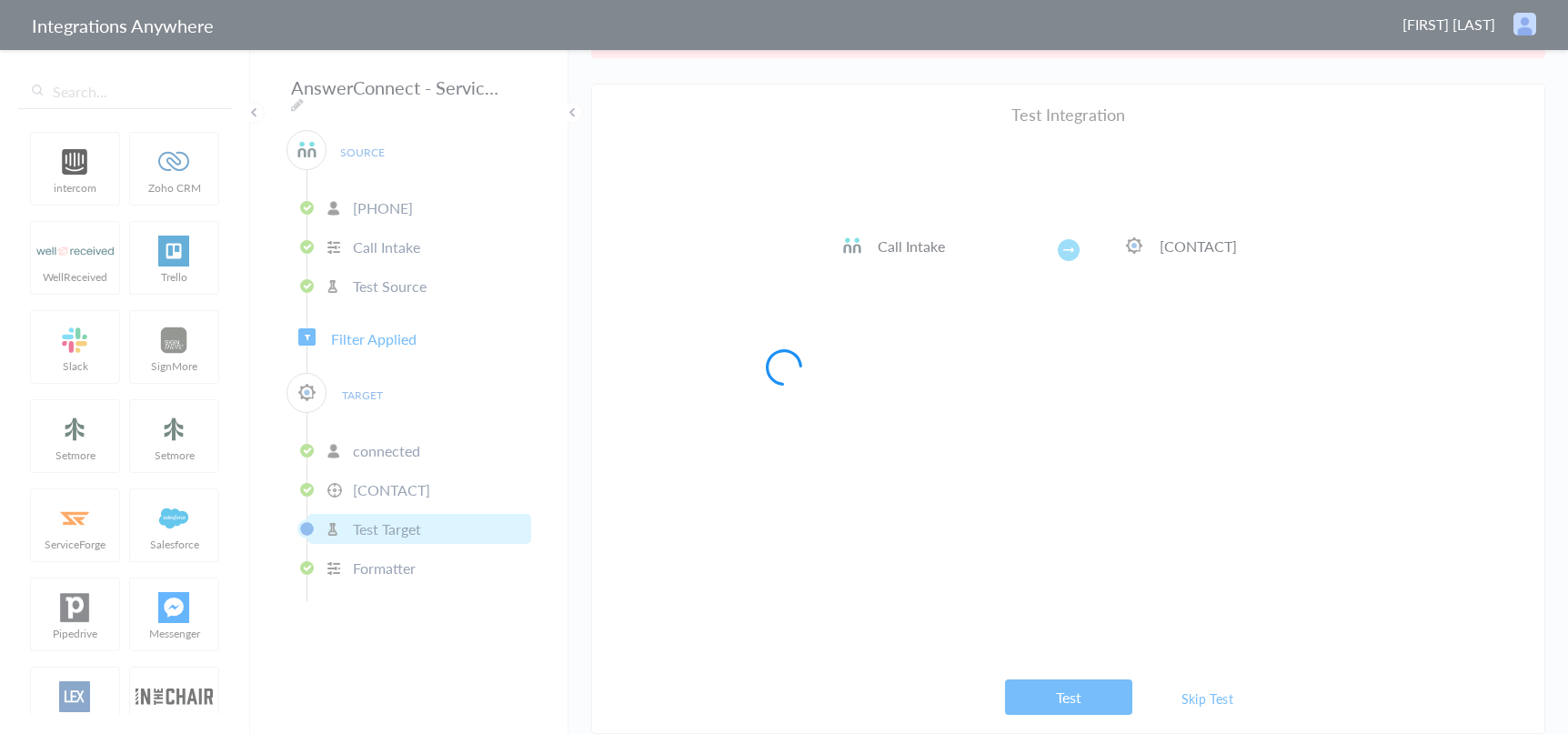 scroll, scrollTop: 0, scrollLeft: 0, axis: both 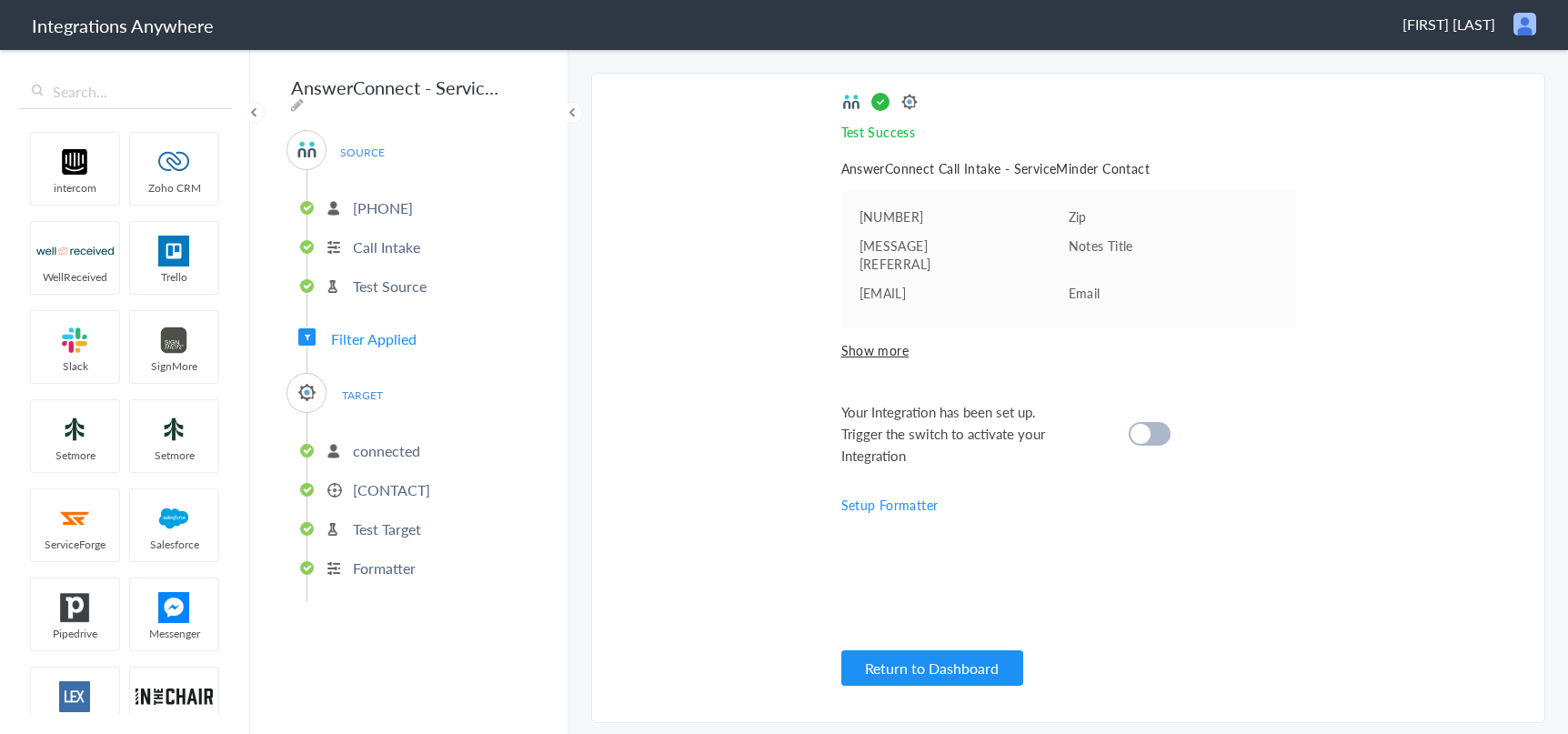 click at bounding box center [1150, 434] 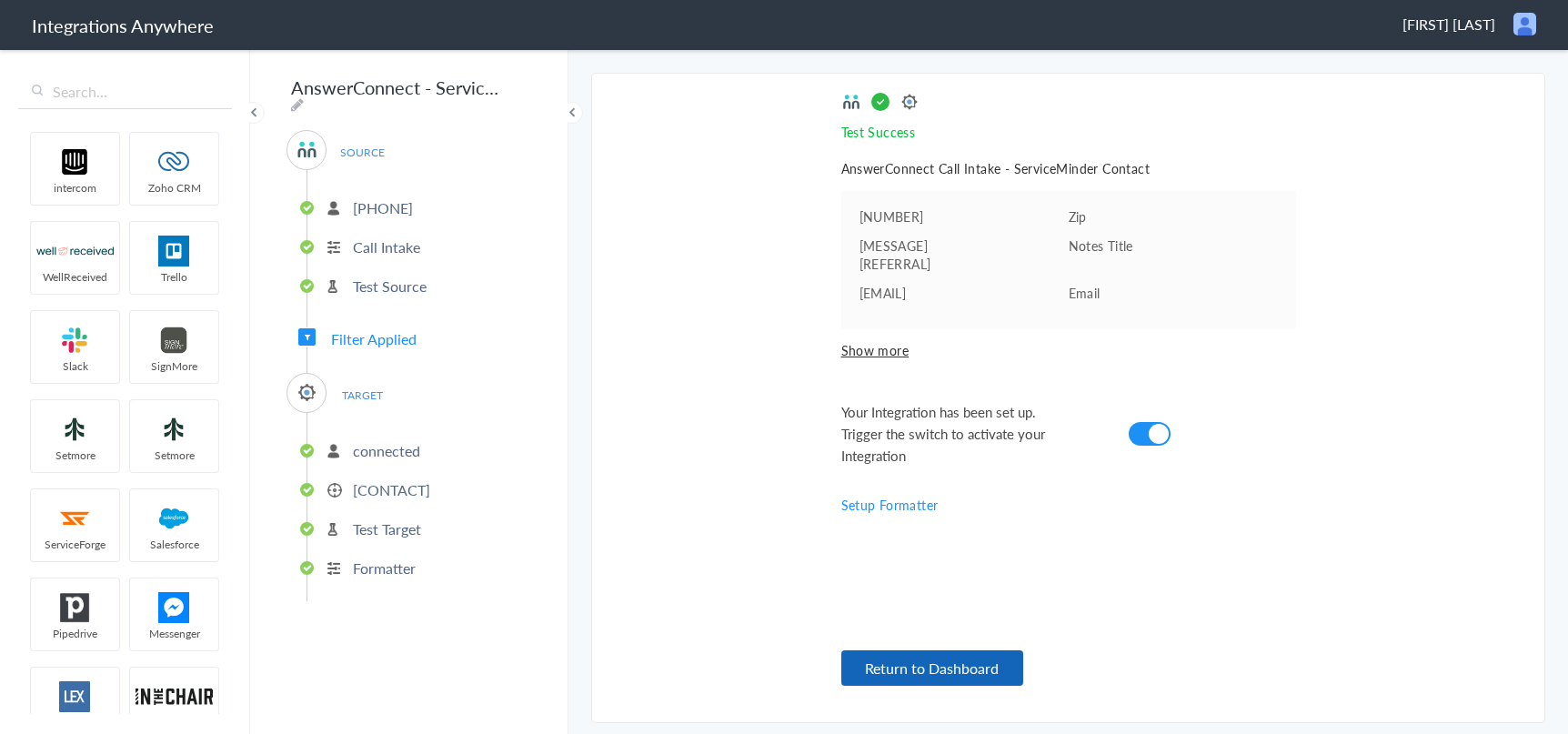 click on "Return to Dashboard" at bounding box center (932, 668) 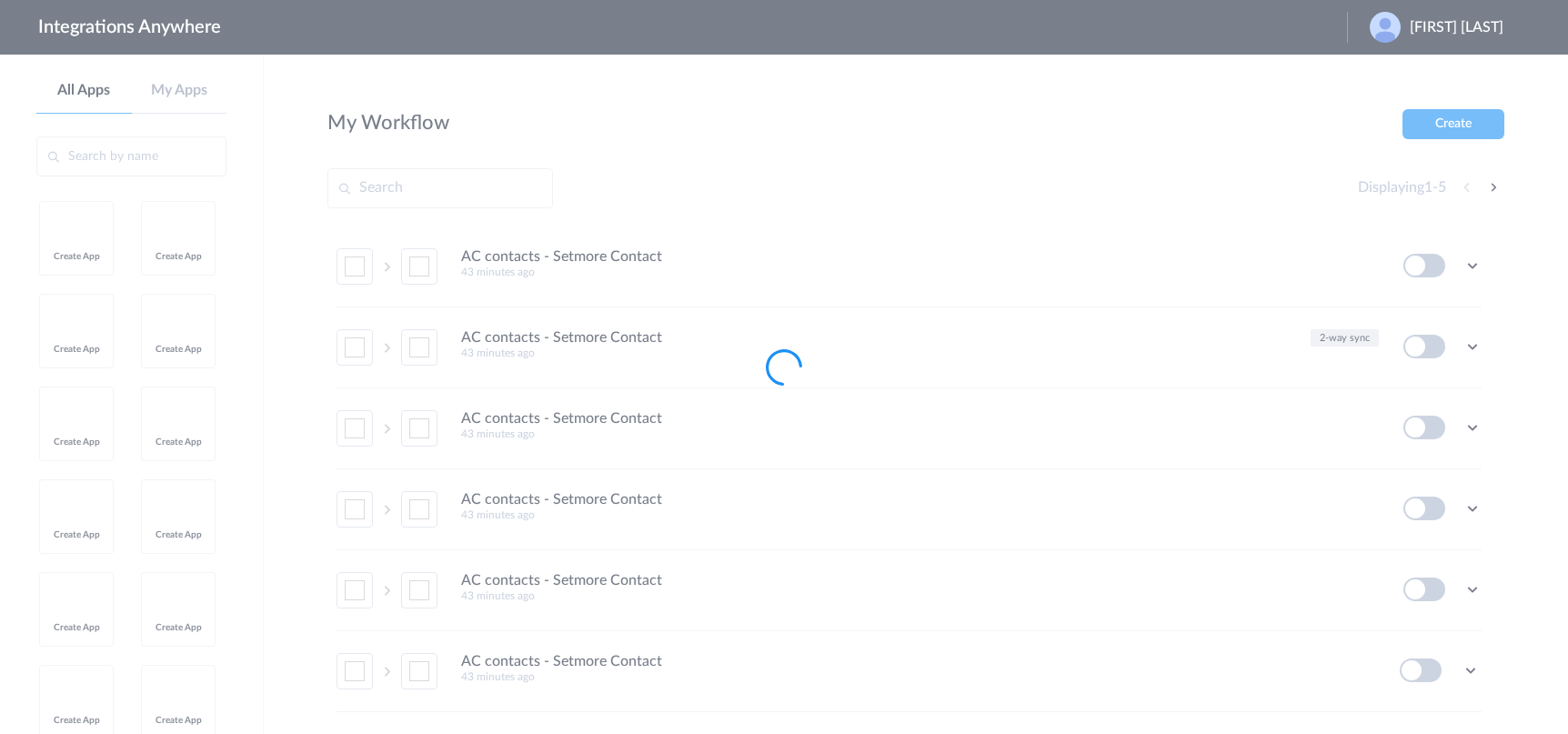 scroll, scrollTop: 0, scrollLeft: 0, axis: both 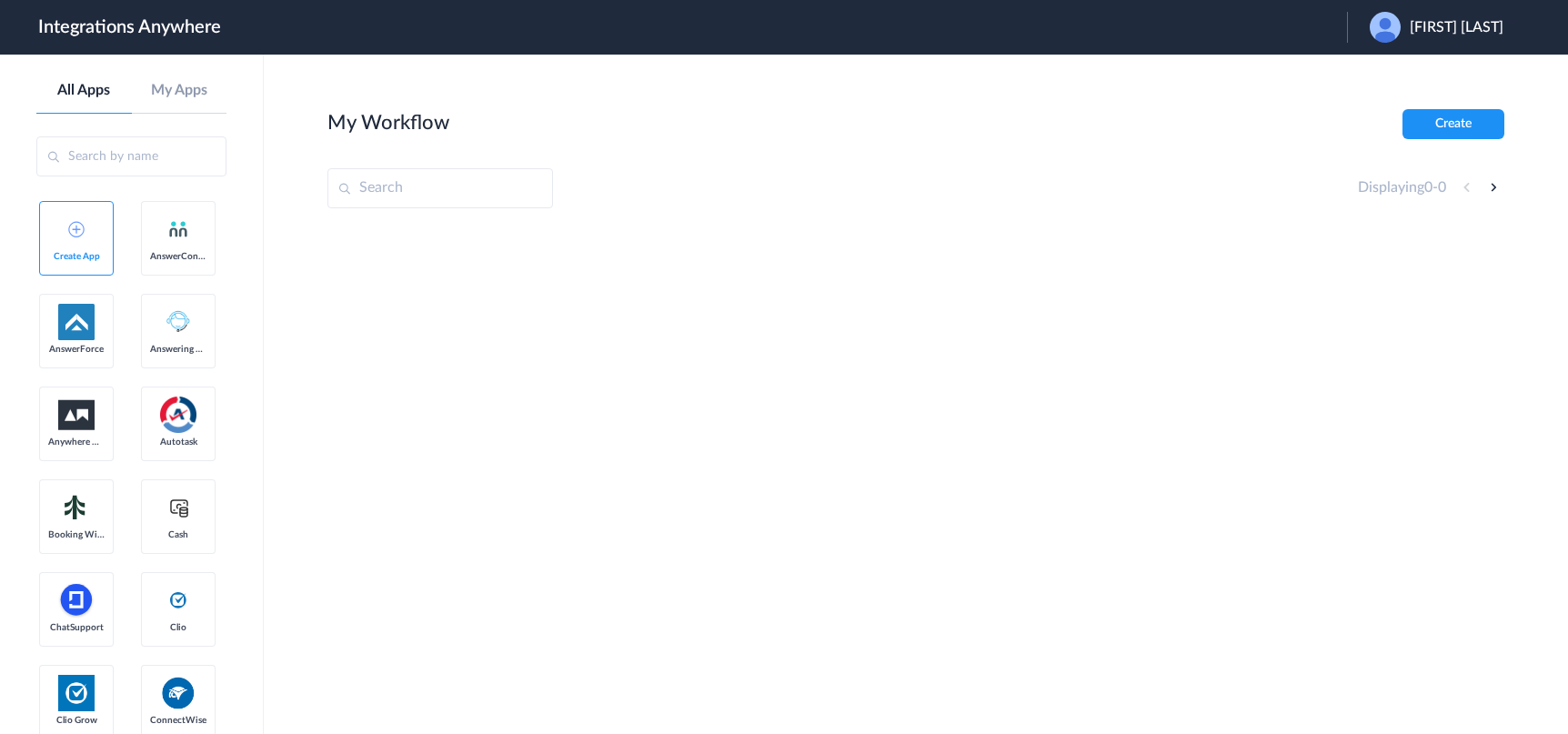 click on "[FIRST] [LAST]" at bounding box center [1456, 27] 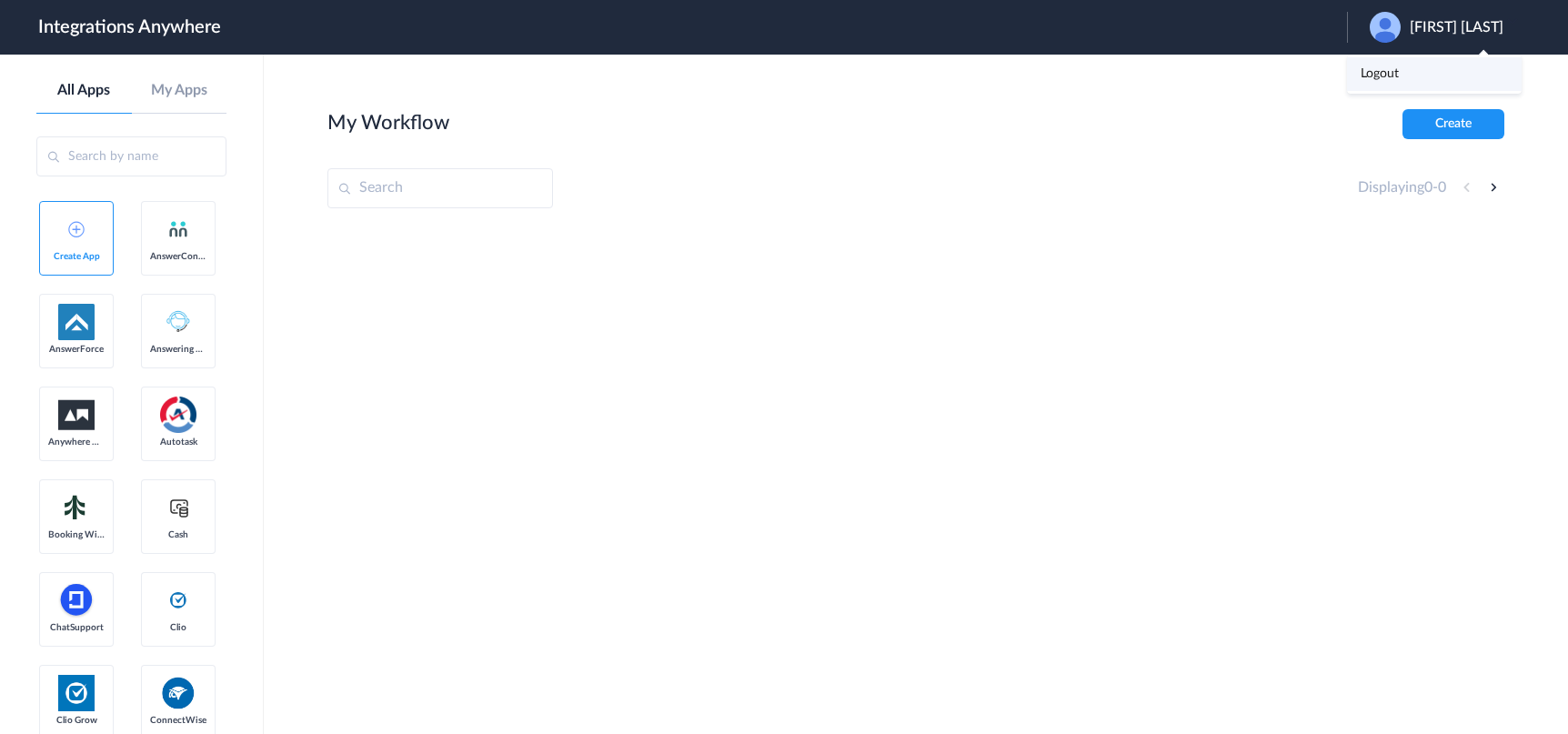 click on "Logout" at bounding box center [1434, 74] 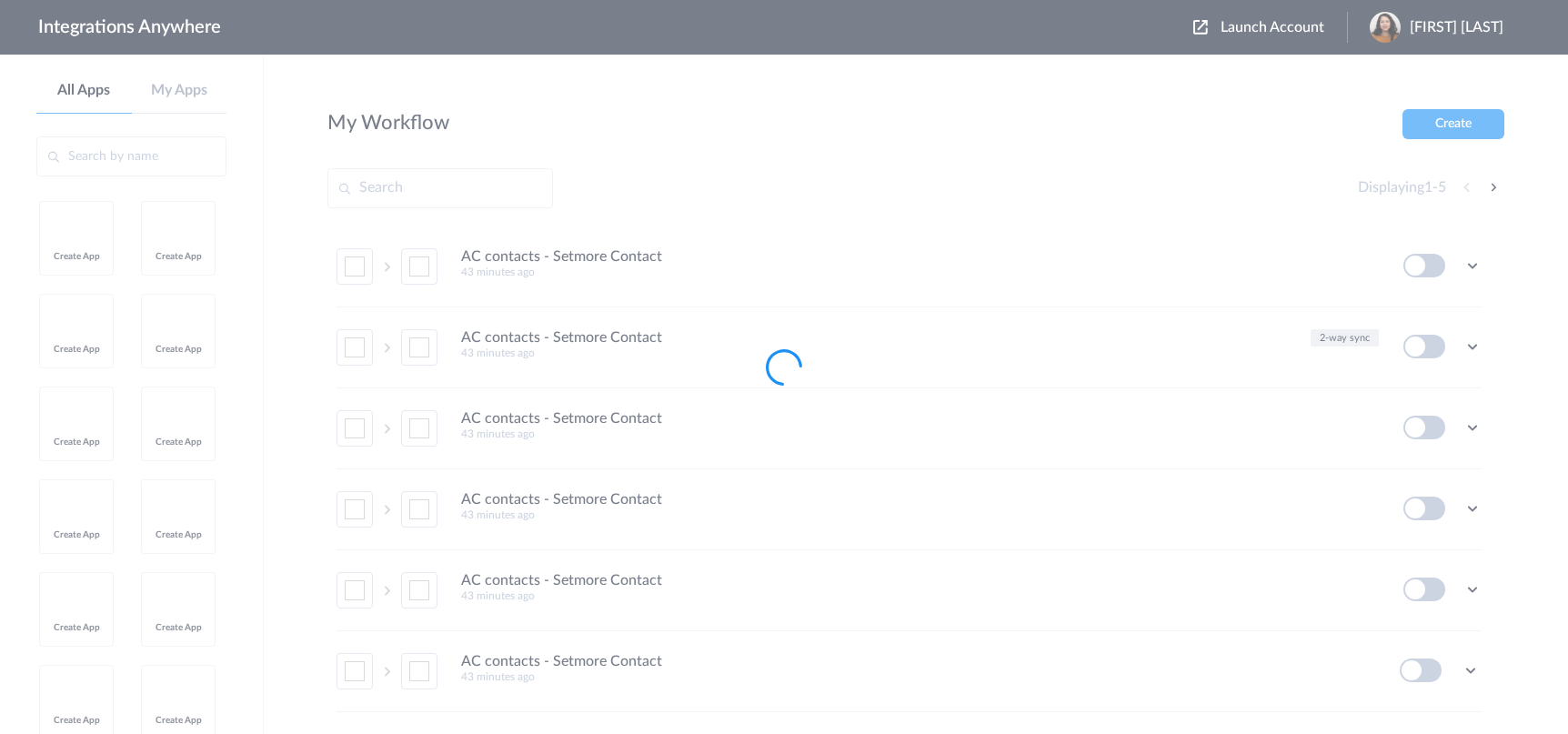 scroll, scrollTop: 0, scrollLeft: 0, axis: both 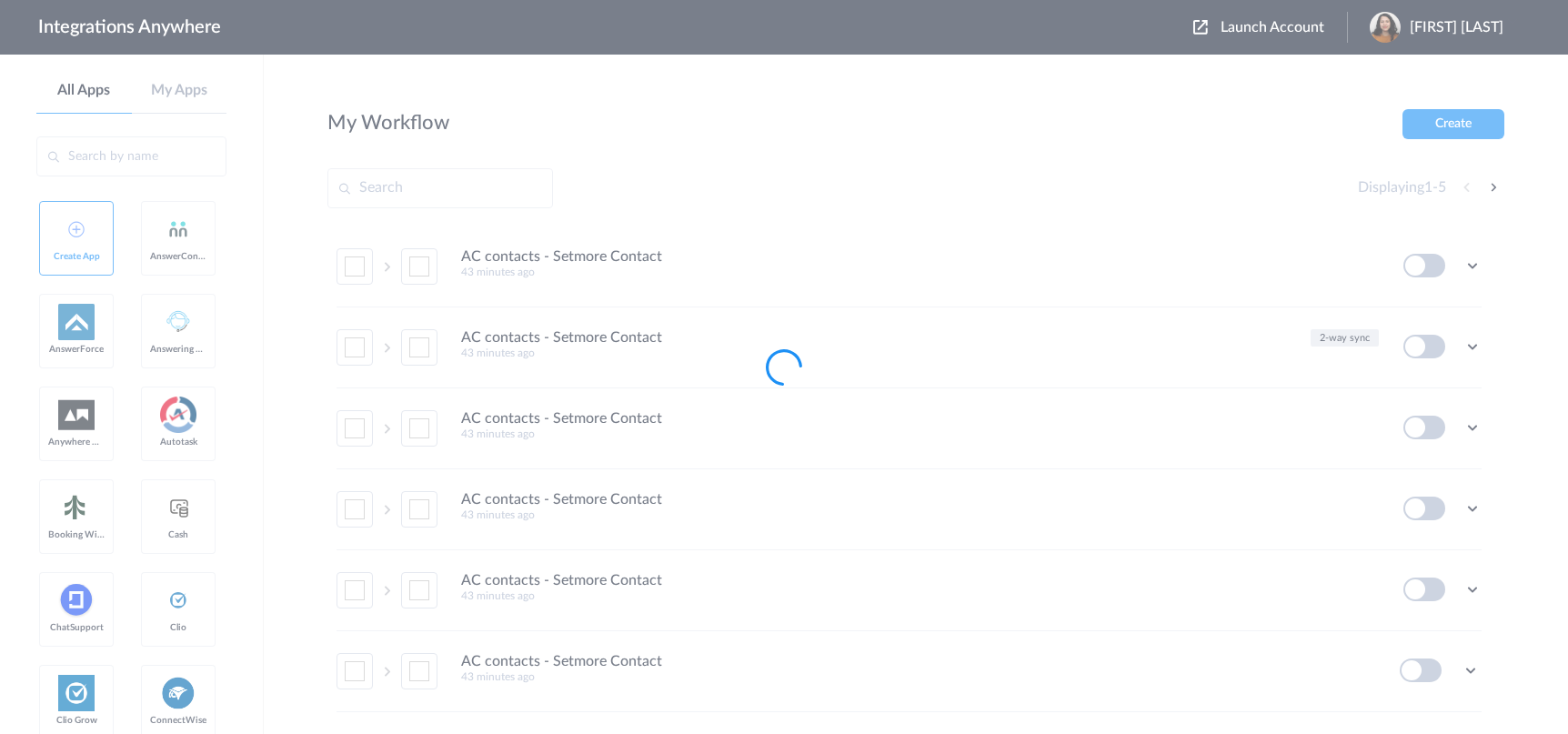 click on "Integrations Anywhere
Launch Account
[FIRST] [LAST]
My Account
Logout
All Apps
My Apps
Create App AnswerConnect AnswerForce Answering Service Anywhere Works Autotask Booking Widget Cash ChatSupport Clio Clio Grow ConnectWise Constant Contact DS Task Distributed Source Drupal Facebook Filter FranConnect Fresh Sales Freshdesk Github Gmail Google Analytics Google Calendar Google Contacts Google Meet Google Reviews Google Sheets Google Tag Manager HelloSells HousecallPro HubSpot In the Chair Insightly Instagram Bookings Instagram Streaming Intercom Jimdo Jira Service Desk Joomla Keap LEX Reception Law Ruler LawPay Lawcus Lawmatics Less Annoying CRM Lexicata 1" at bounding box center (784, 0) 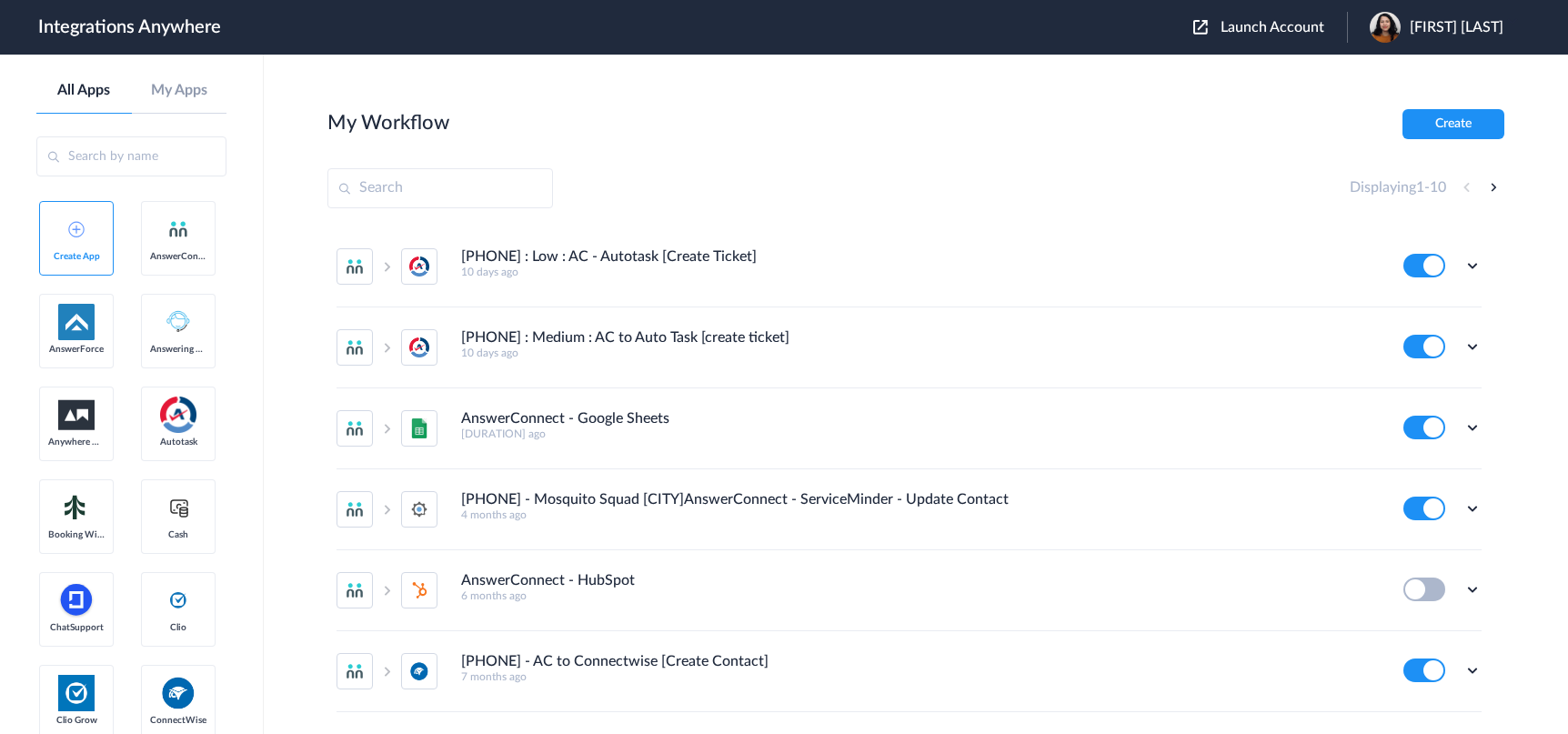 click on "Launch Account" at bounding box center (1270, 27) 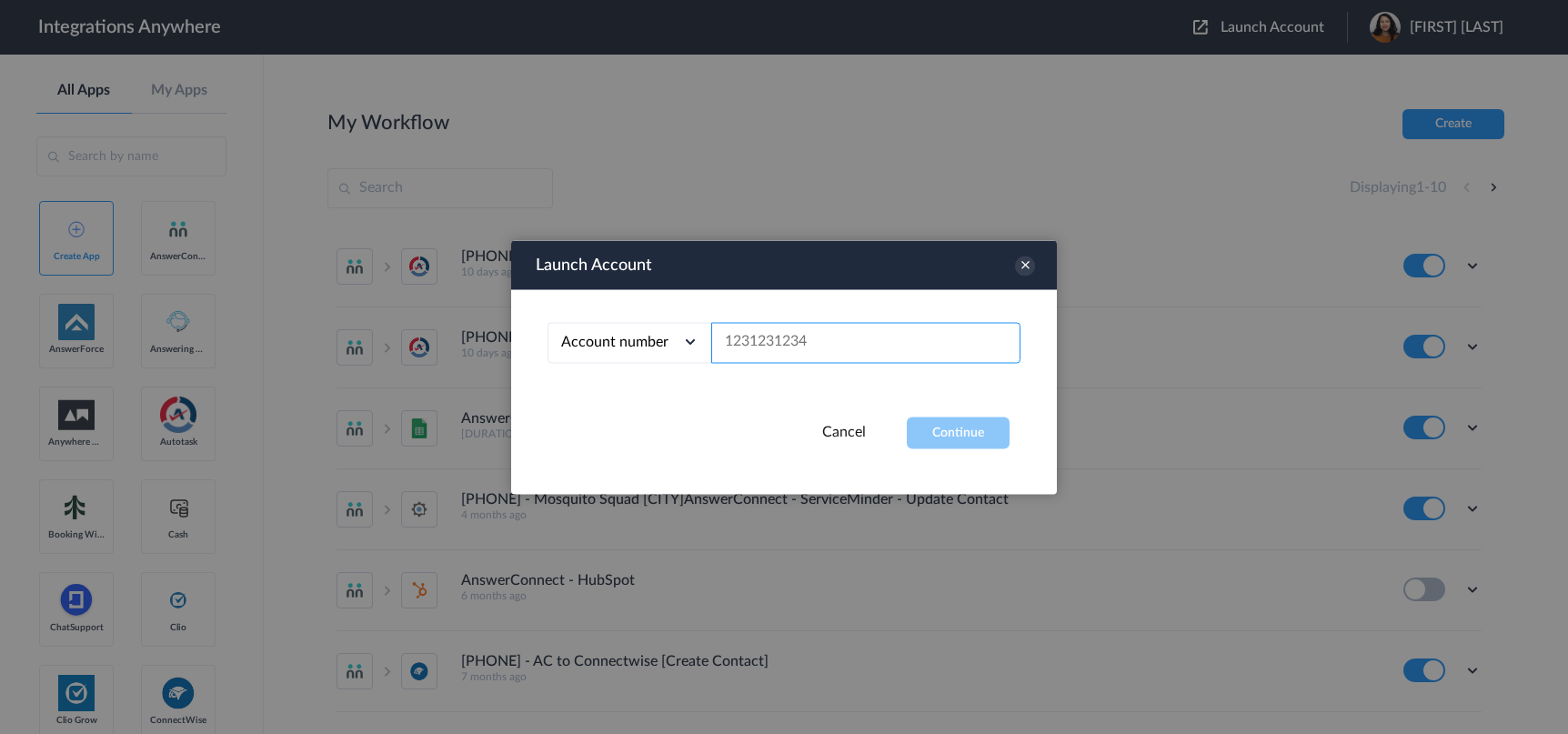 paste on "[PHONE]" 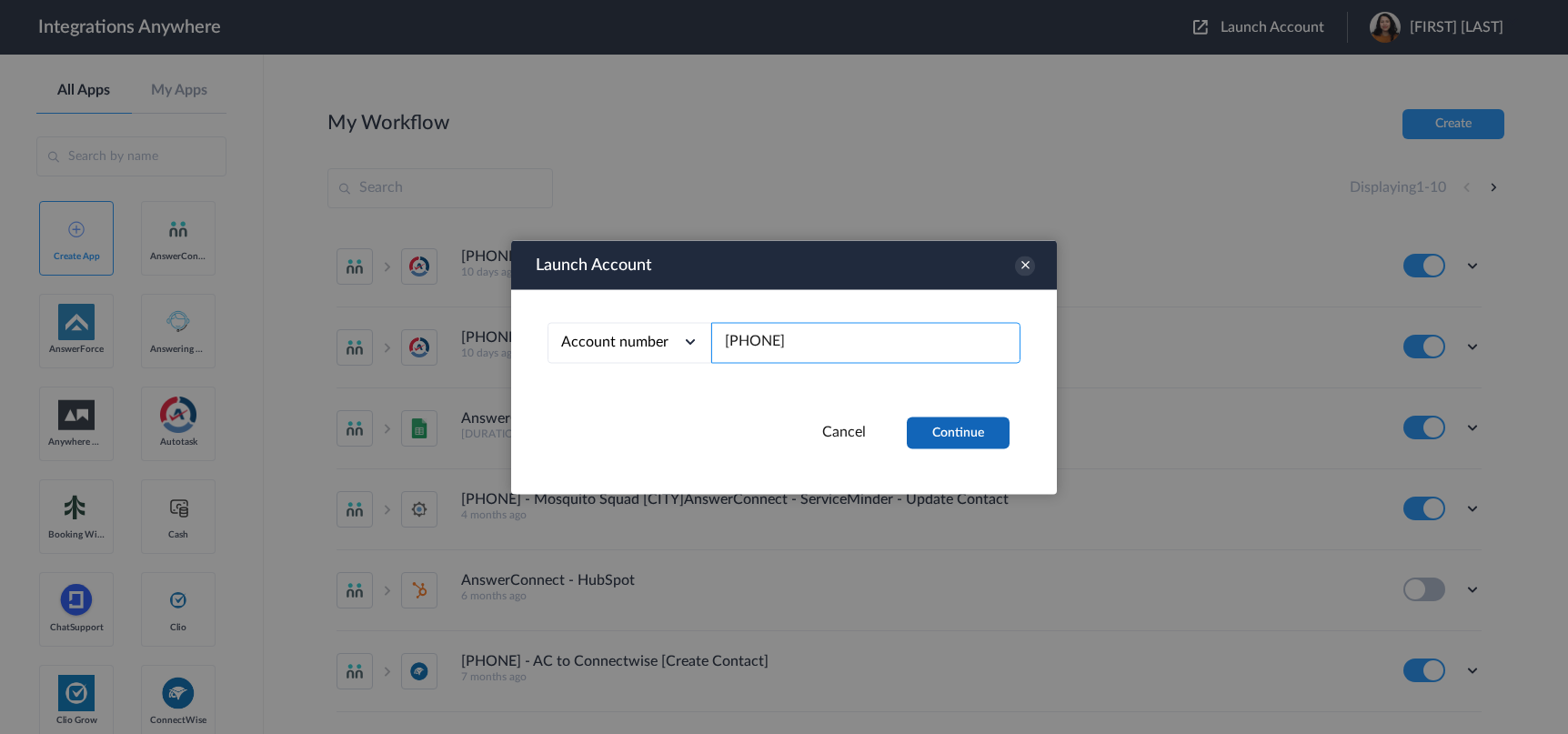 type on "[PHONE]" 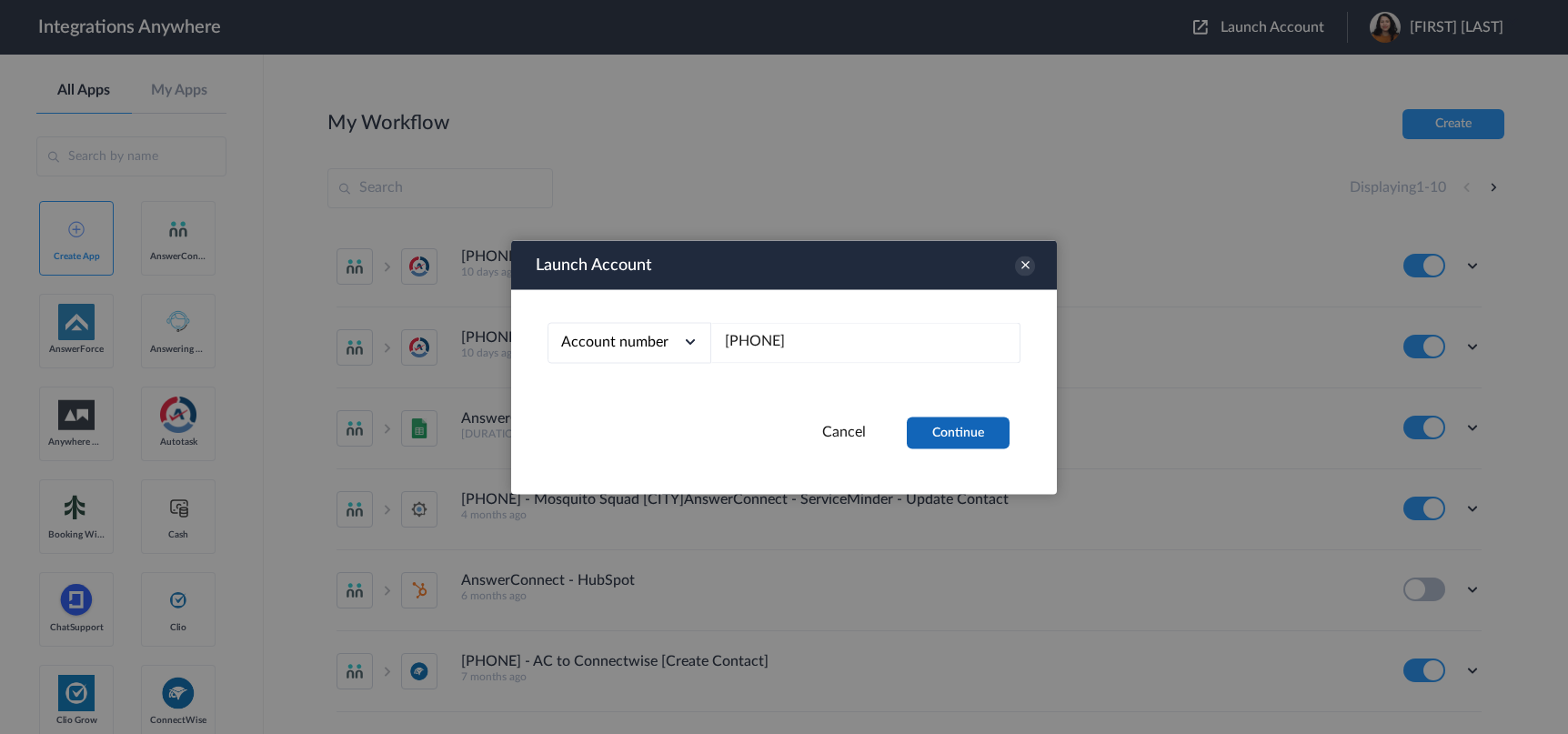 click on "Continue" at bounding box center (958, 432) 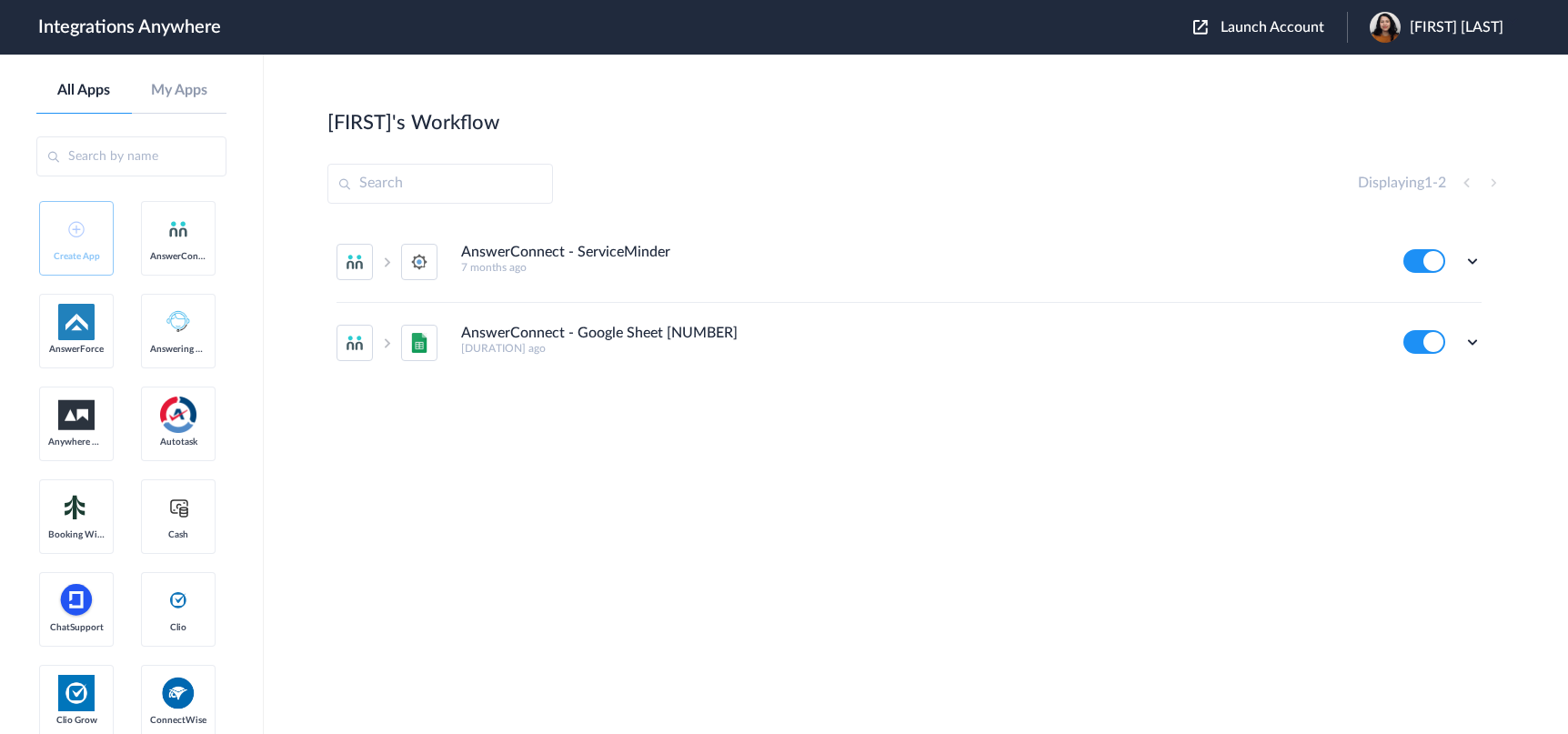 click on "AnswerConnect - ServiceMinder" at bounding box center [566, 252] 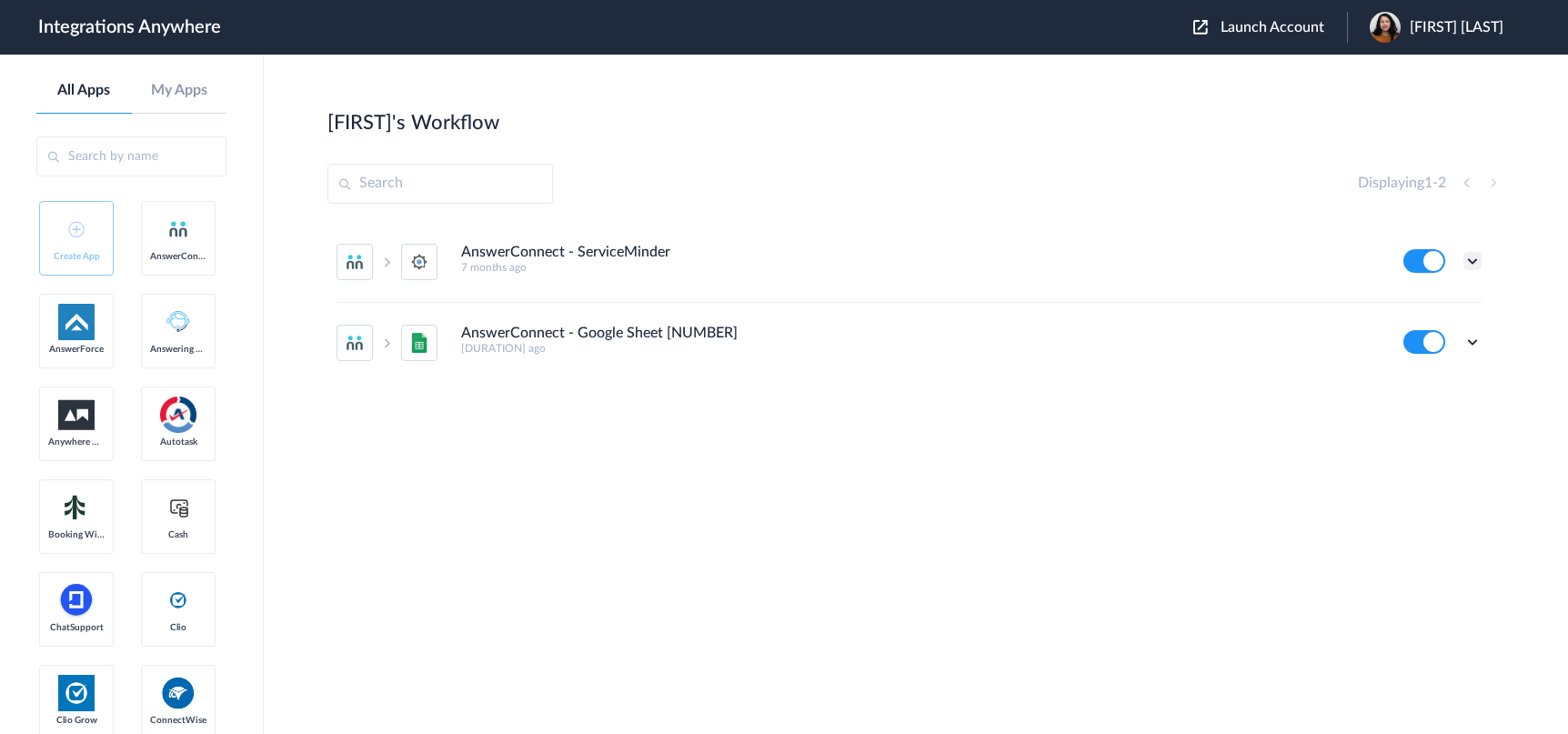 click at bounding box center (1473, 261) 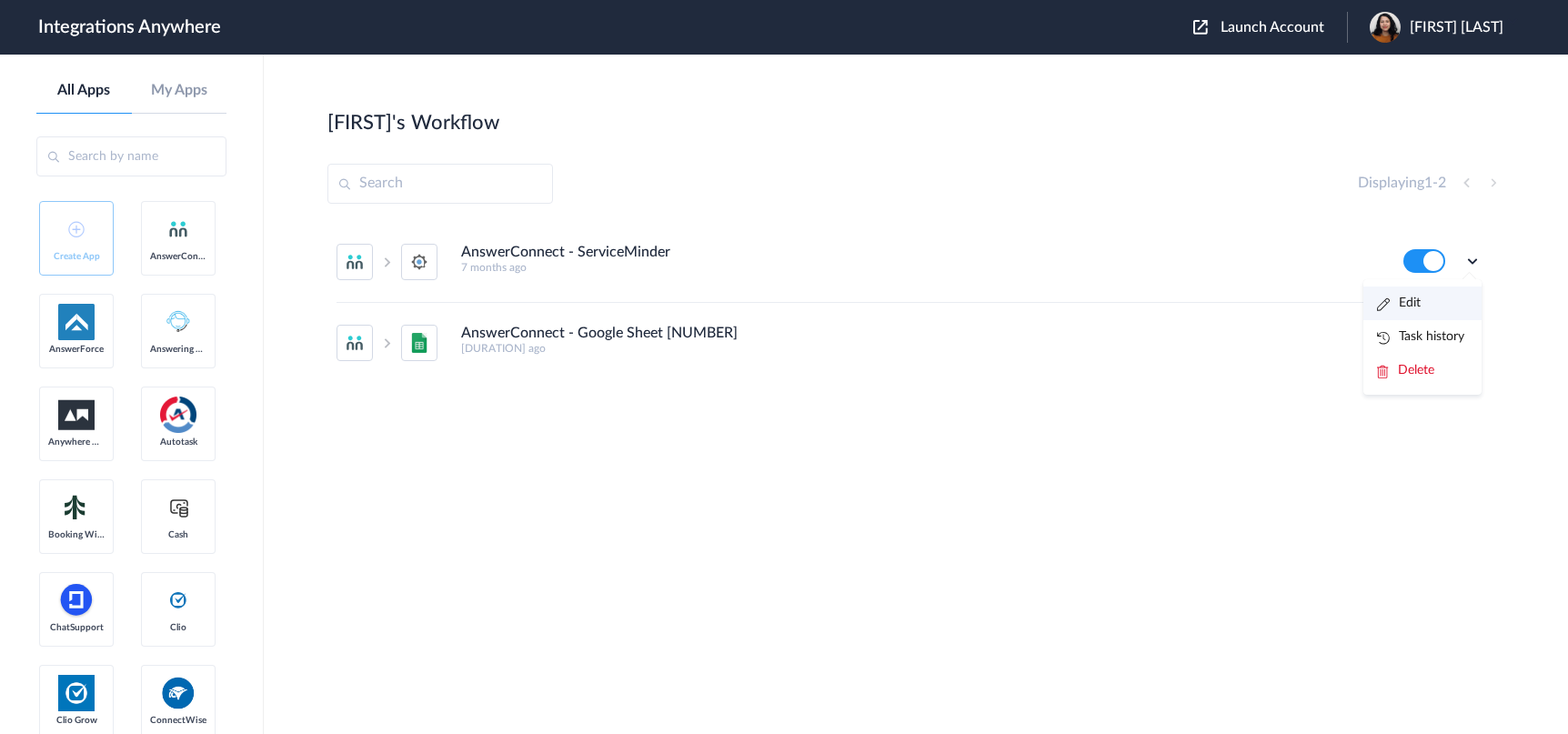 click on "Edit" at bounding box center (1399, 303) 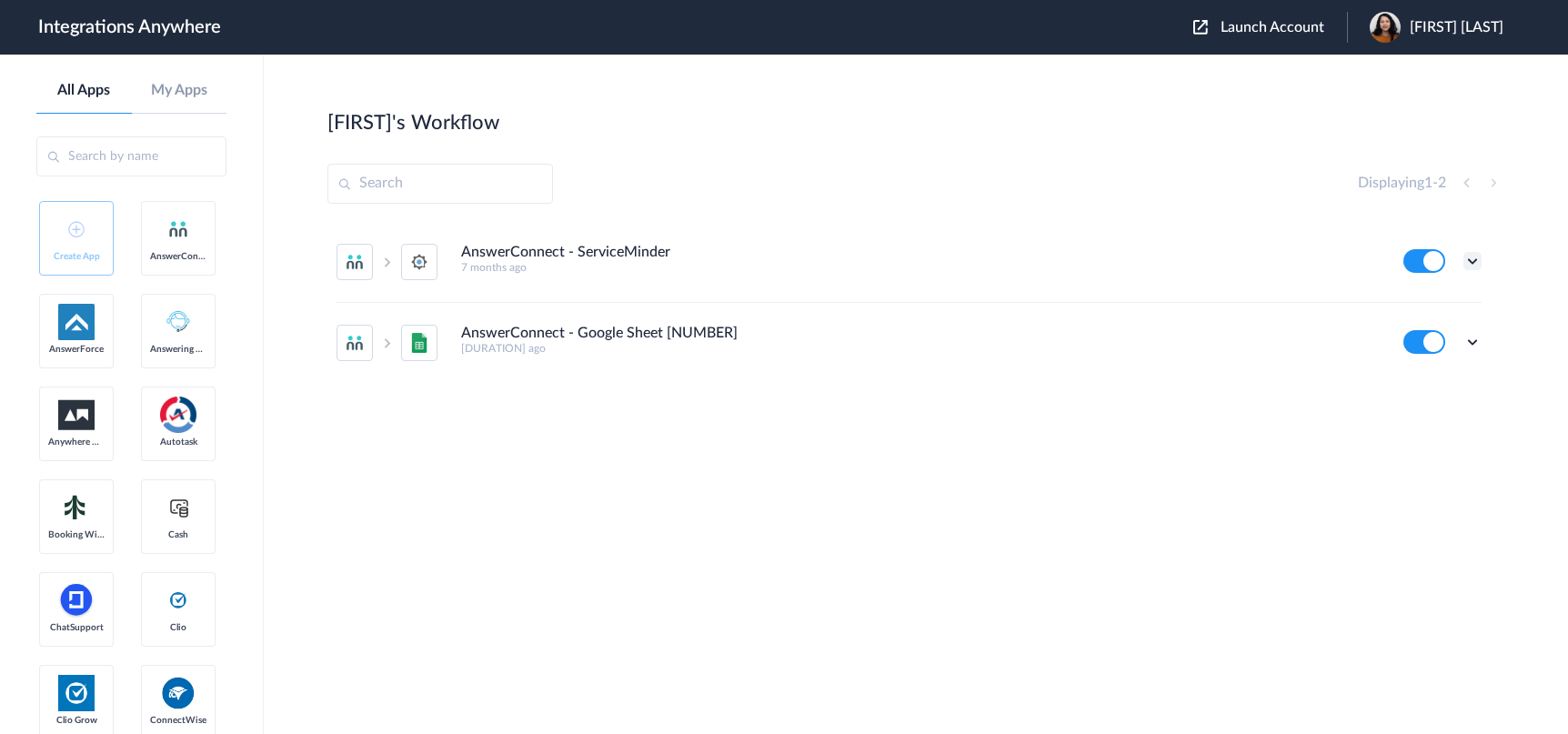 click at bounding box center [1473, 261] 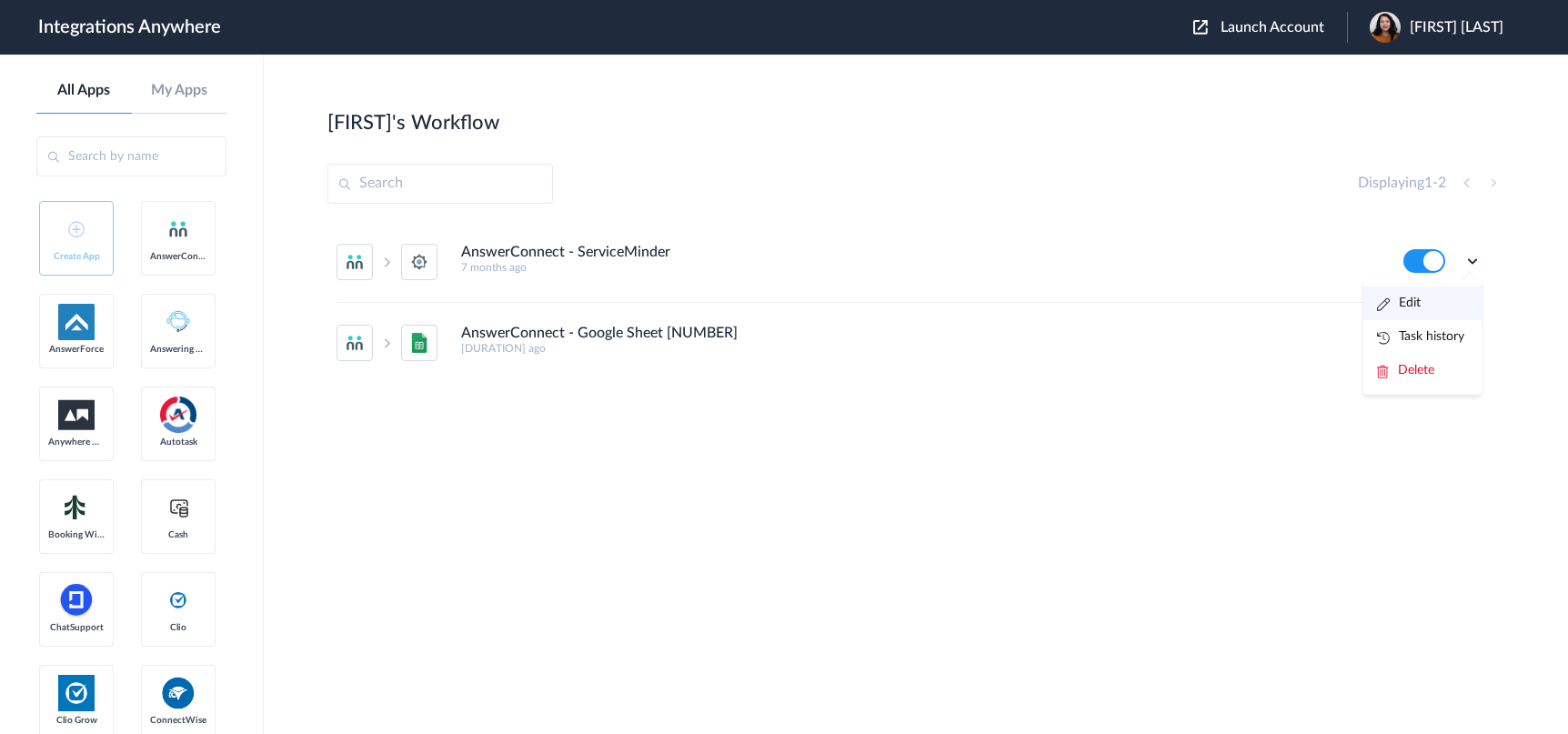 click on "Edit" at bounding box center (1422, 303) 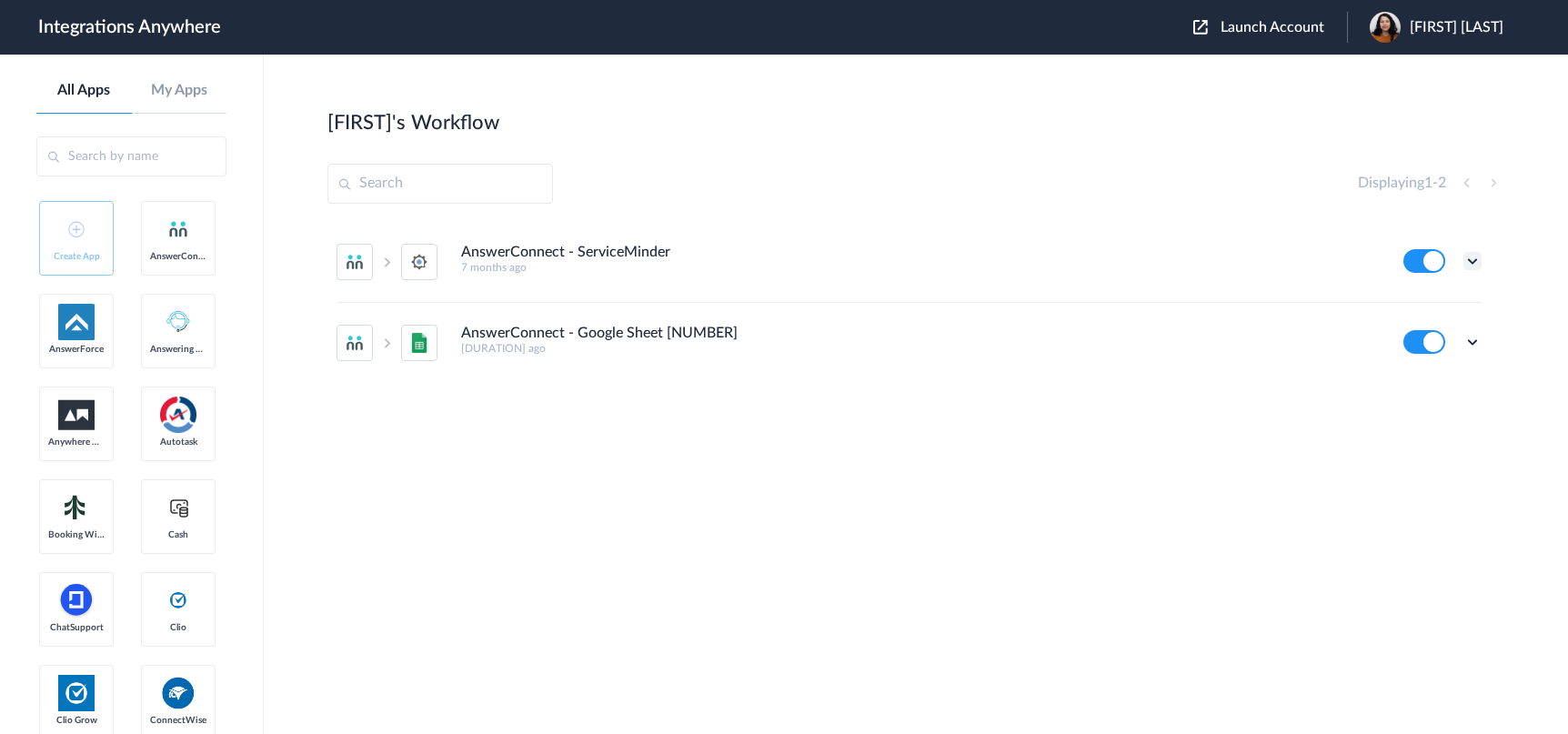 click at bounding box center [1473, 261] 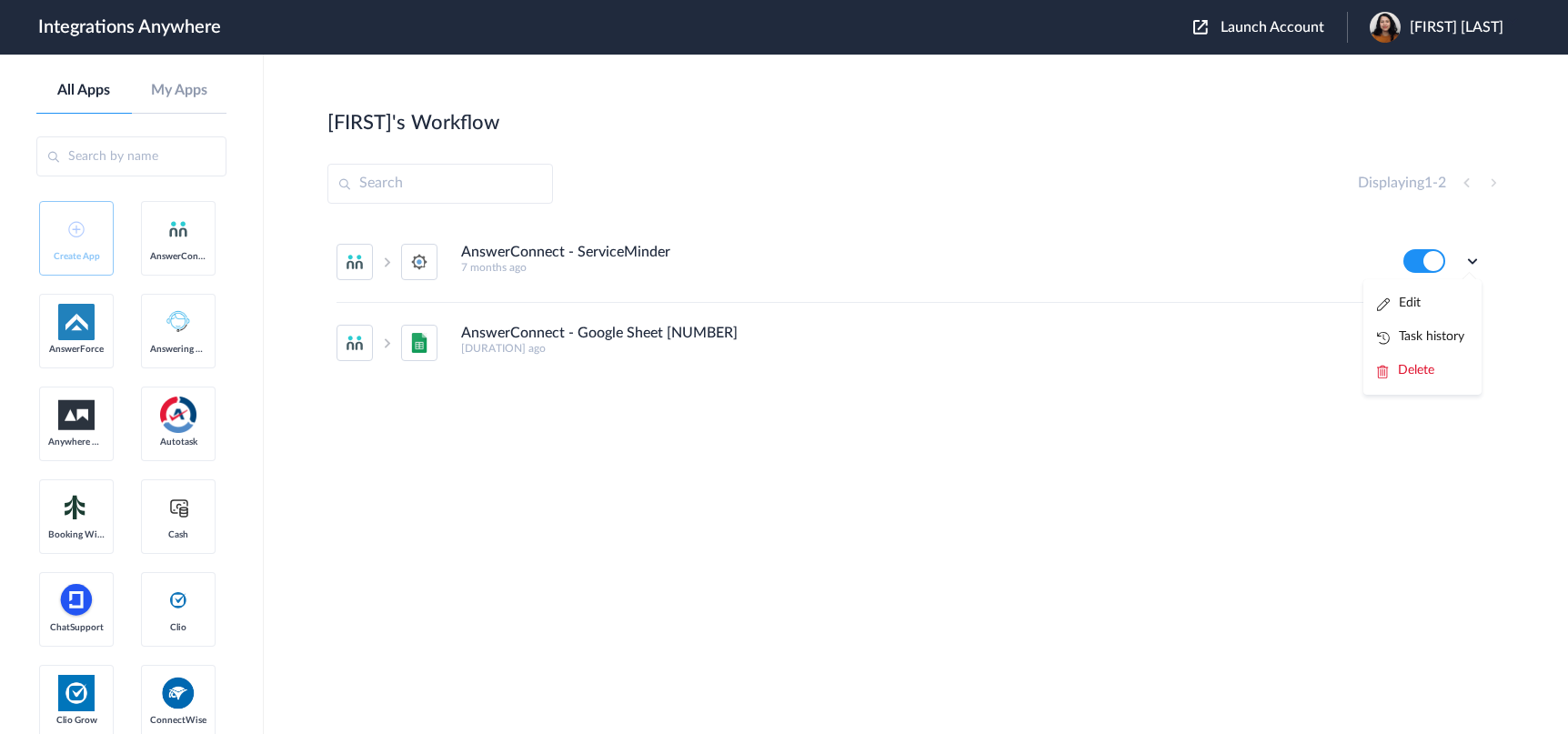 click on "Task history" at bounding box center (1421, 337) 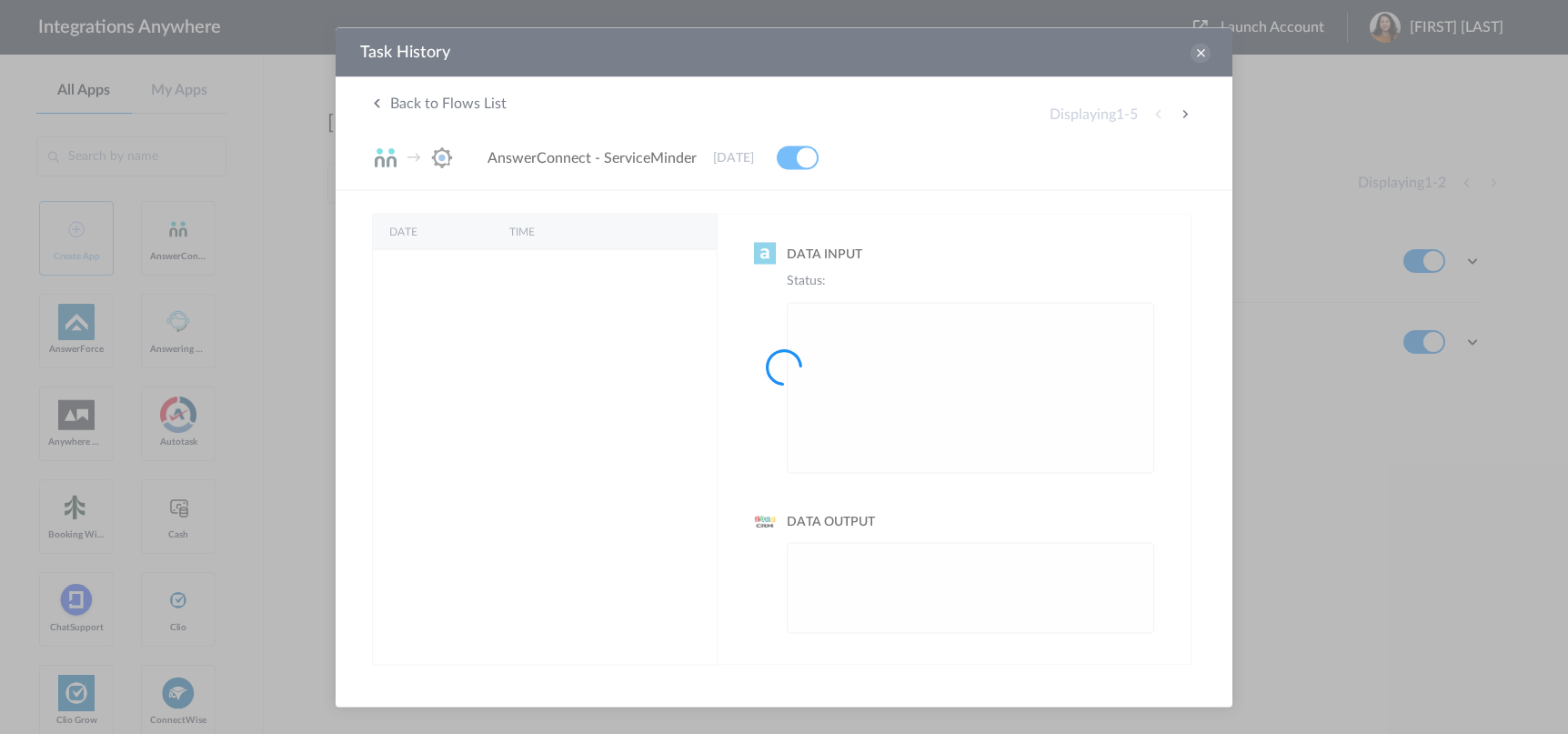 scroll, scrollTop: 0, scrollLeft: 0, axis: both 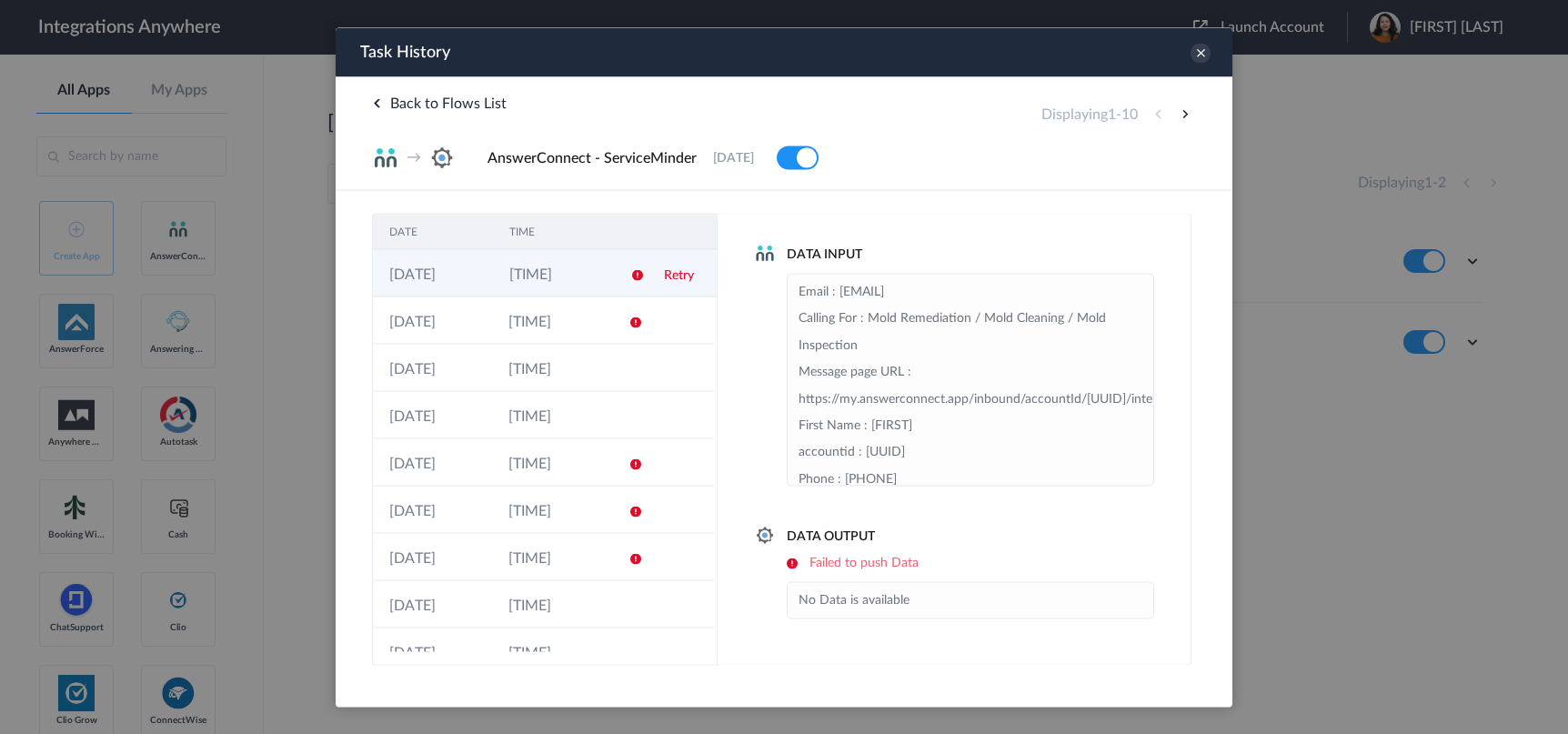 click on "Retry" at bounding box center (682, 273) 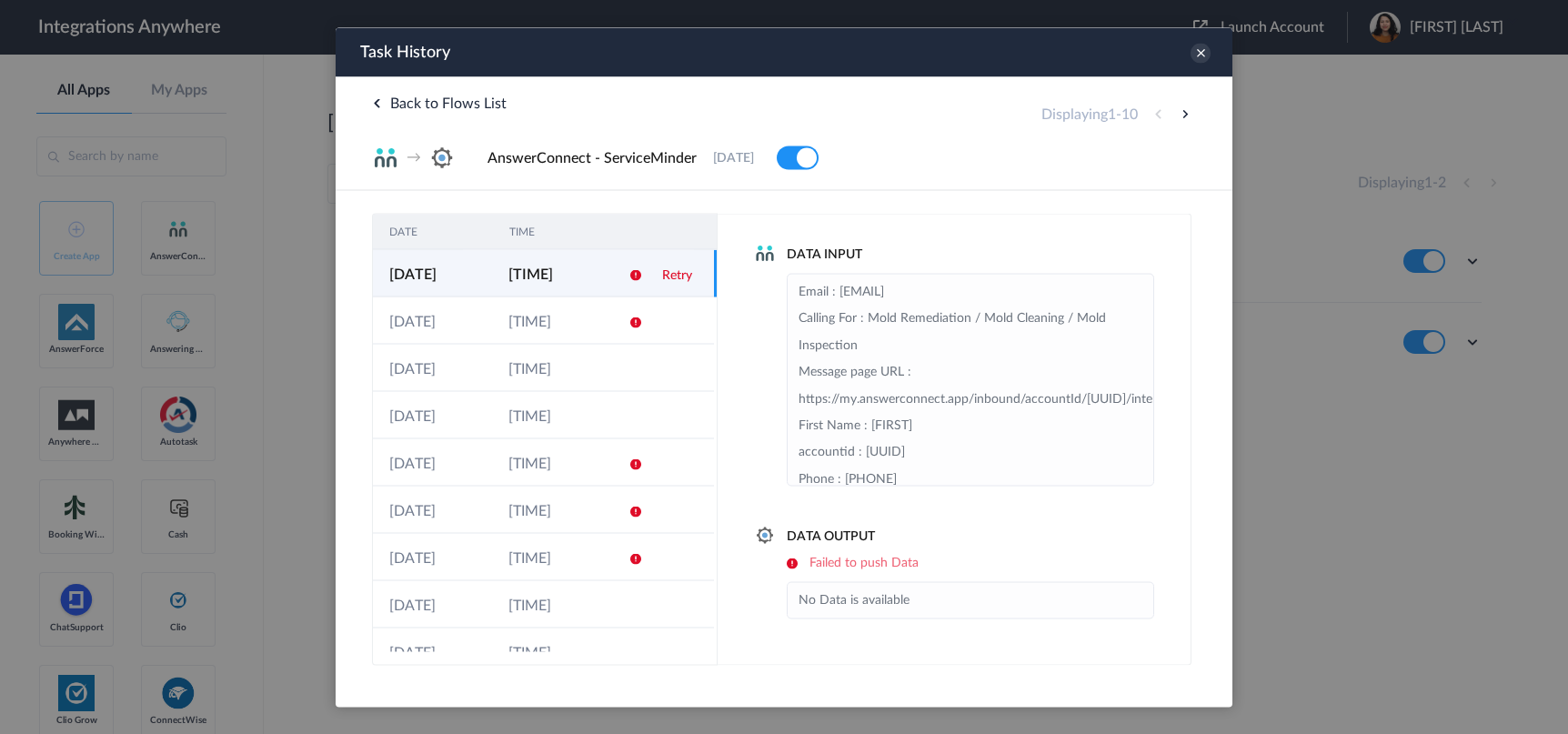 click on "Retry" at bounding box center [677, 275] 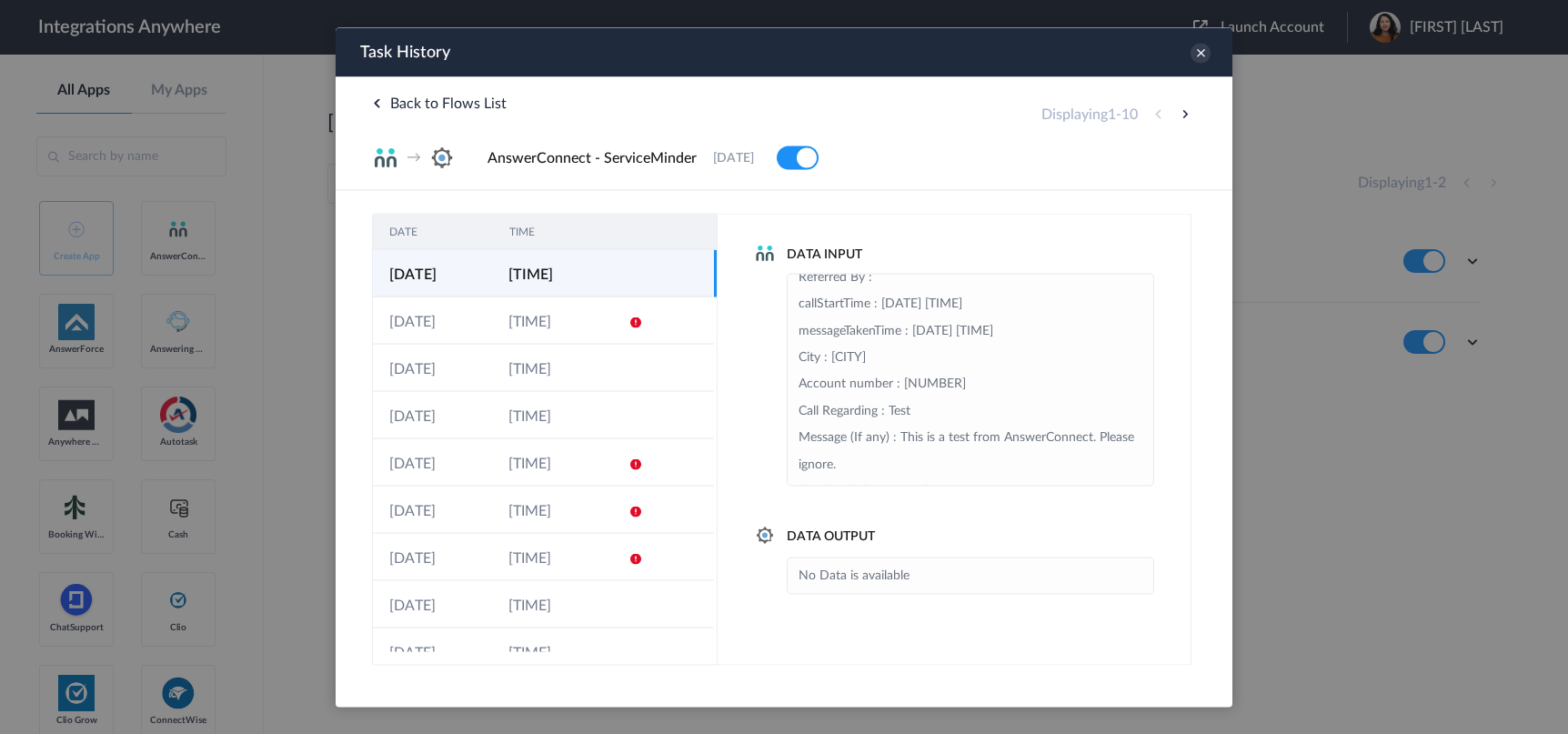 scroll, scrollTop: 637, scrollLeft: 0, axis: vertical 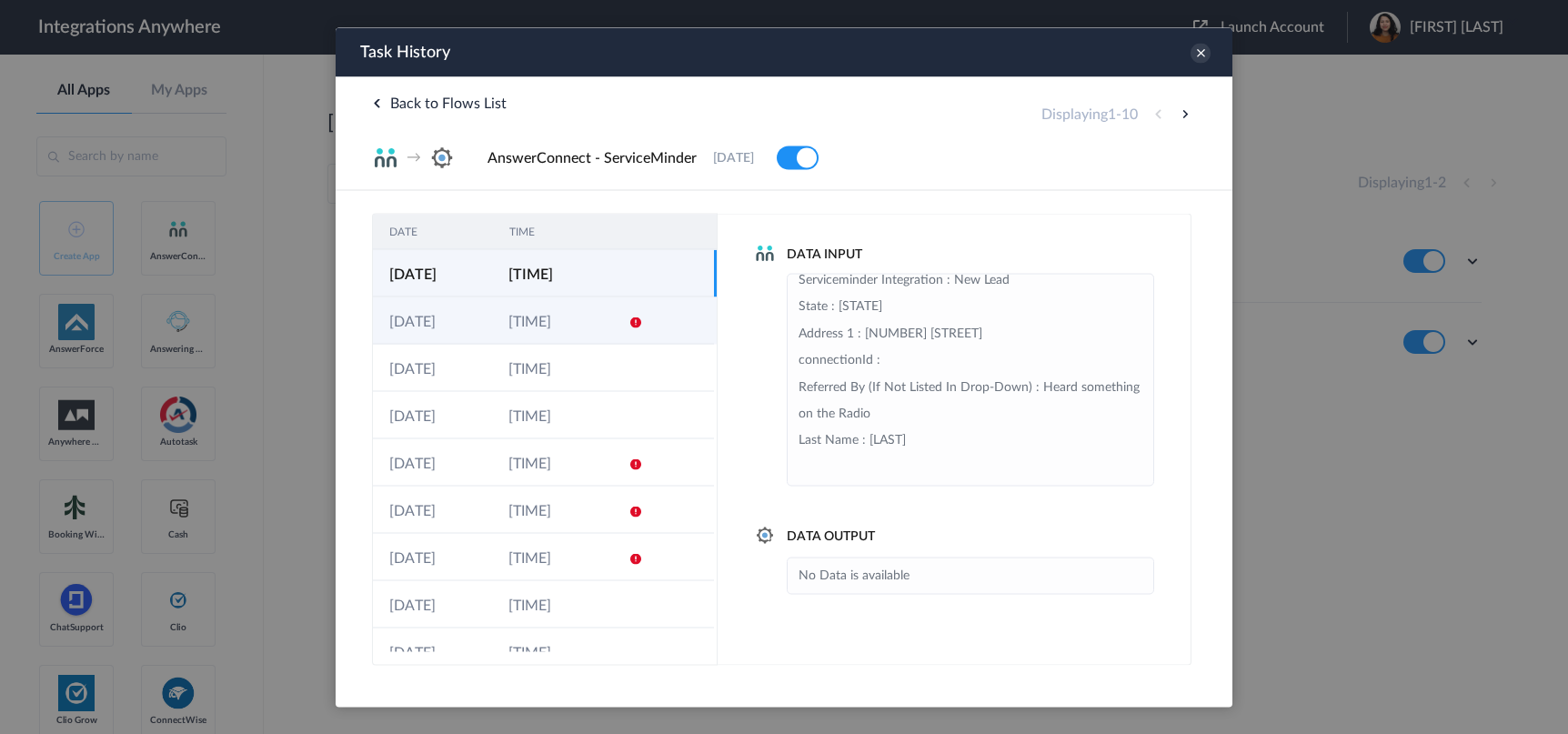 click on "12:30:24 PM" at bounding box center [551, 320] 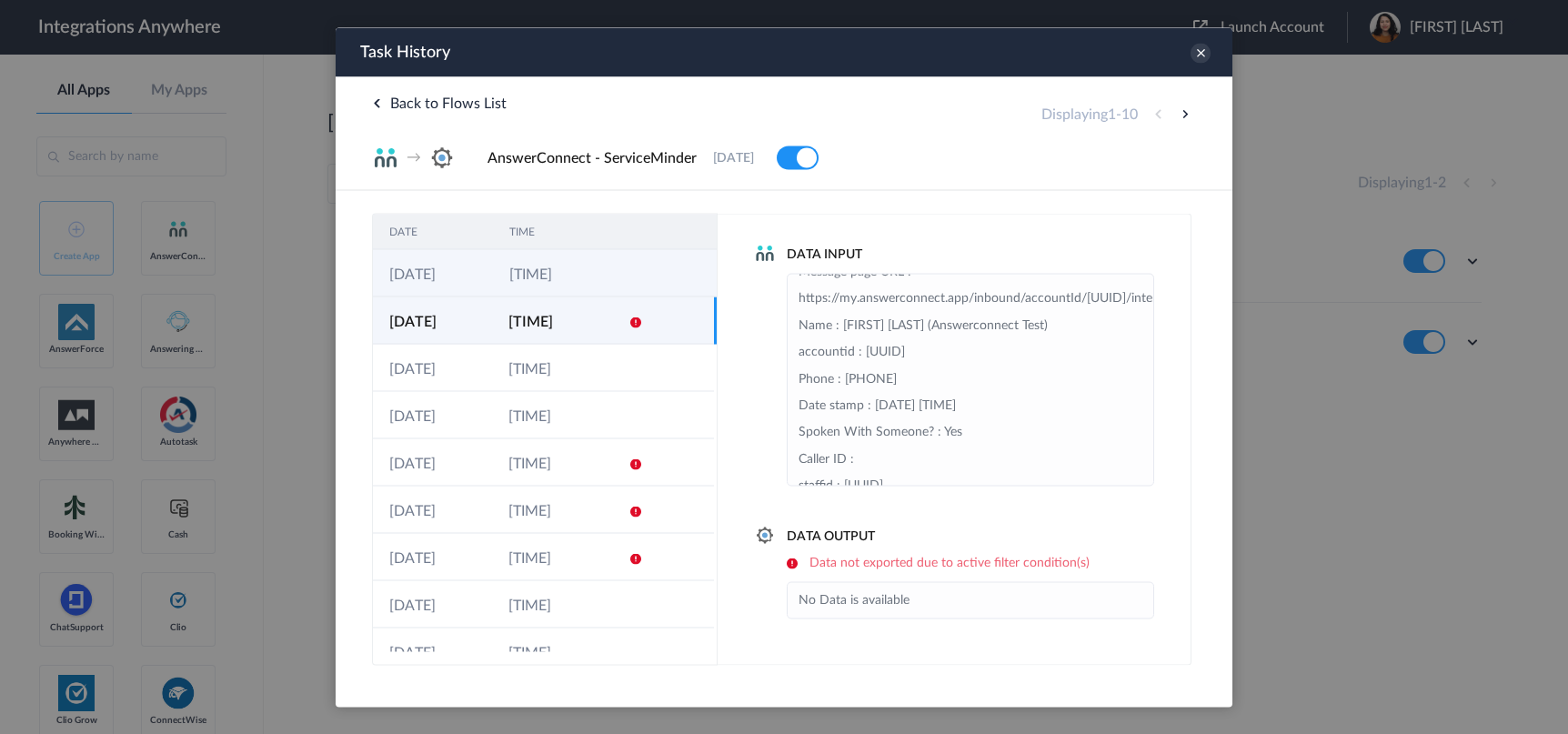 scroll, scrollTop: 0, scrollLeft: 0, axis: both 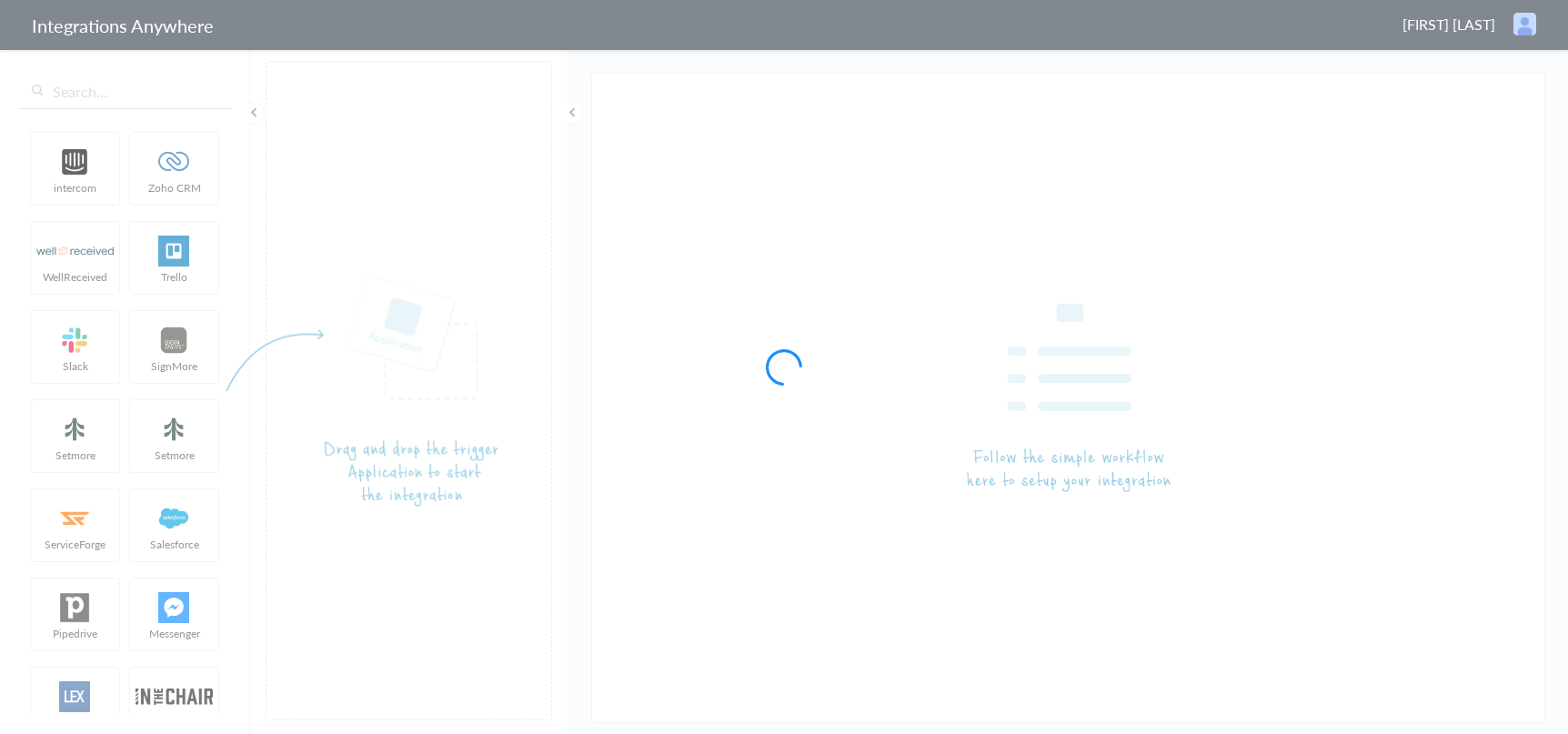 type on "AnswerConnect - ServiceMinder" 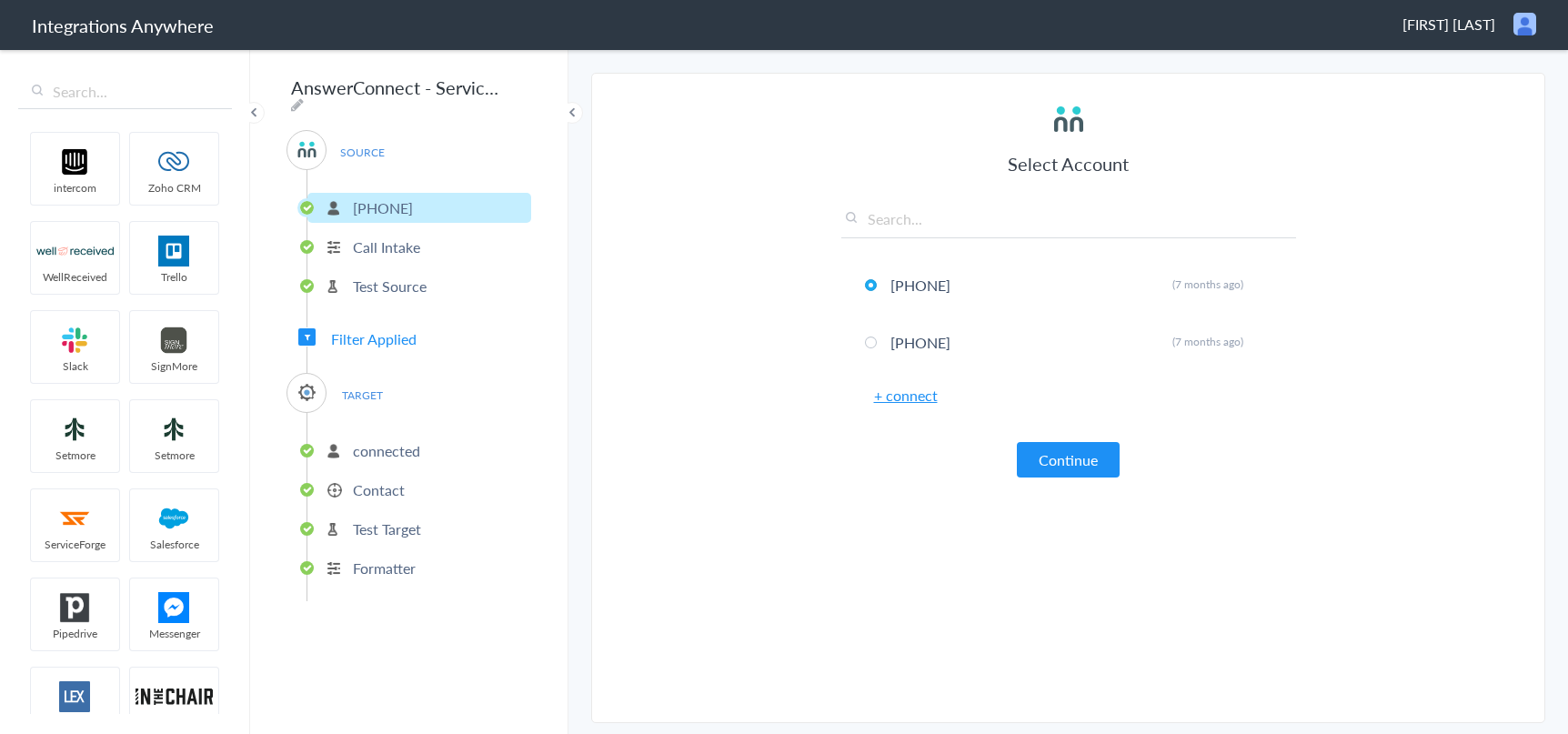drag, startPoint x: 1027, startPoint y: 454, endPoint x: 1078, endPoint y: 461, distance: 51.478151 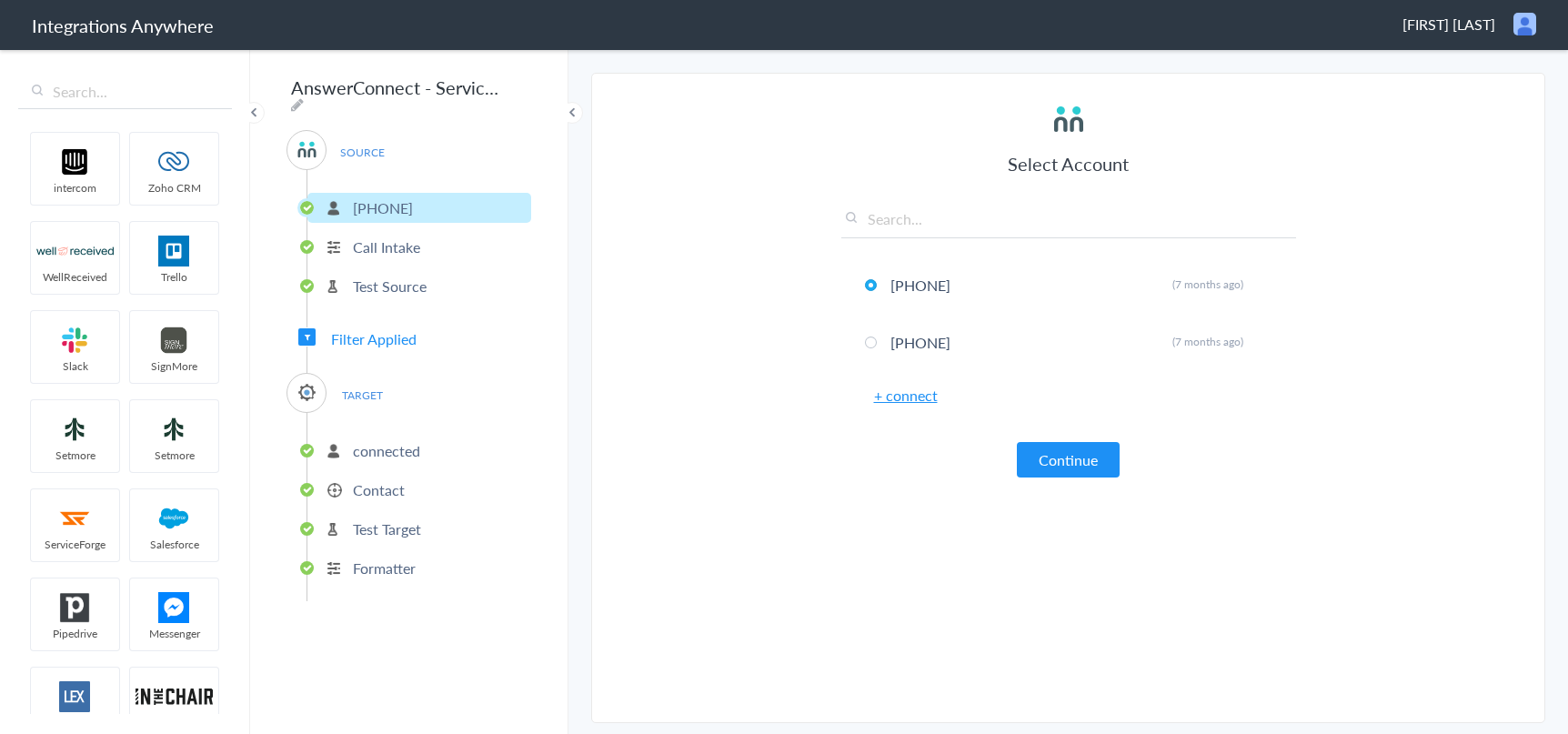 click on "Continue" at bounding box center [1068, 459] 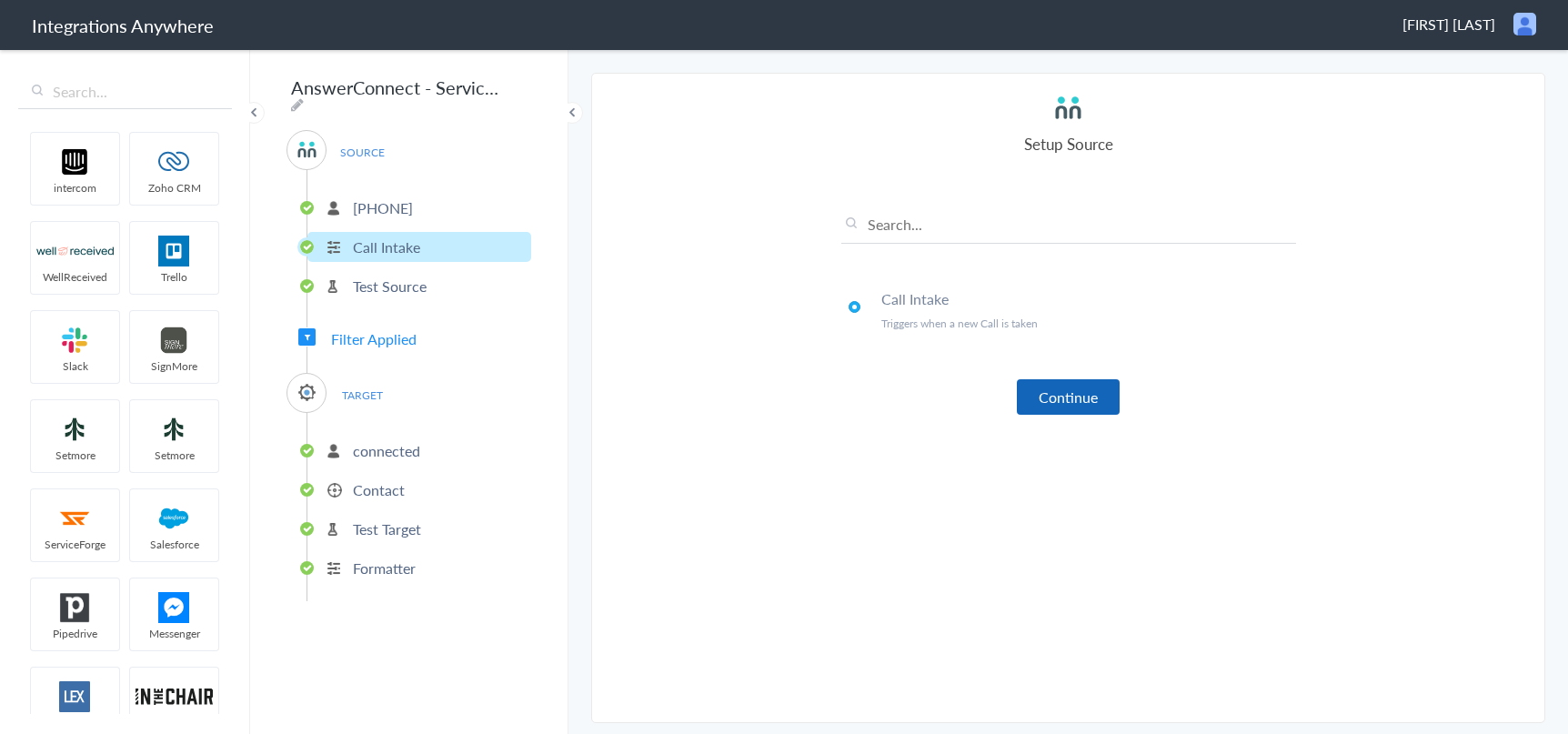 click on "Continue" at bounding box center (1068, 397) 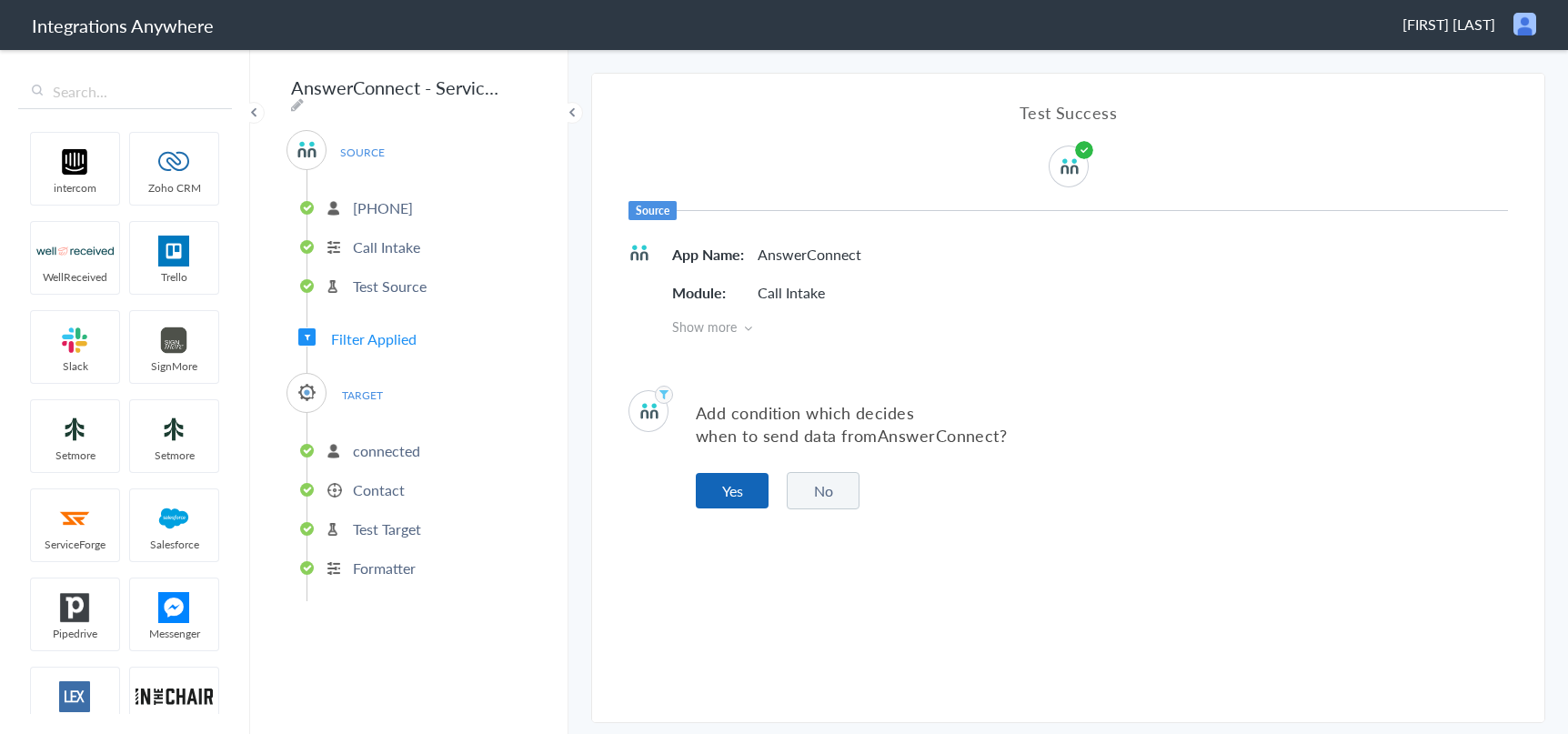 click on "Yes" at bounding box center (732, 490) 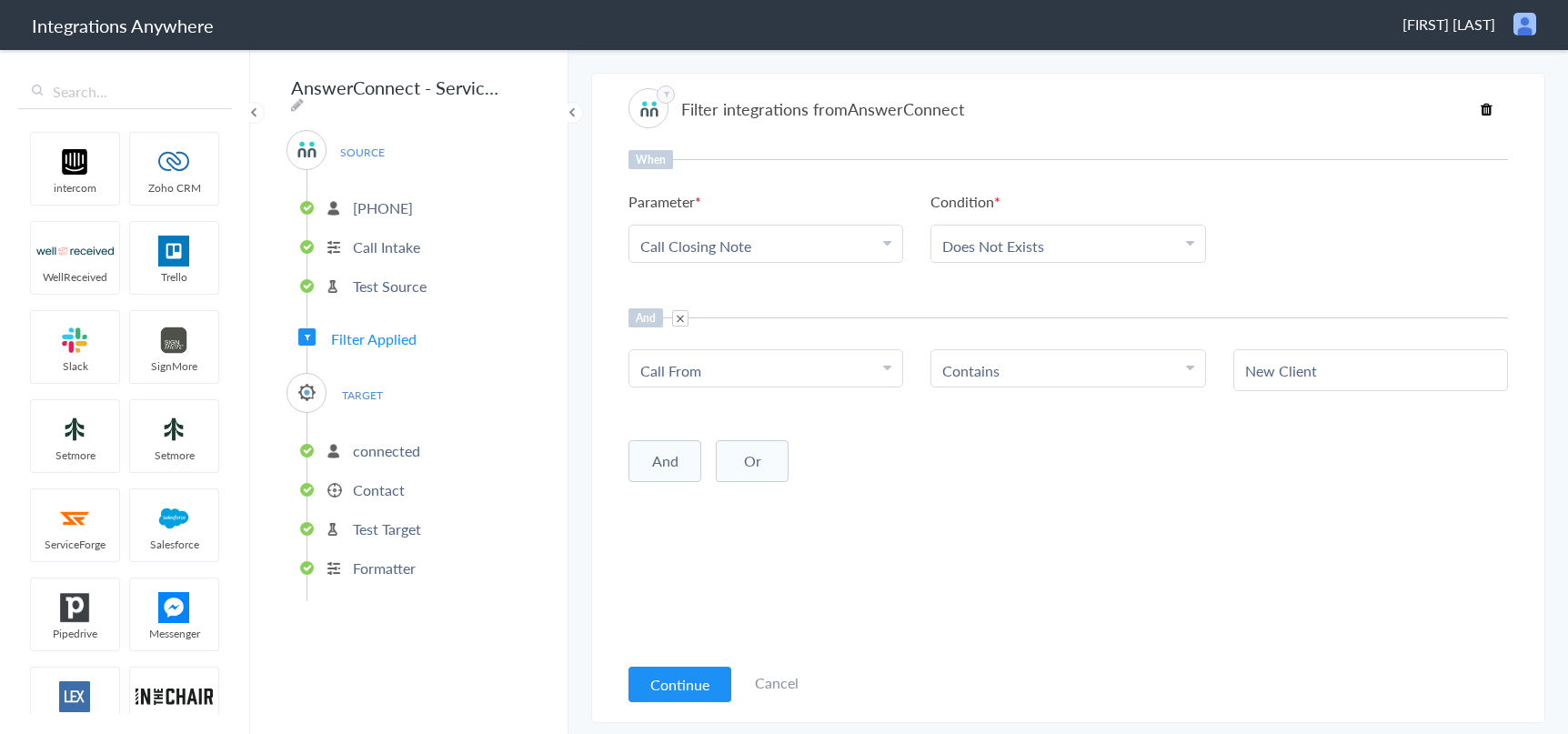 click on "Call From" at bounding box center [761, 370] 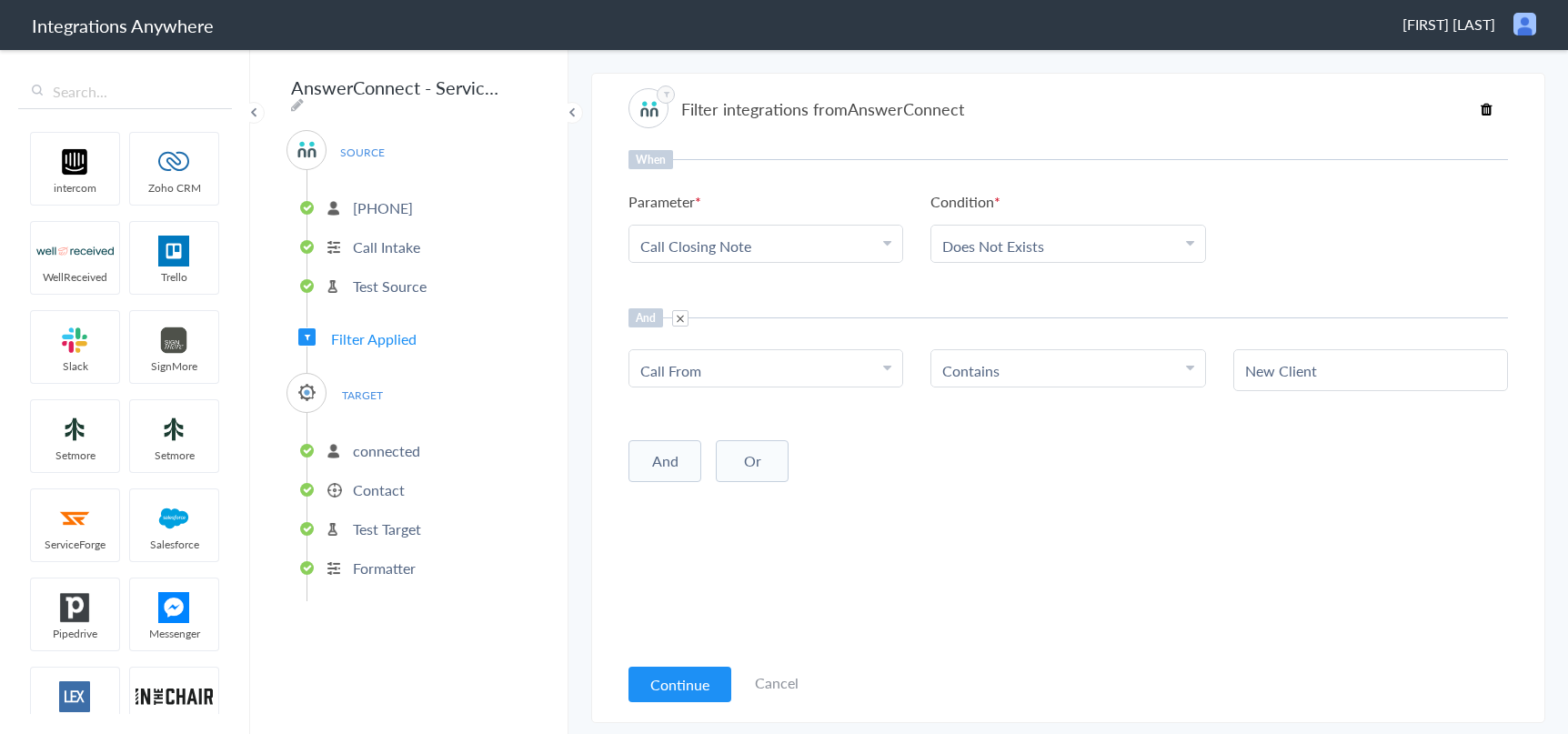 click on "Call From" at bounding box center (761, 370) 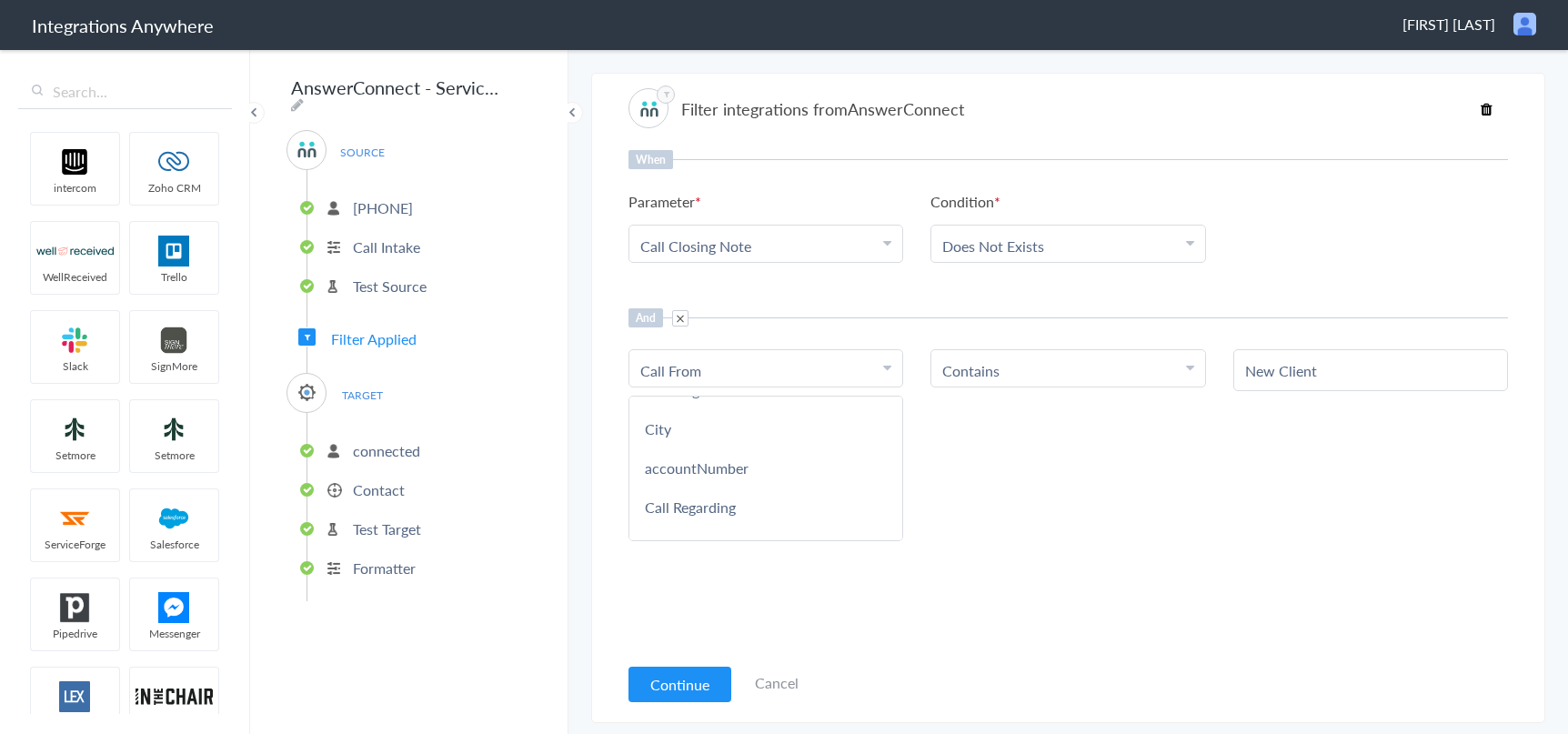 scroll, scrollTop: 900, scrollLeft: 0, axis: vertical 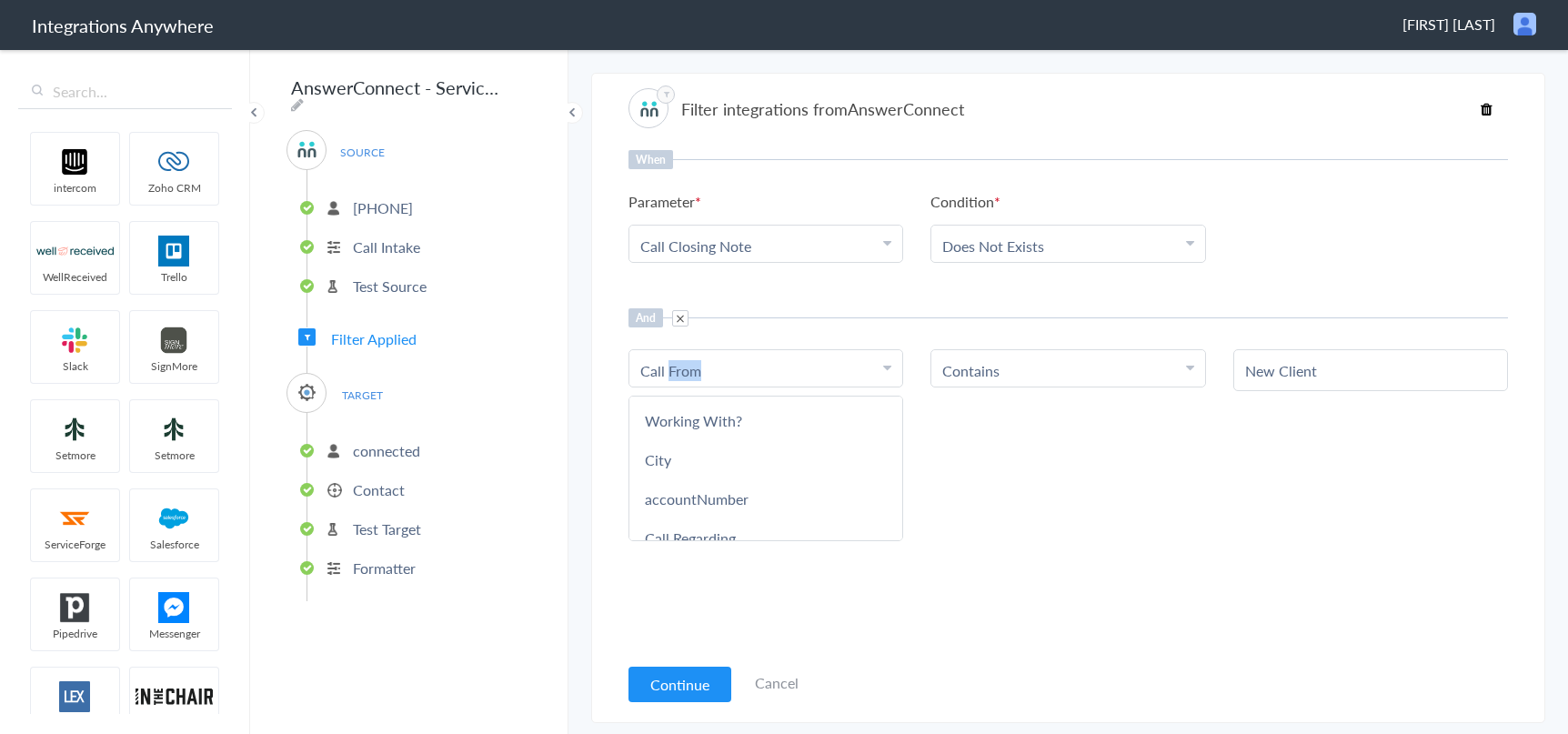 drag, startPoint x: 722, startPoint y: 372, endPoint x: 667, endPoint y: 372, distance: 55 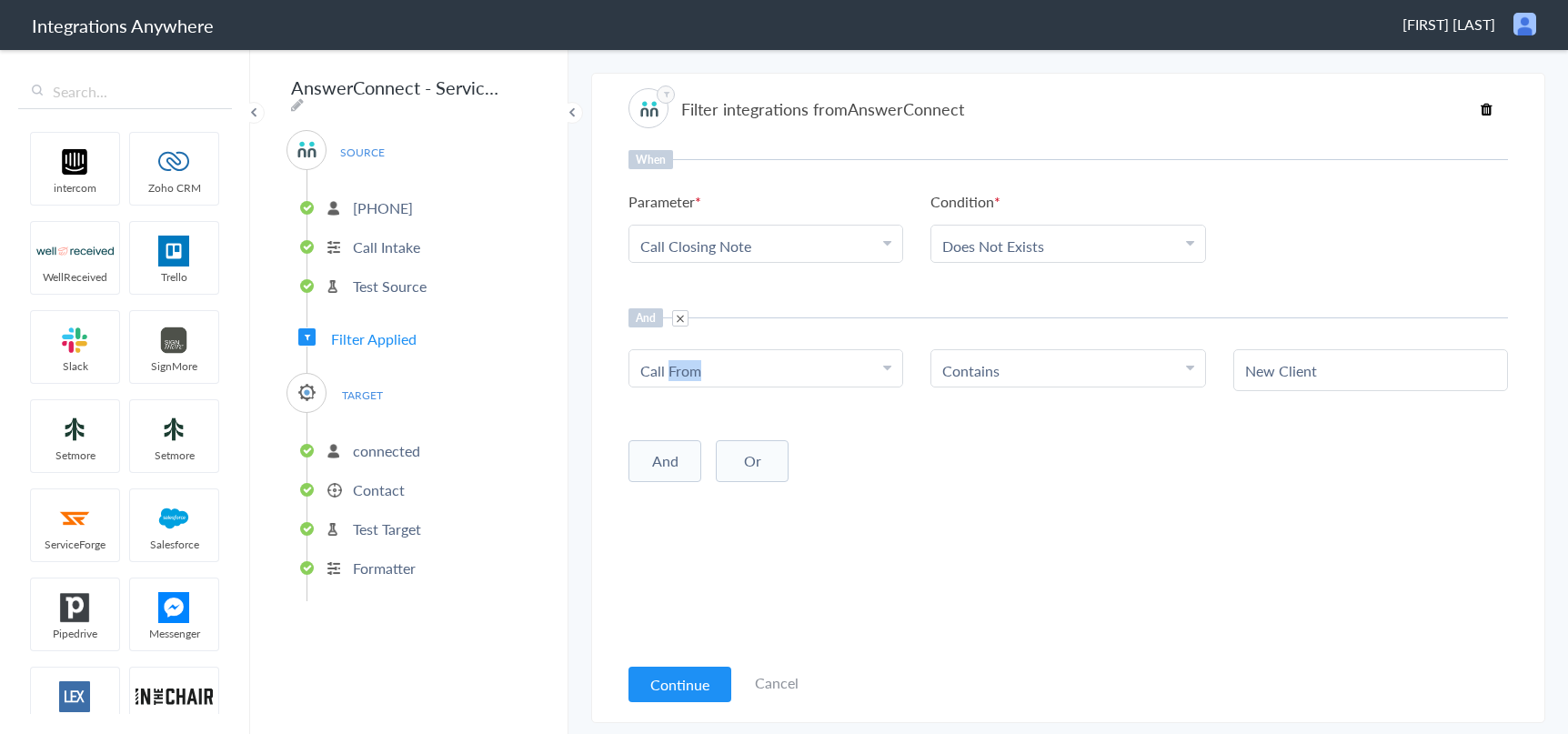 click on "Call From" at bounding box center [761, 370] 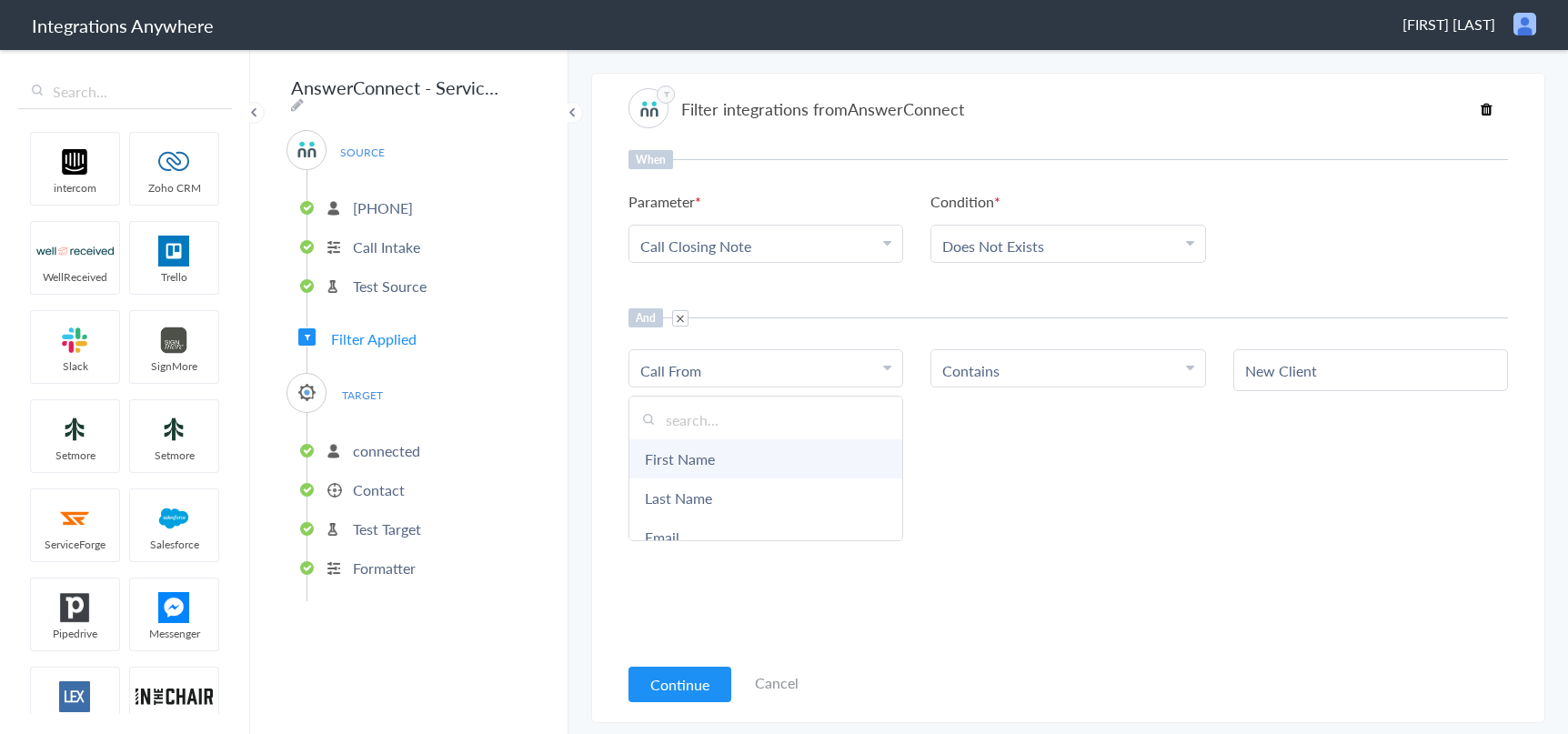 scroll, scrollTop: 0, scrollLeft: 0, axis: both 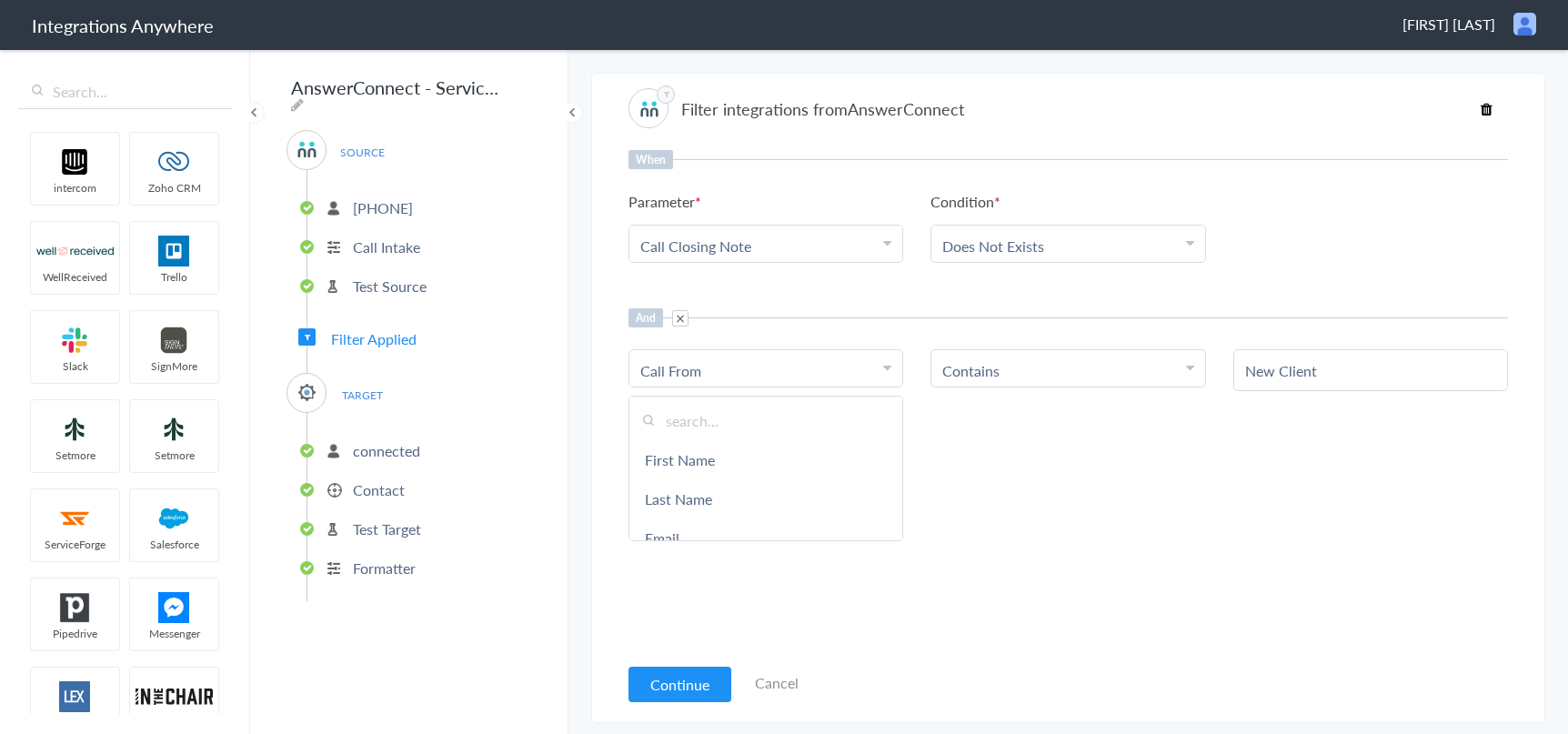 click at bounding box center (766, 420) 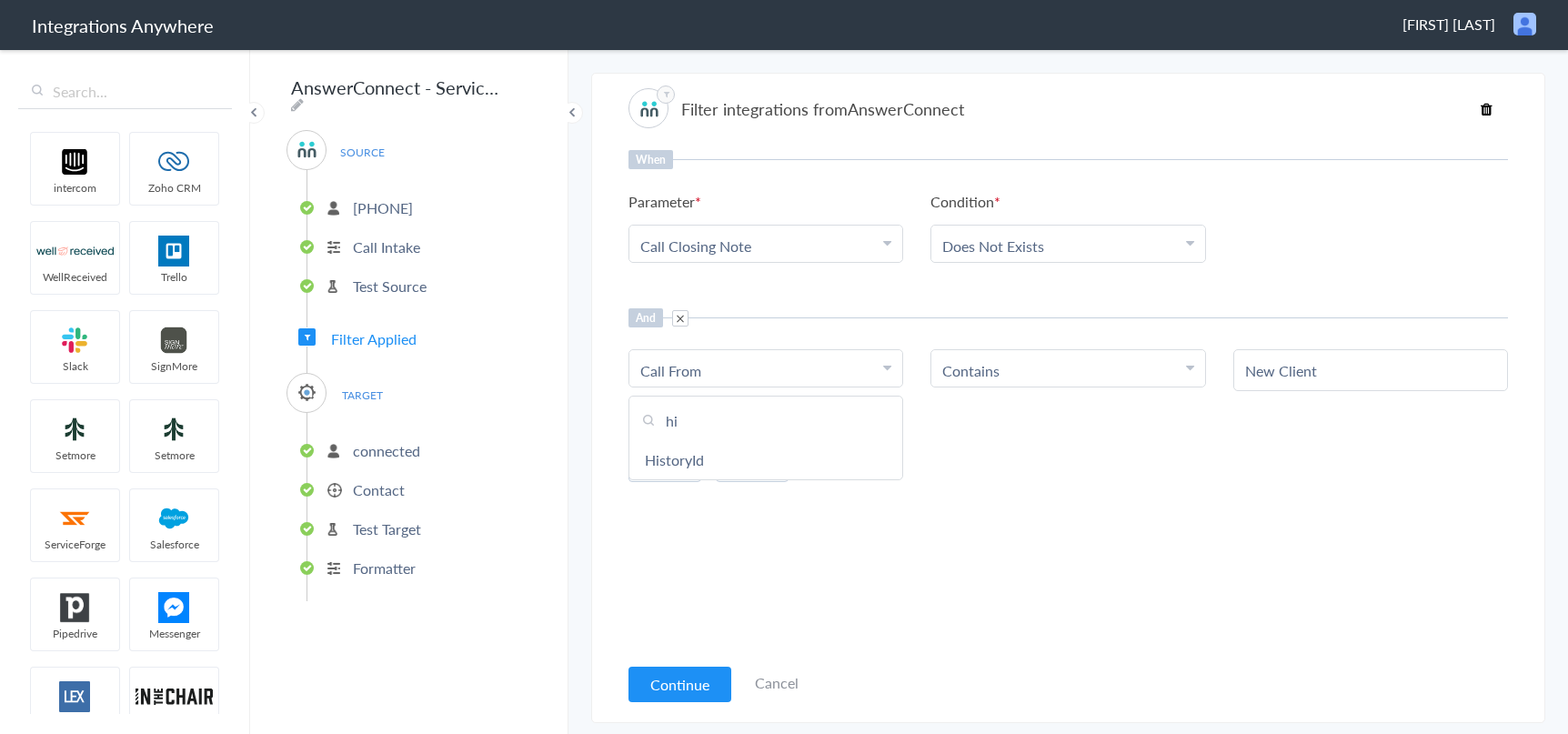 type on "h" 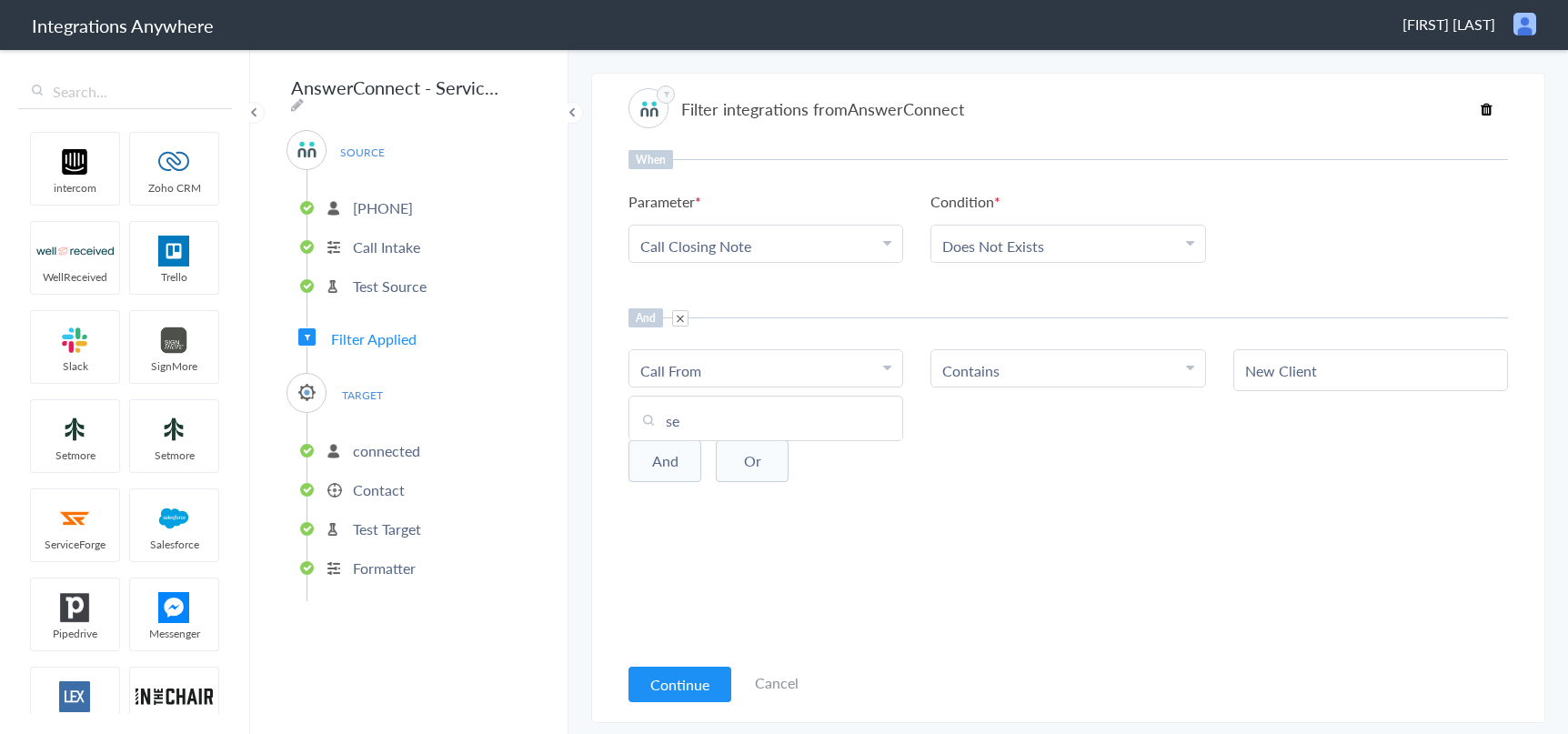 type on "s" 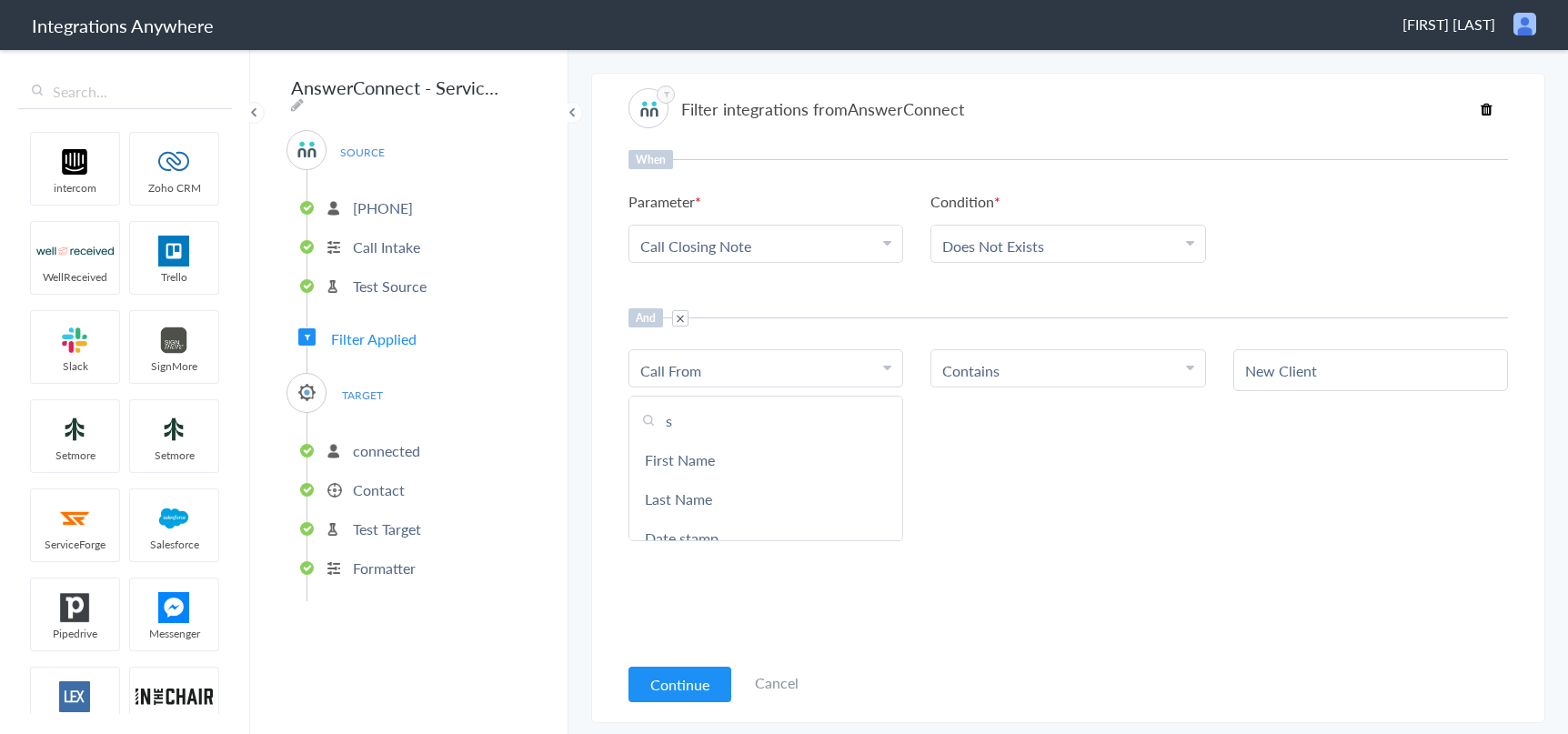 type 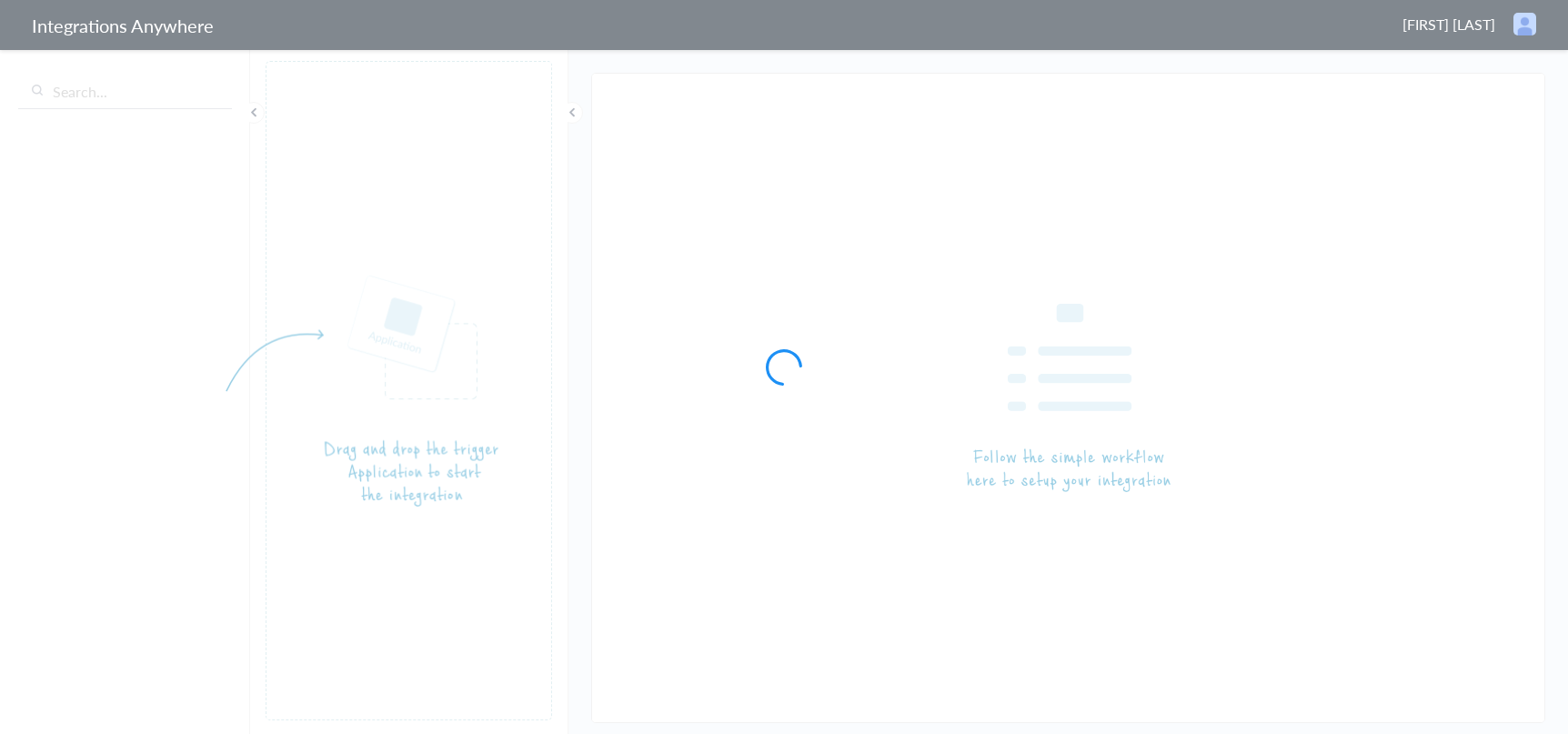 scroll, scrollTop: 0, scrollLeft: 0, axis: both 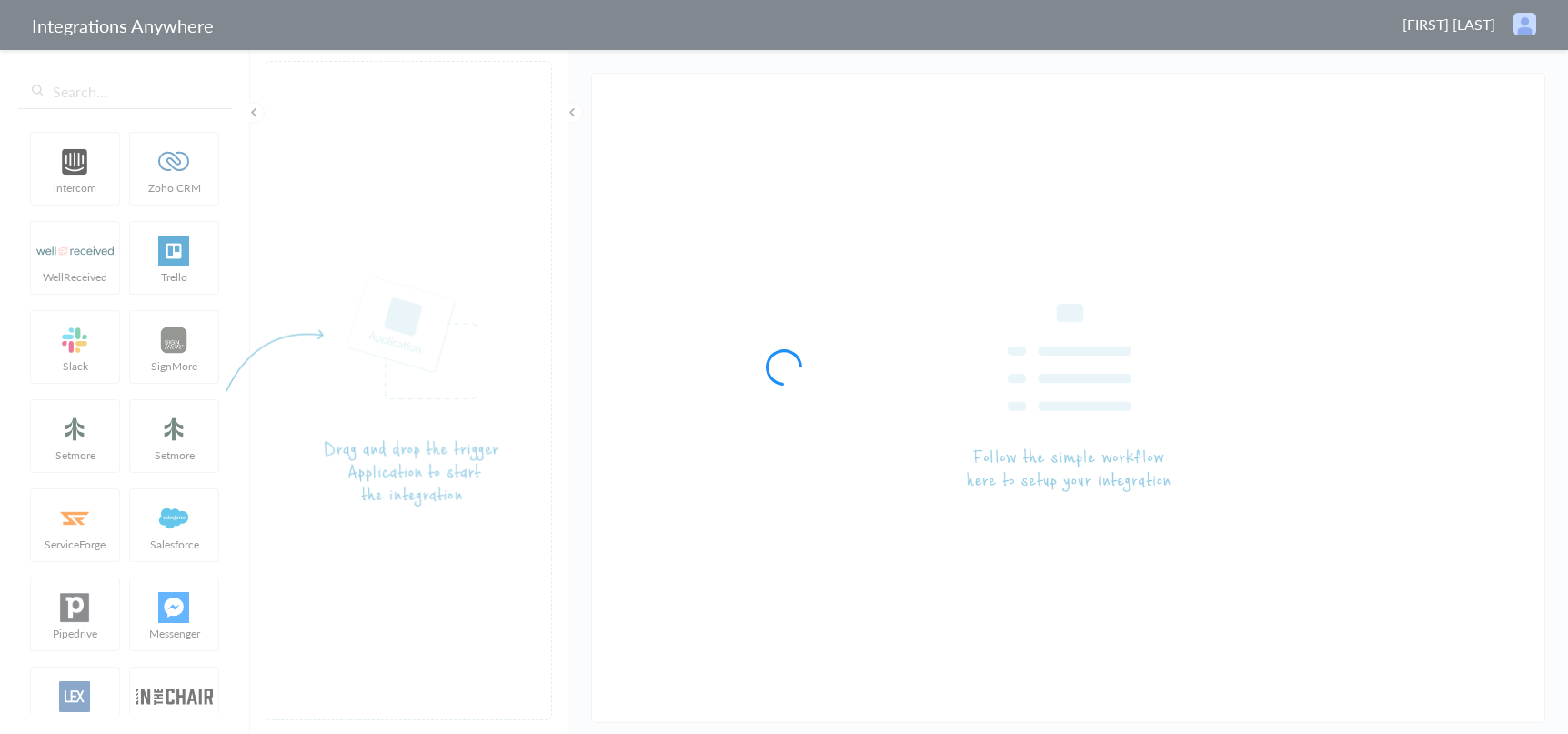 type on "AnswerConnect - ServiceMinder" 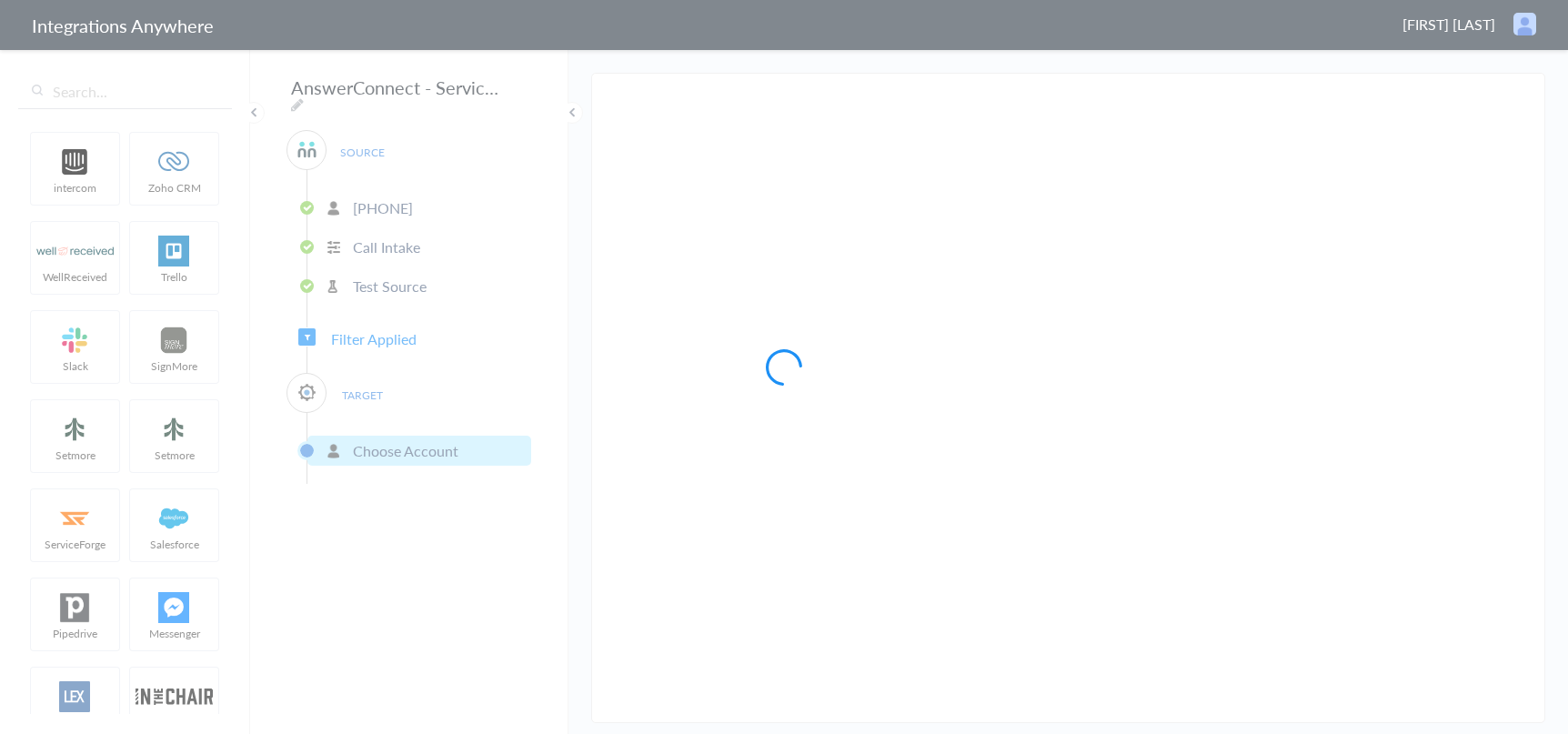click at bounding box center (784, 367) 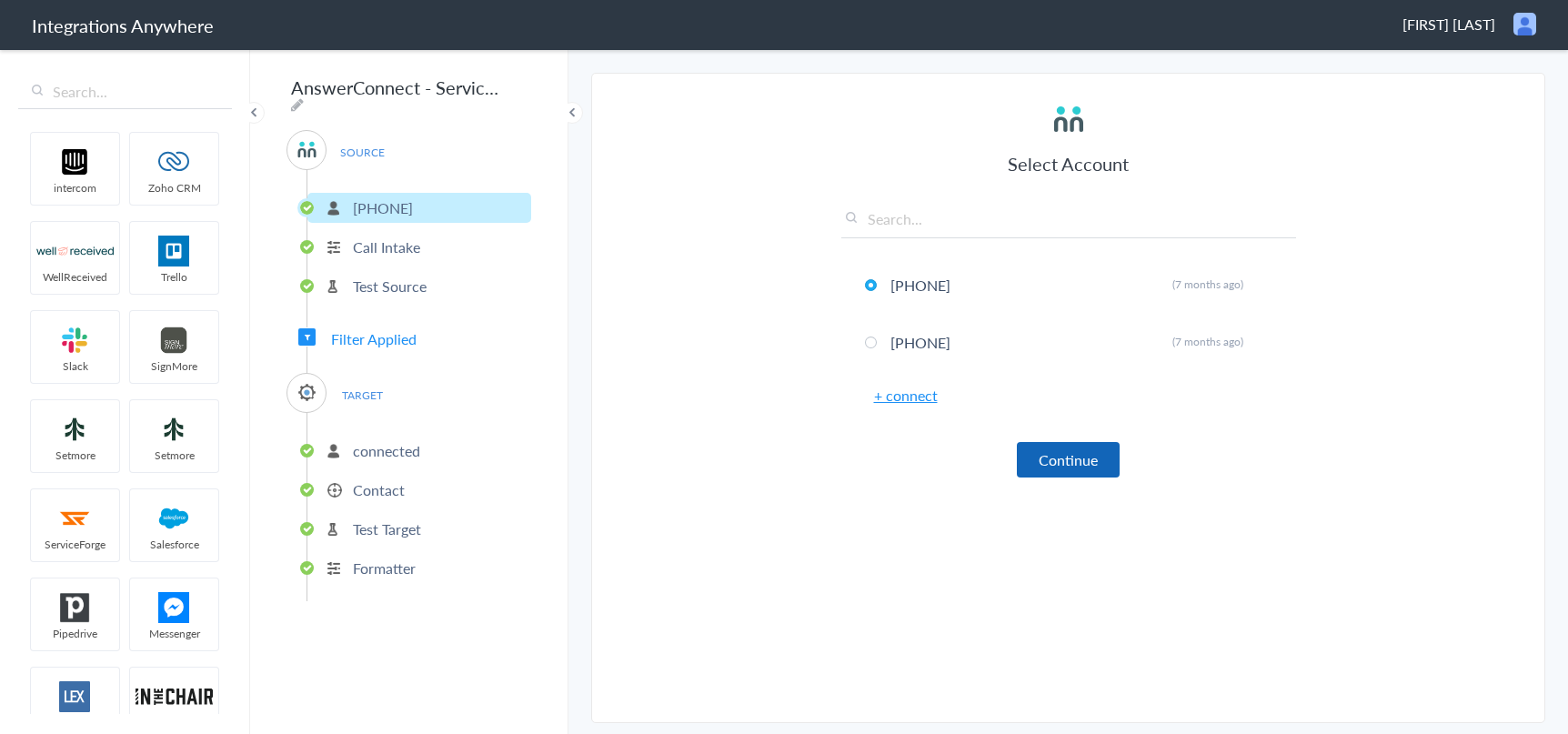 click on "Continue" at bounding box center (1068, 459) 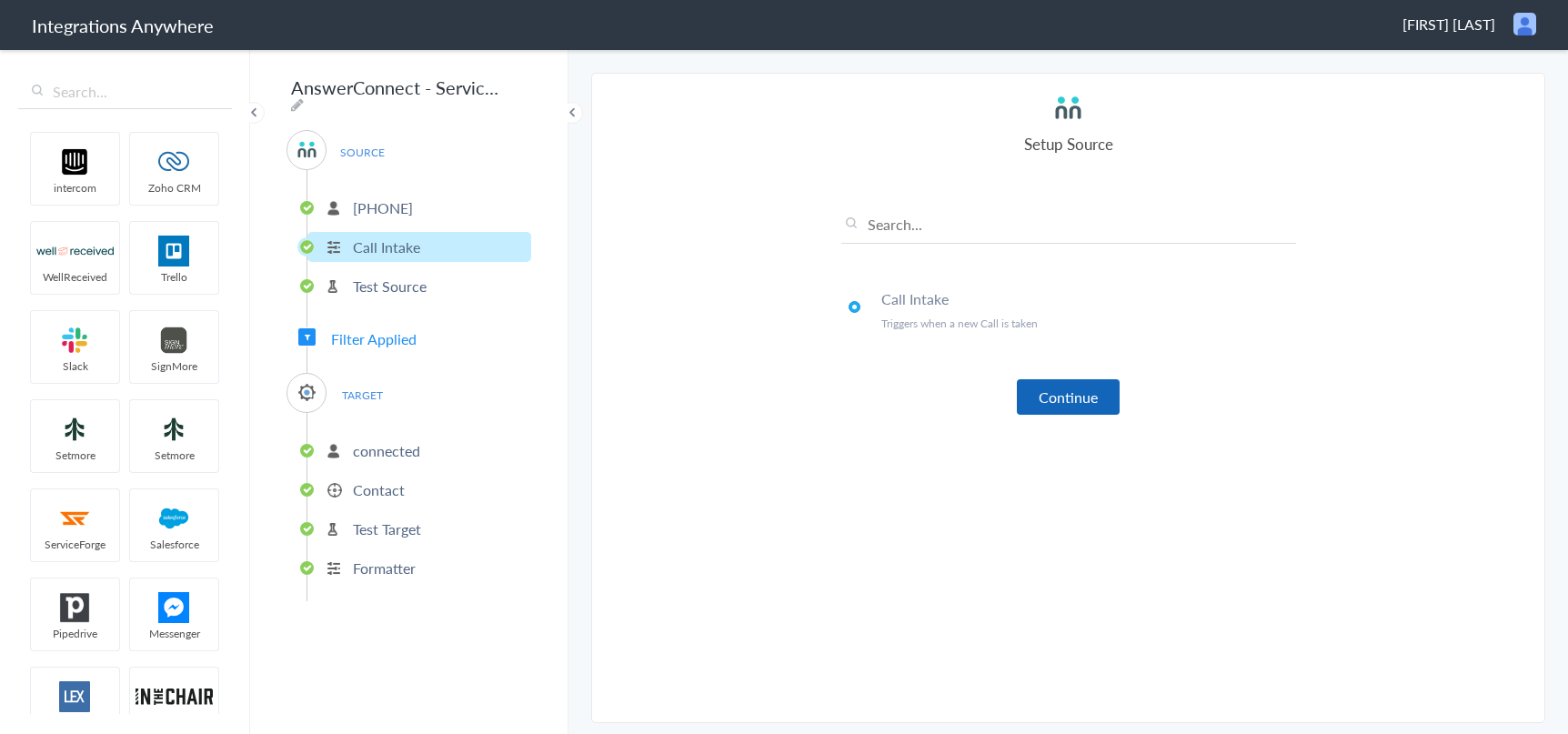 click on "Continue" at bounding box center (1068, 397) 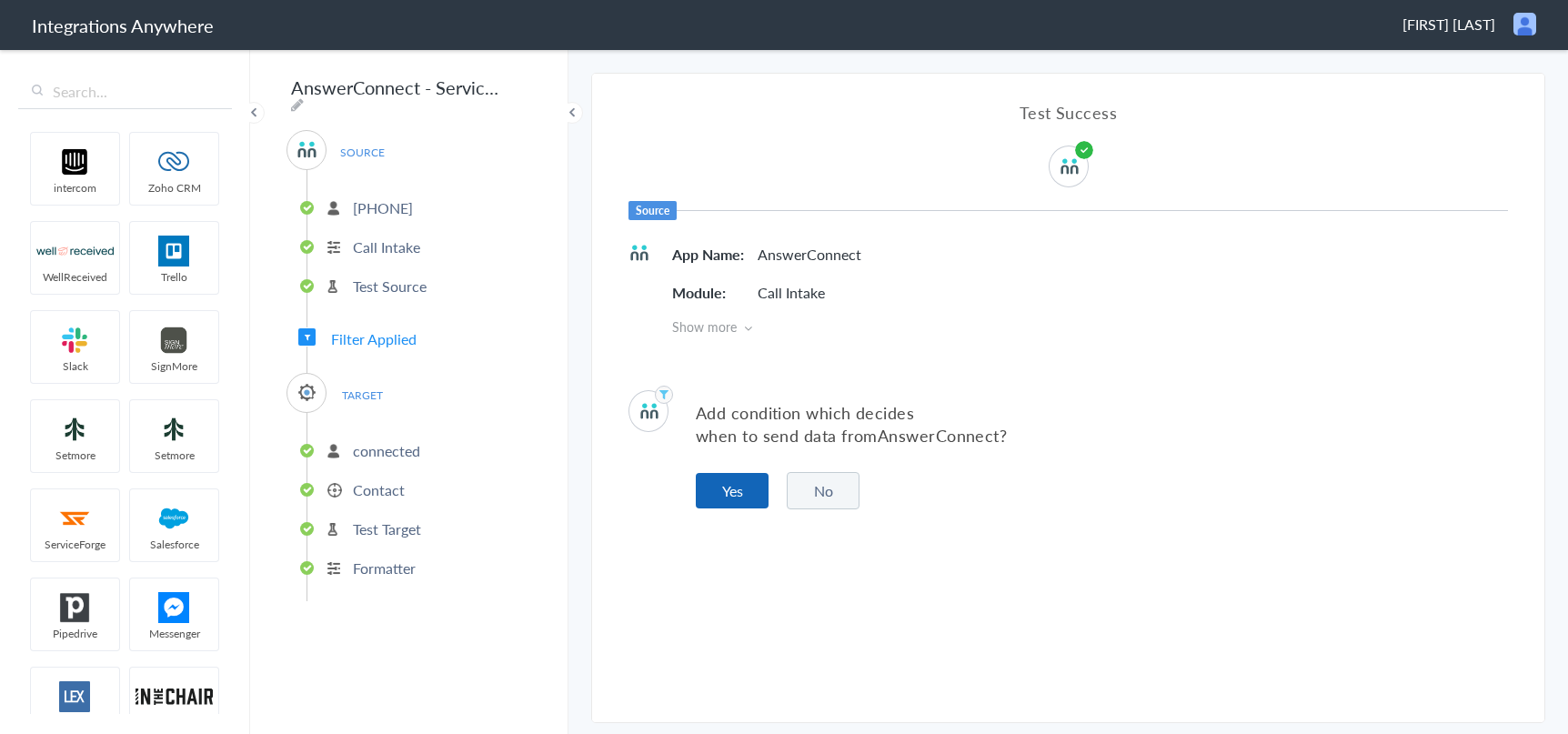 drag, startPoint x: 772, startPoint y: 490, endPoint x: 755, endPoint y: 488, distance: 17.117243 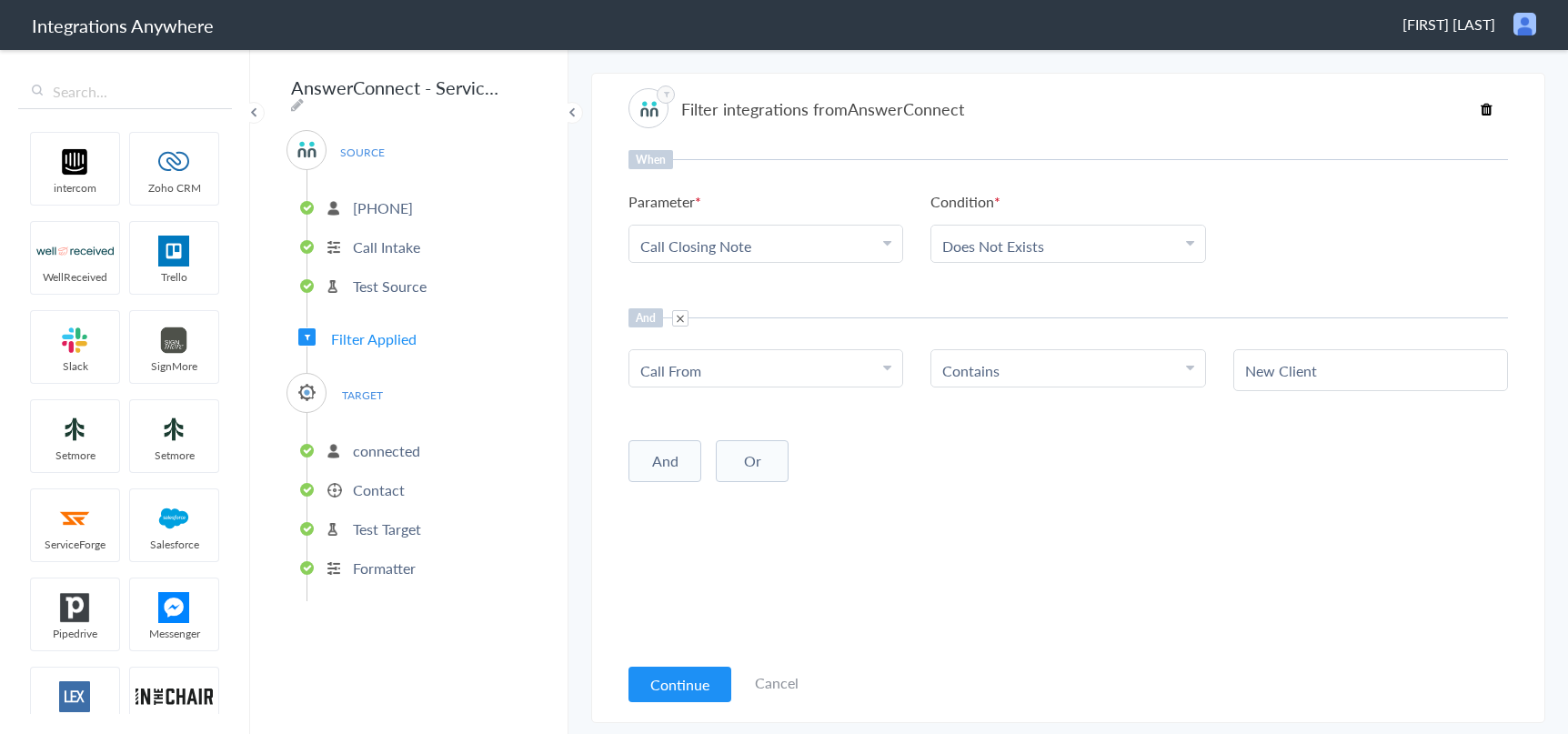 click on "Call From" at bounding box center [761, 370] 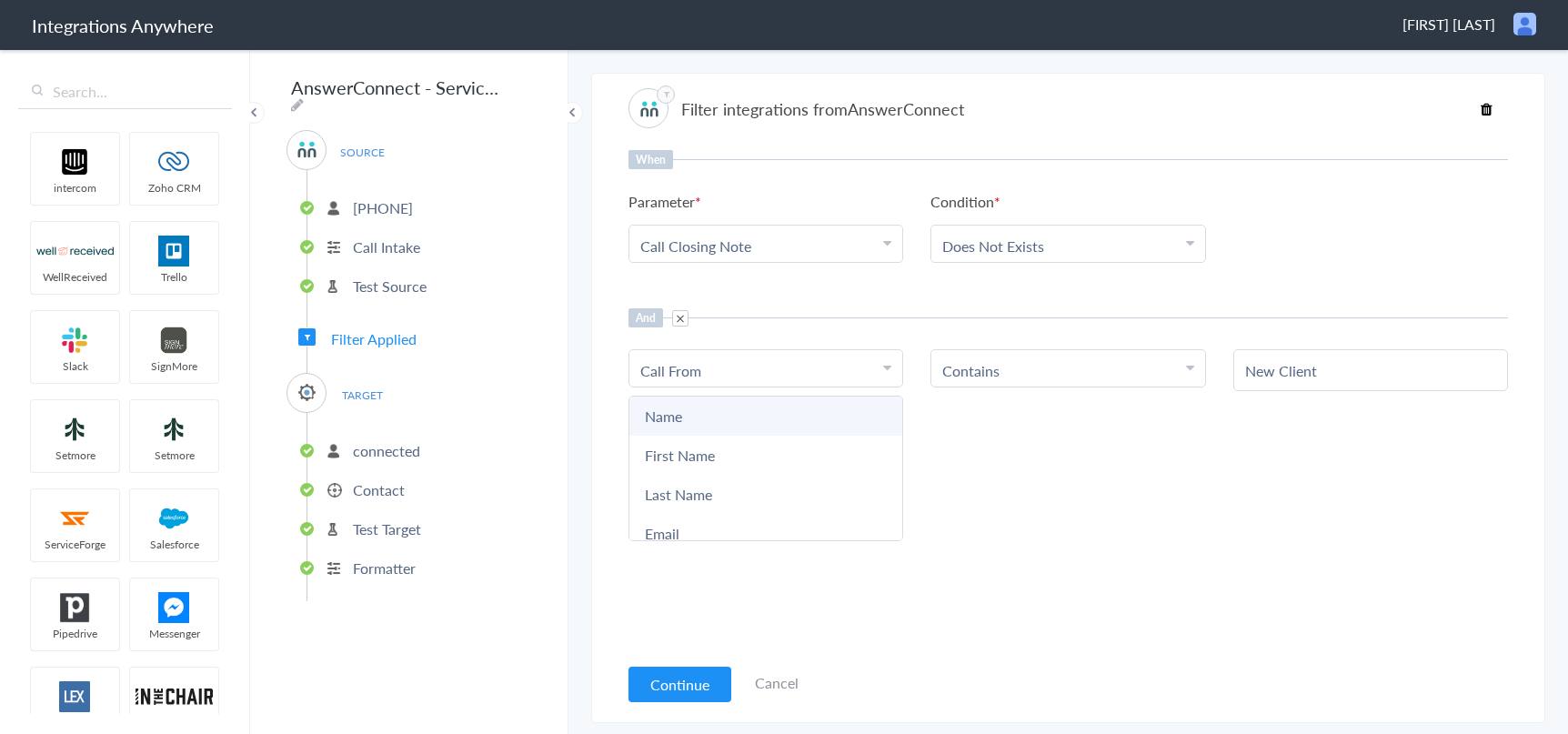 scroll, scrollTop: 0, scrollLeft: 0, axis: both 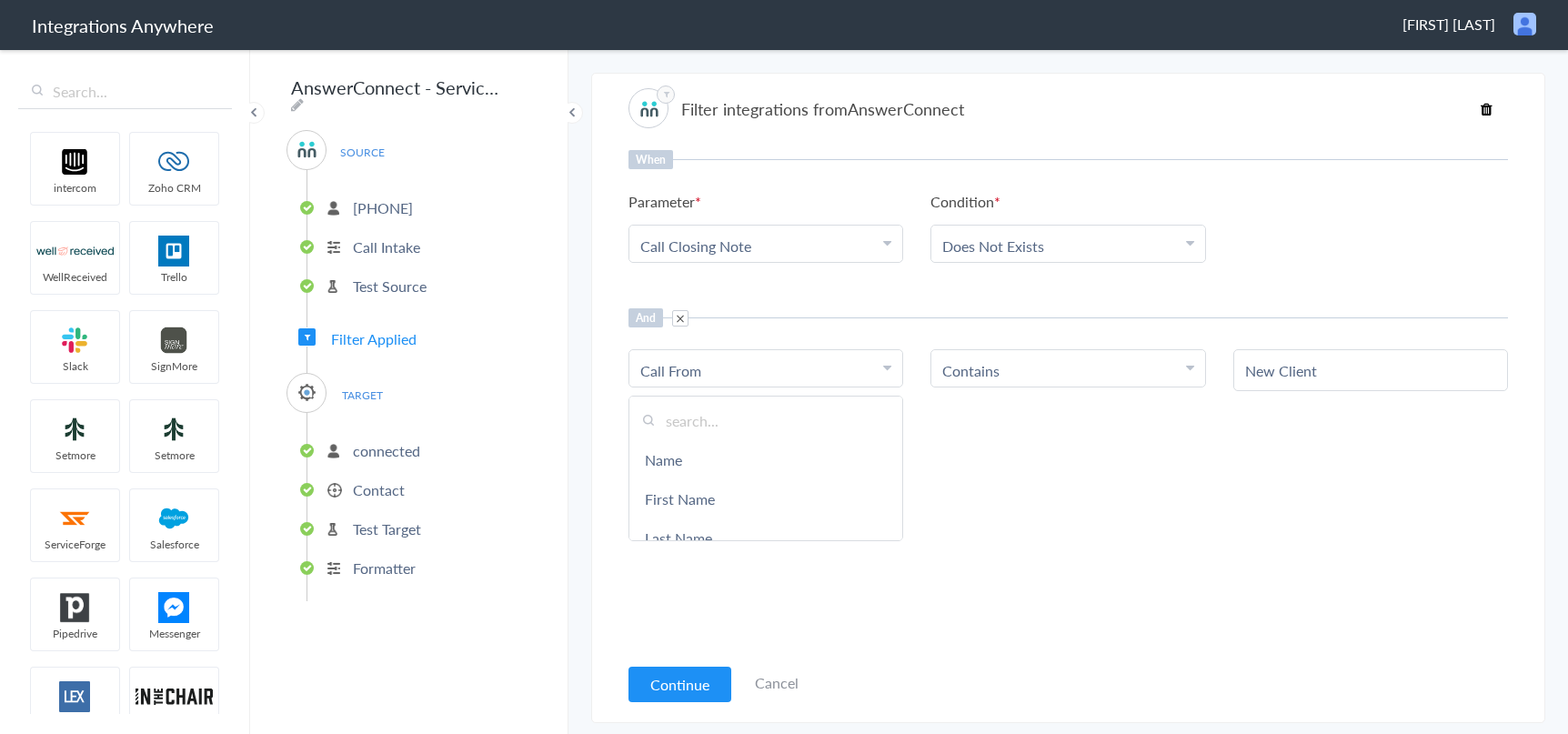 click at bounding box center [766, 420] 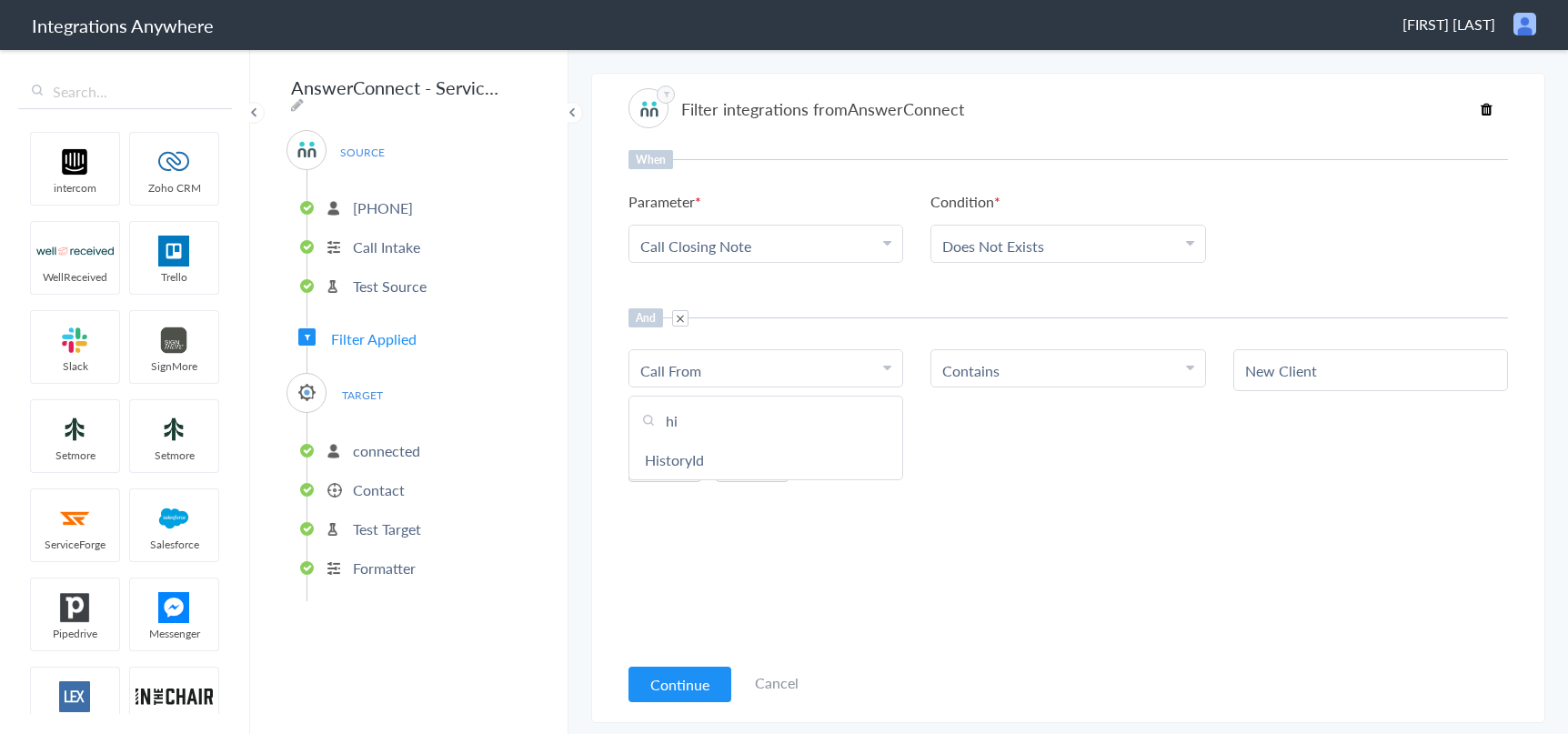type on "h" 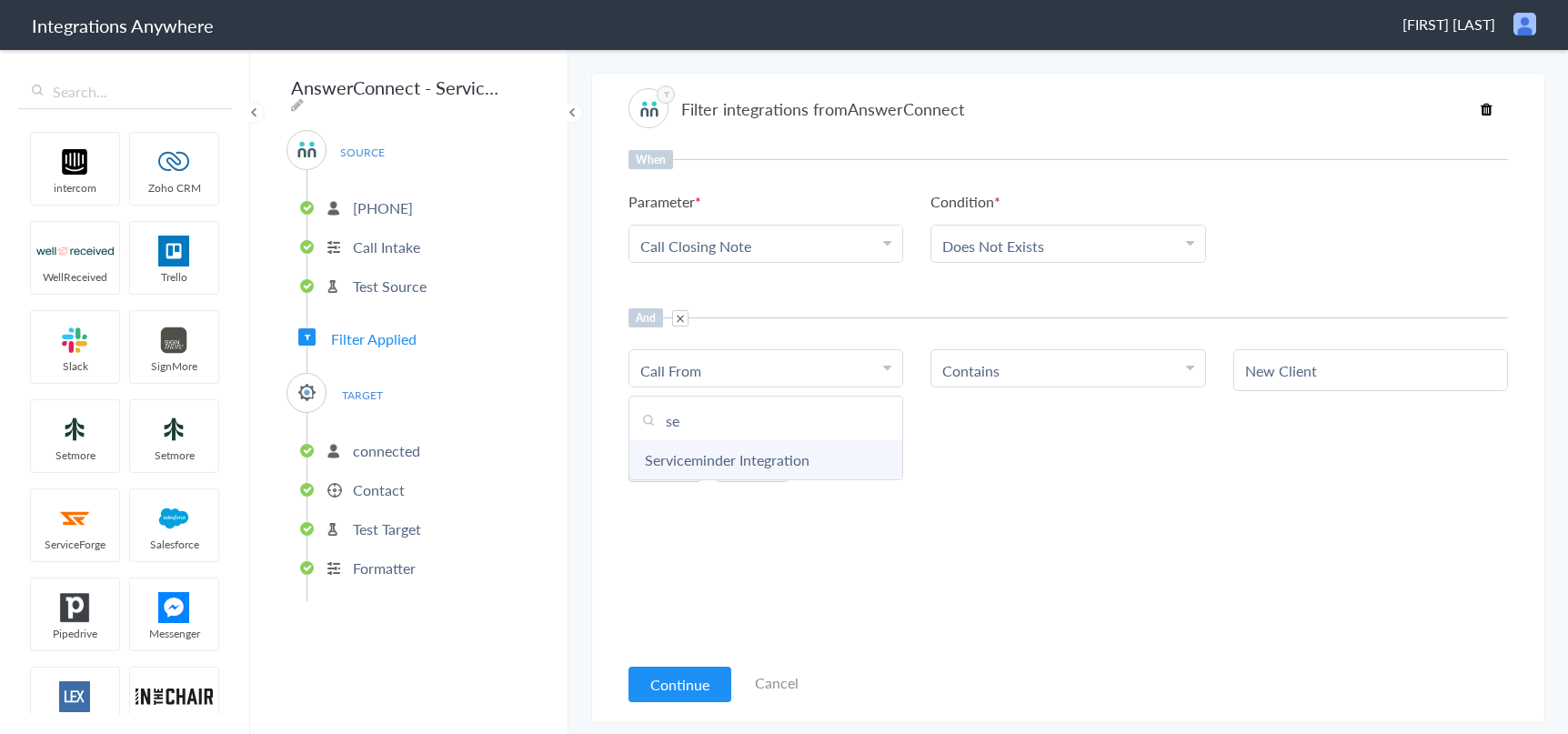 type on "se" 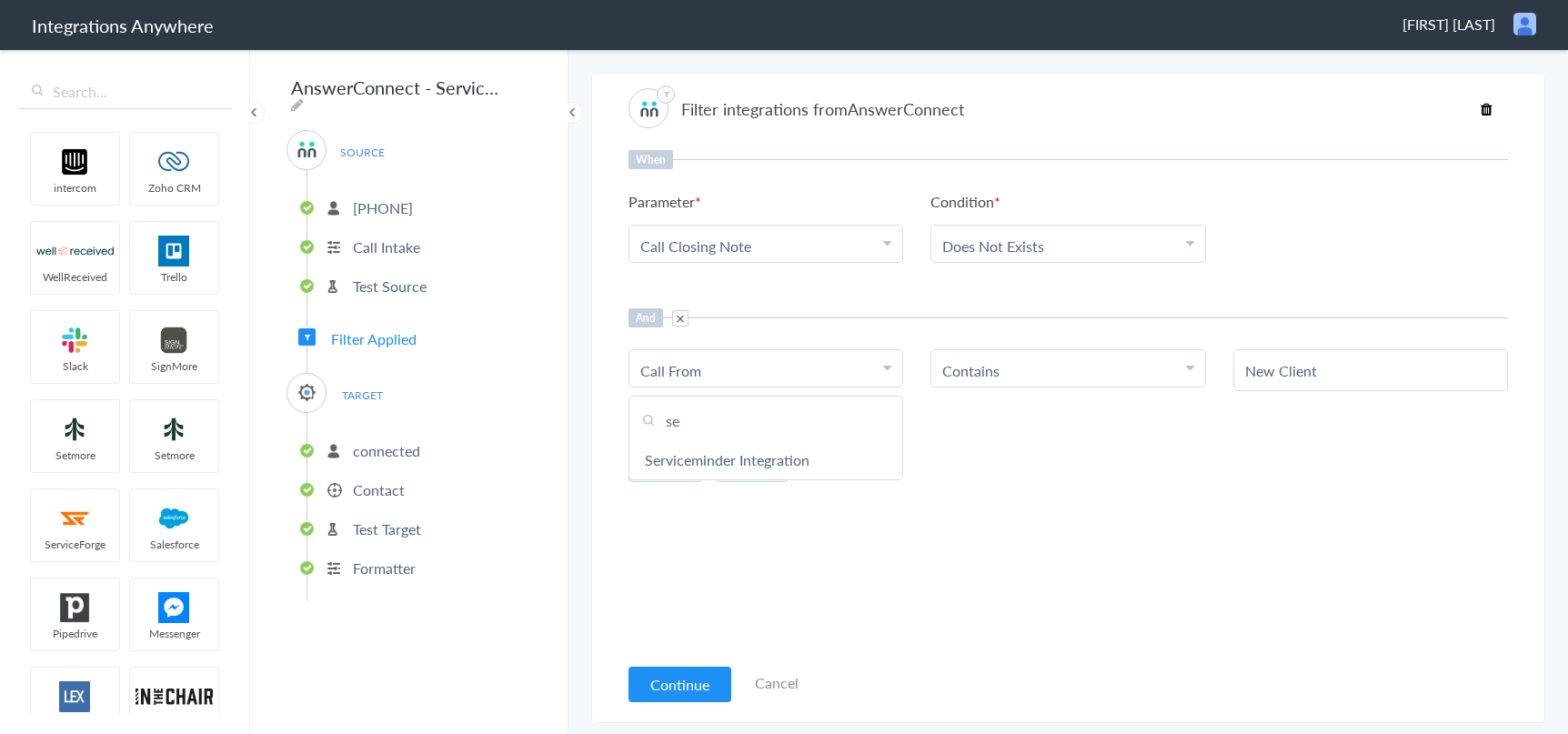 click on "Serviceminder Integration" at bounding box center [766, 459] 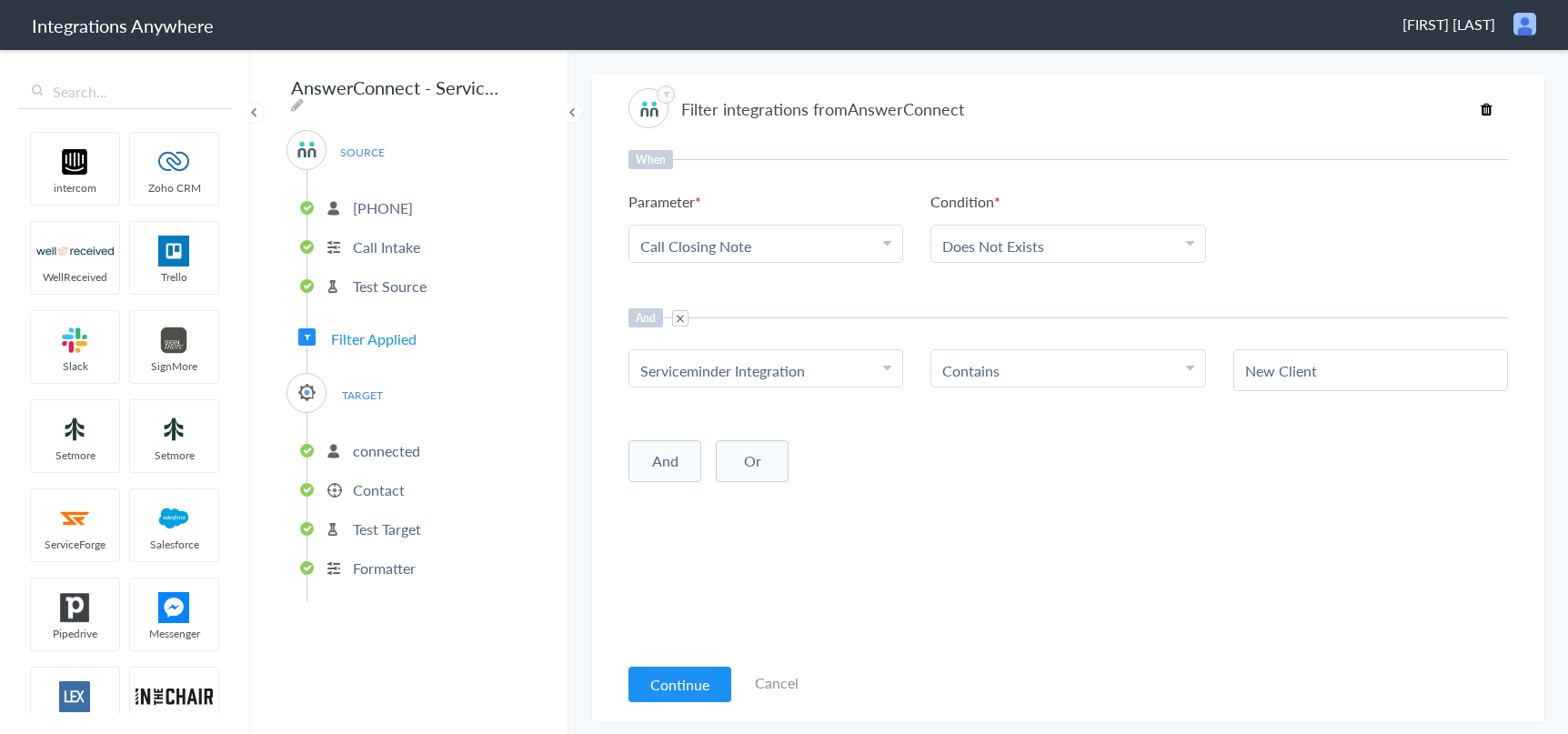 click on "Contains" at bounding box center (1063, 370) 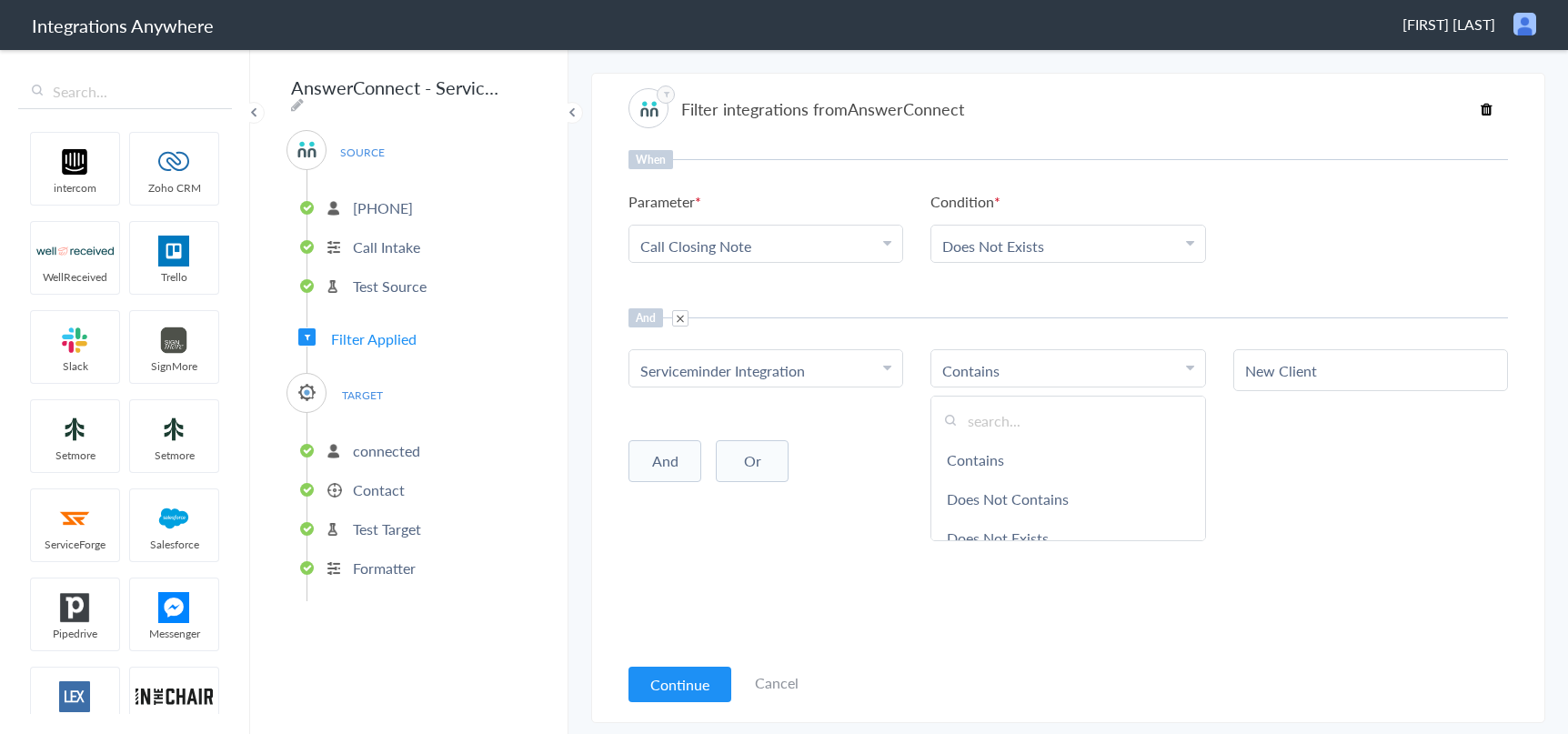 click on "Contains" at bounding box center (1063, 370) 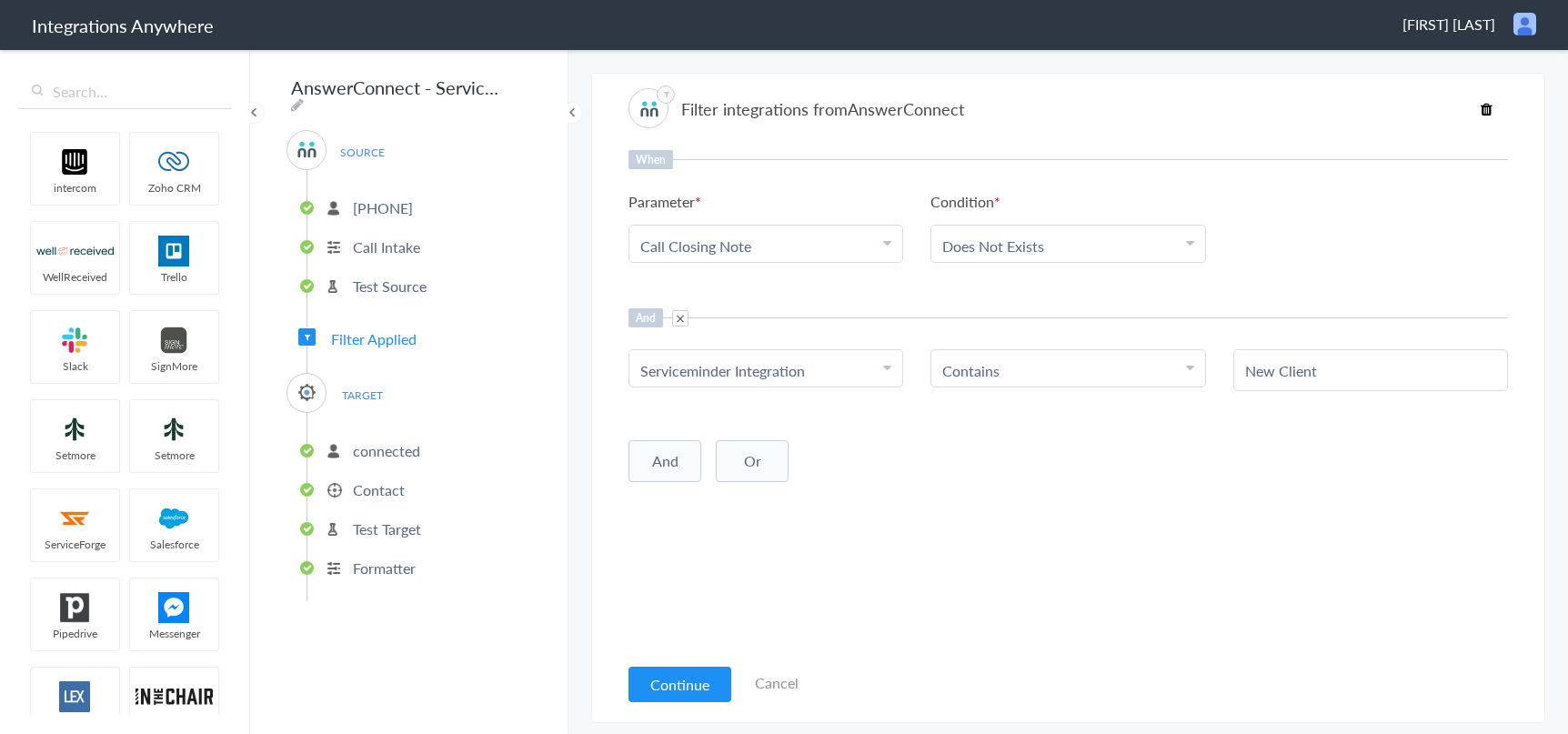 click on "New Client" at bounding box center [1371, 370] 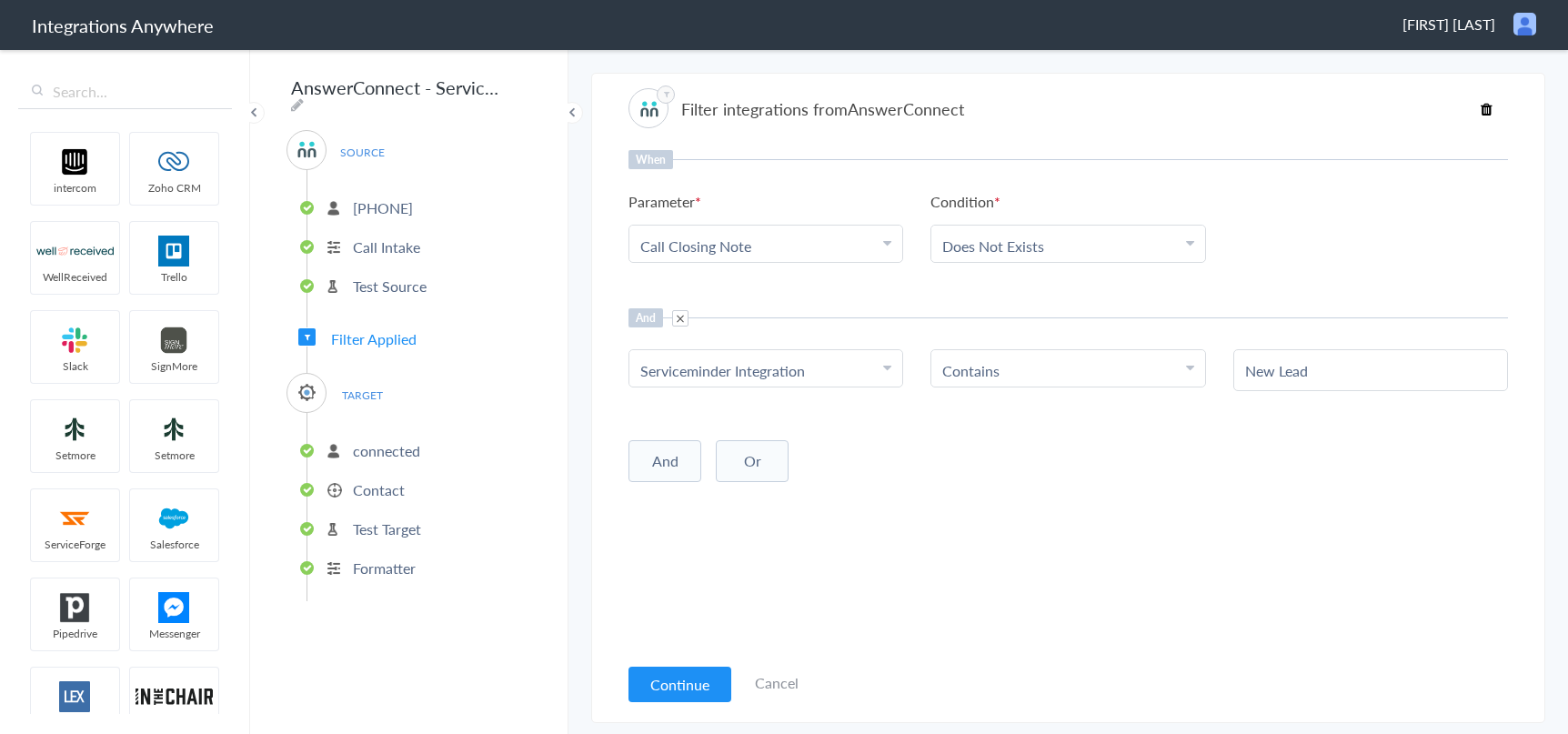 type on "New Lead" 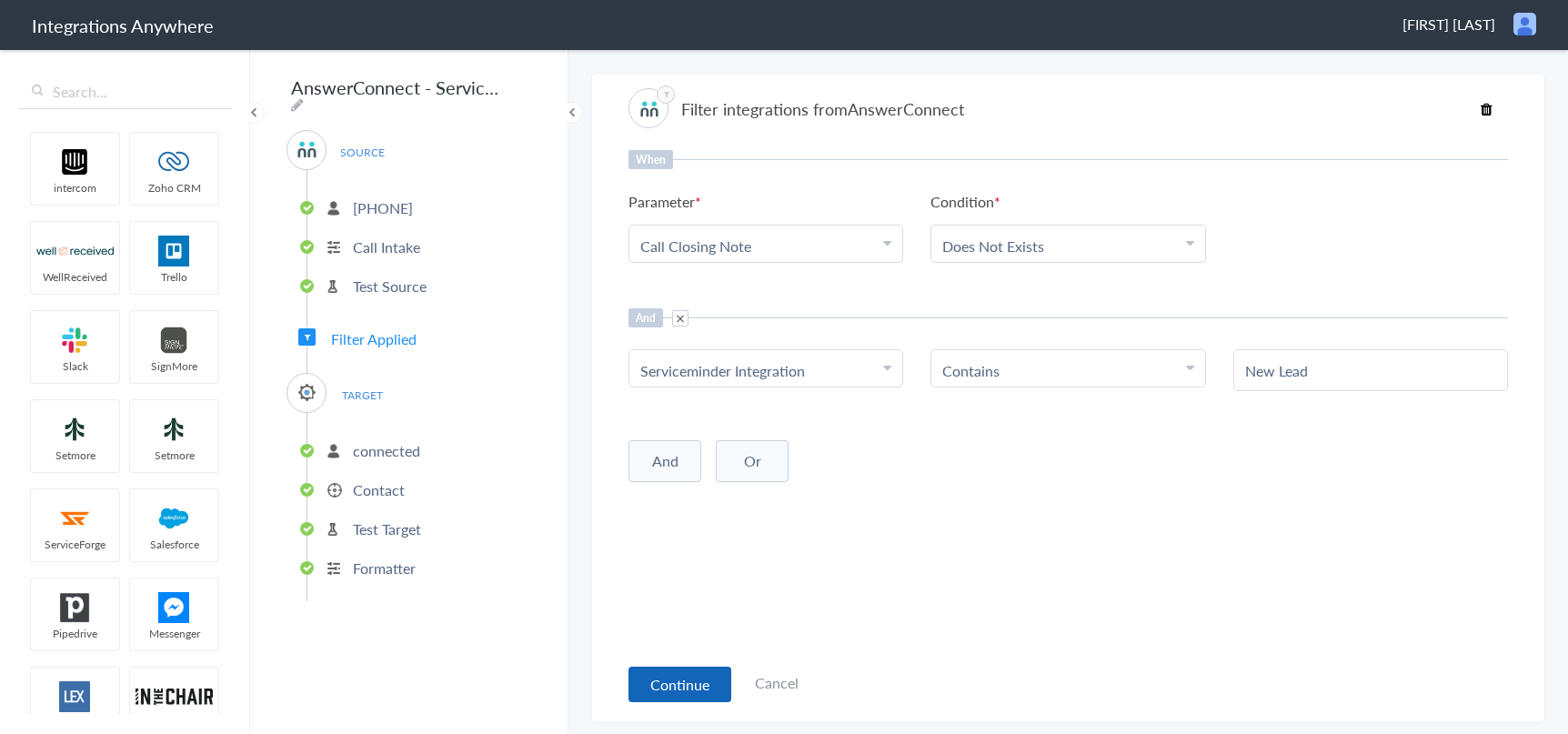 click on "Continue" at bounding box center (679, 684) 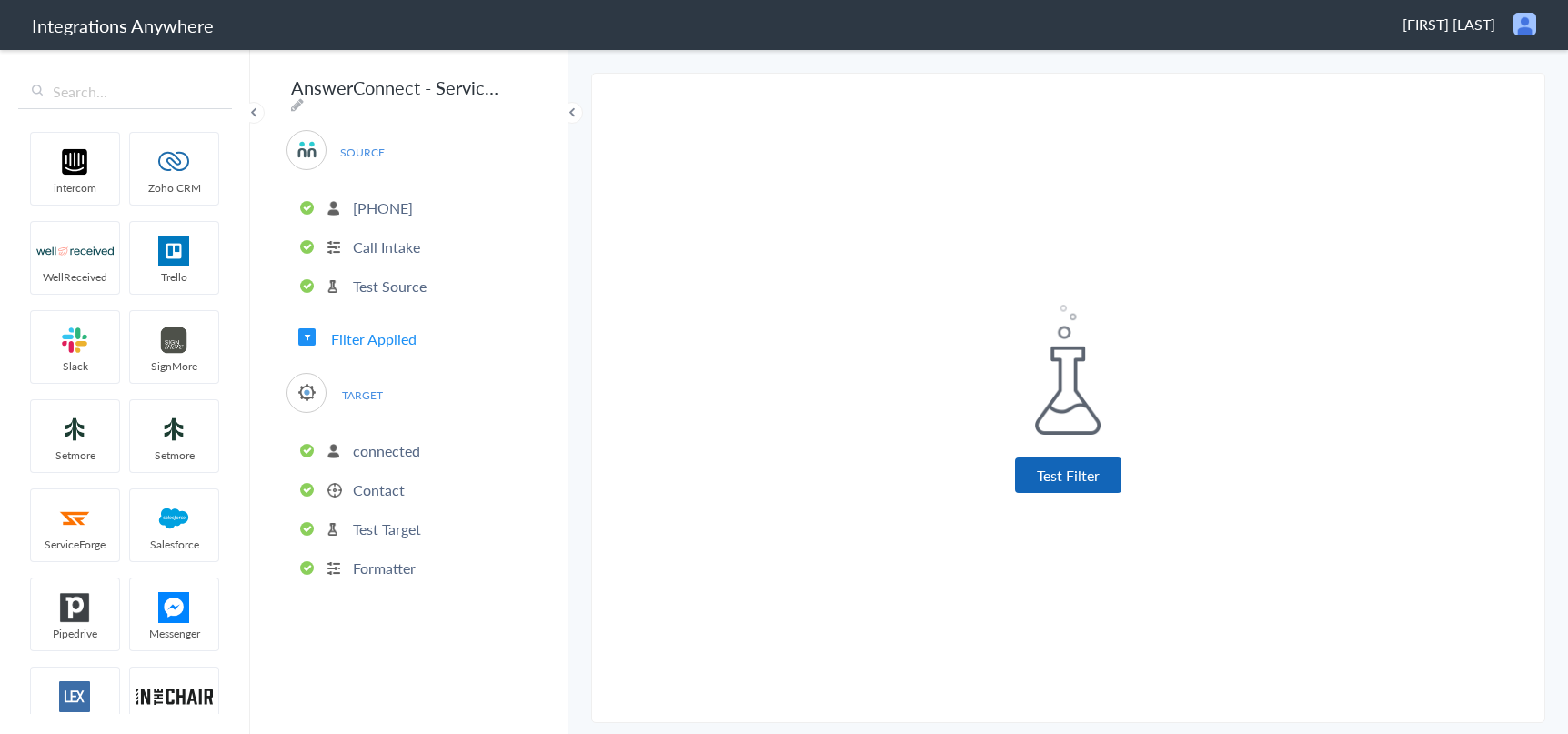 click on "Test Filter" at bounding box center [1068, 475] 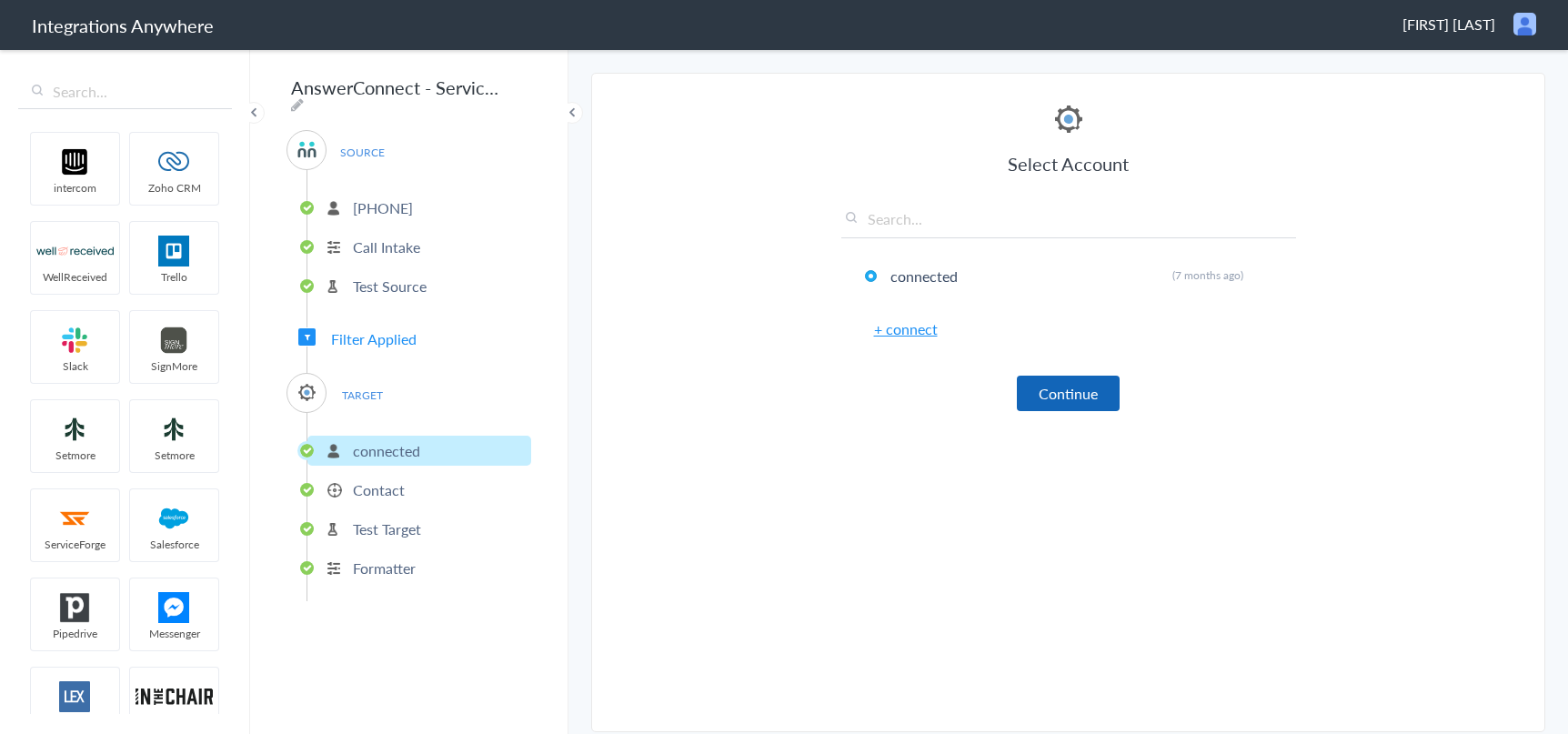 click on "Continue" at bounding box center (1068, 393) 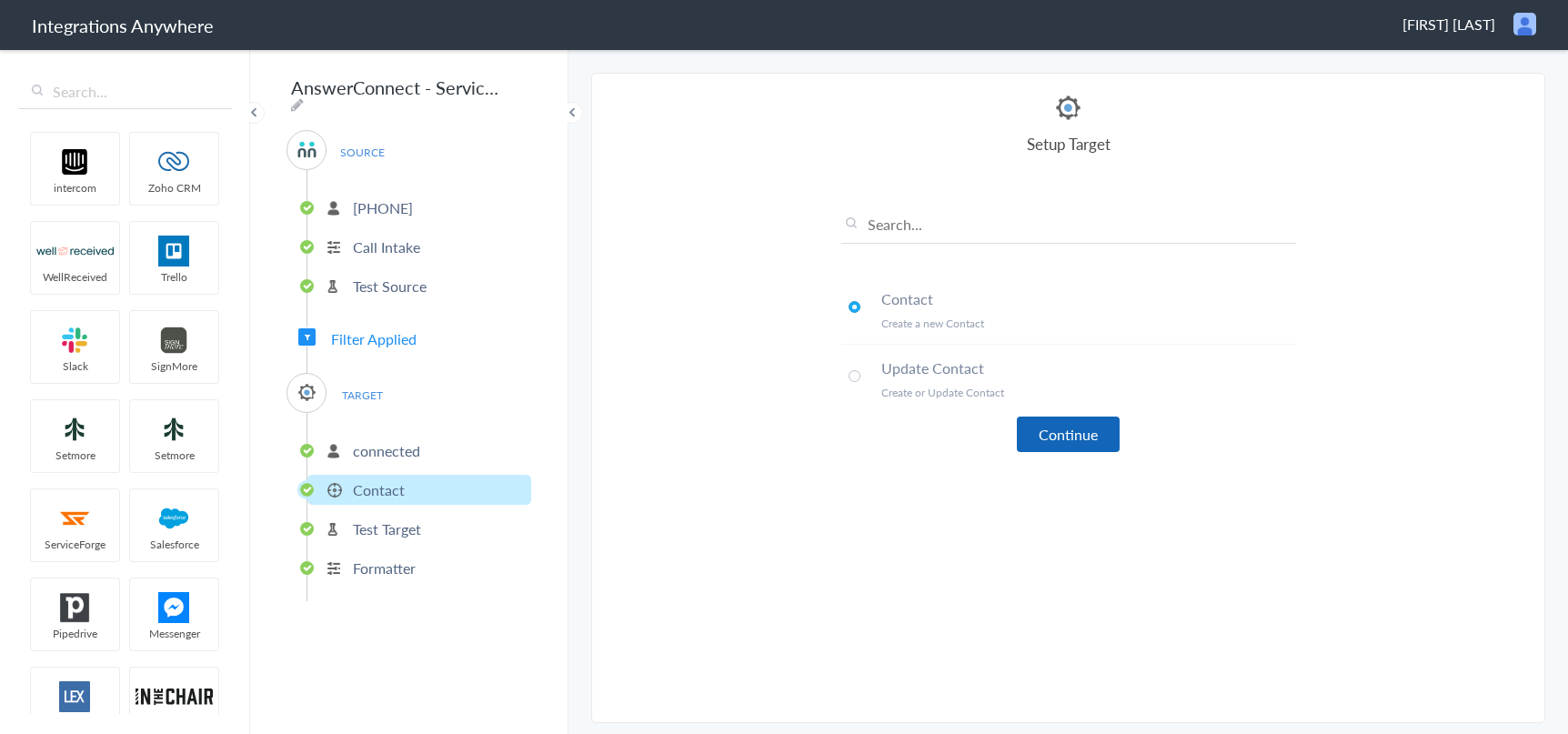 click on "Continue" at bounding box center (1068, 434) 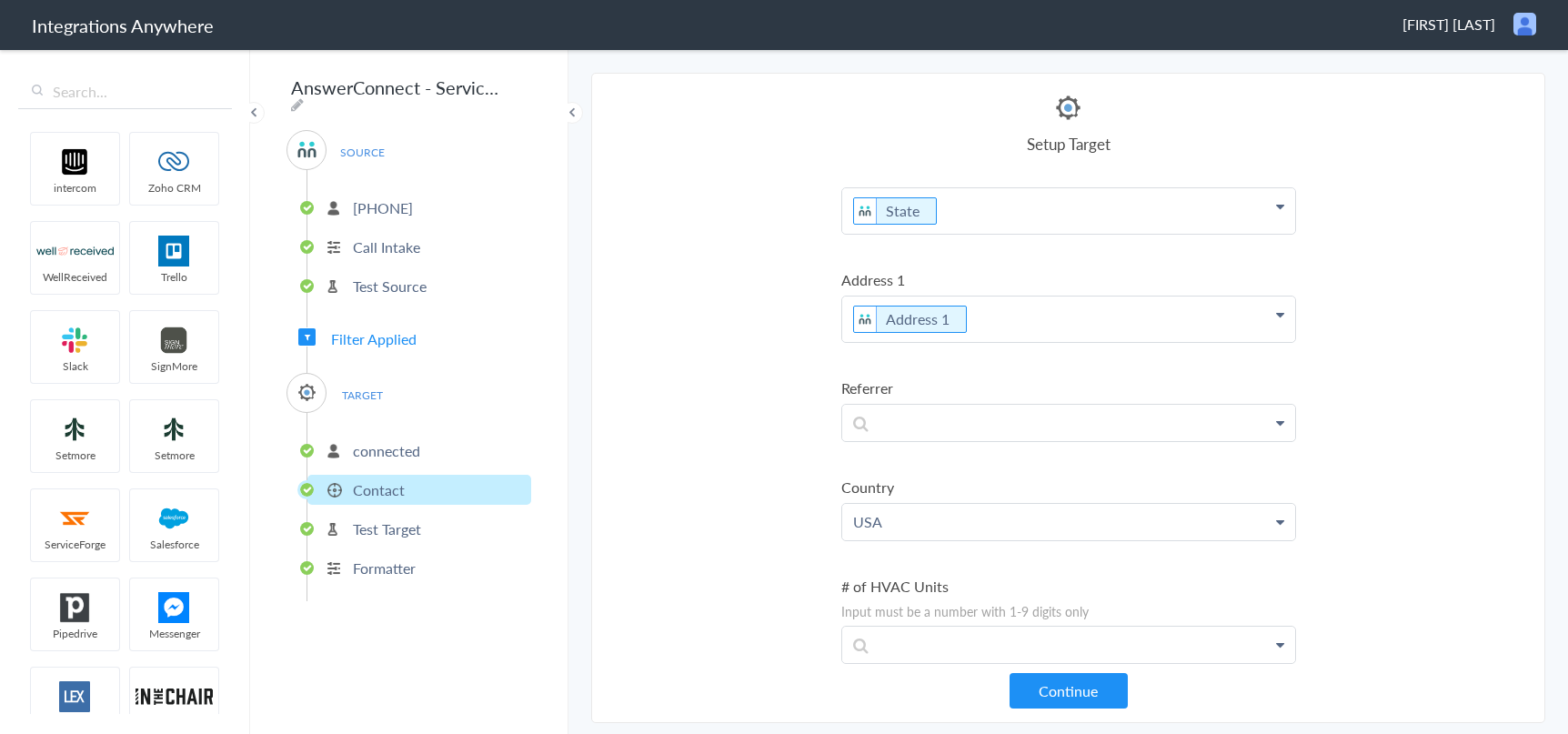 scroll, scrollTop: 2612, scrollLeft: 0, axis: vertical 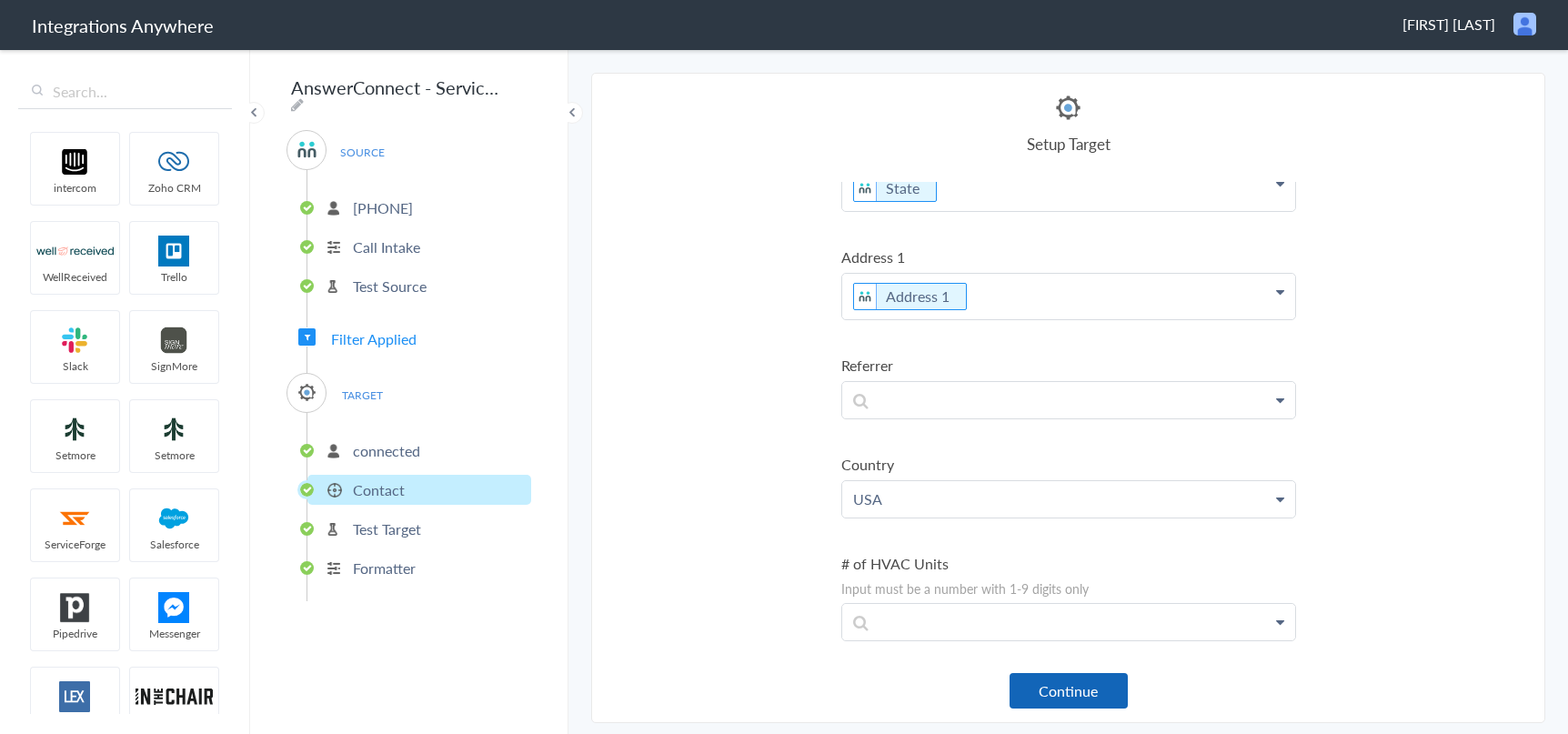 click on "Continue" at bounding box center [1069, 690] 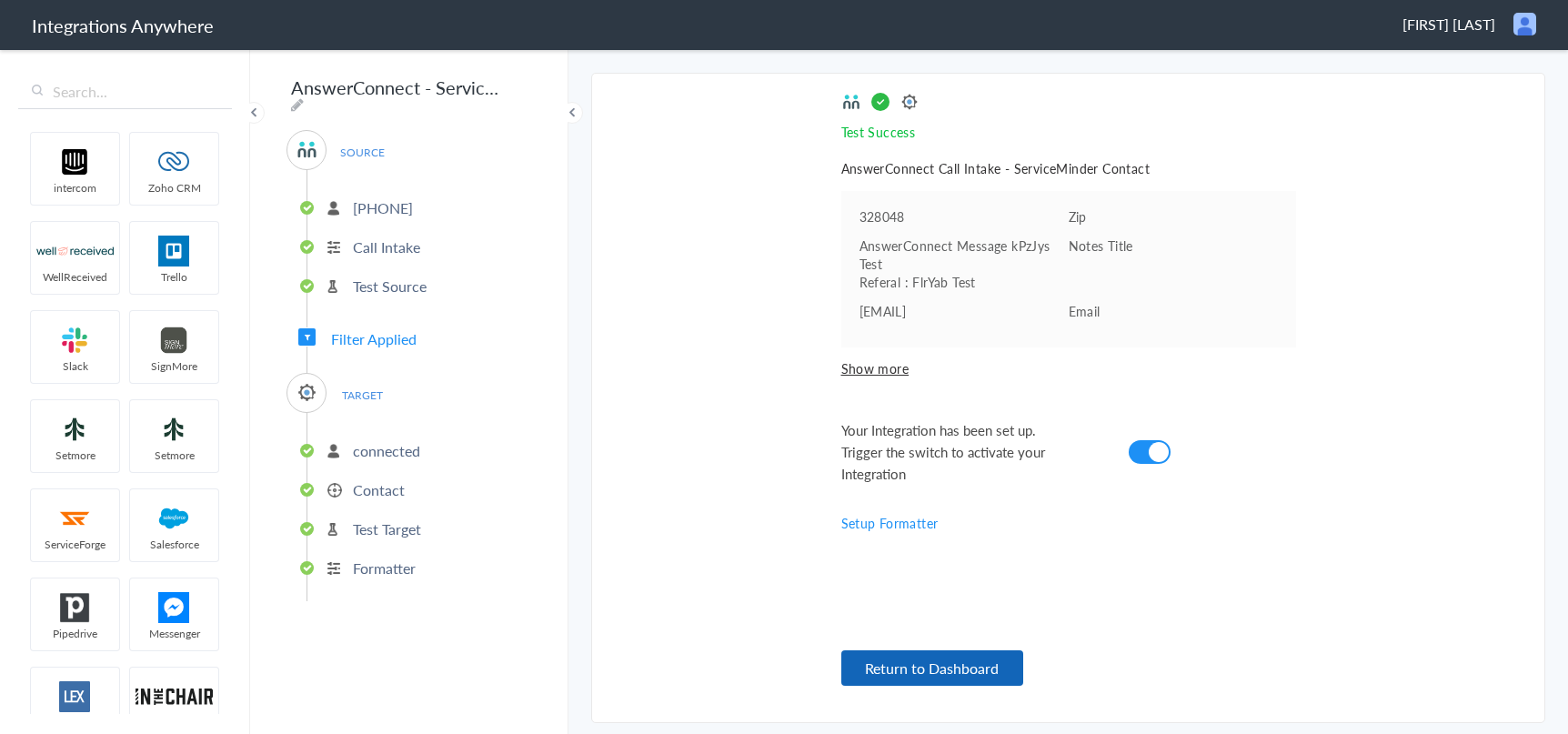 click on "Return to Dashboard" at bounding box center (932, 668) 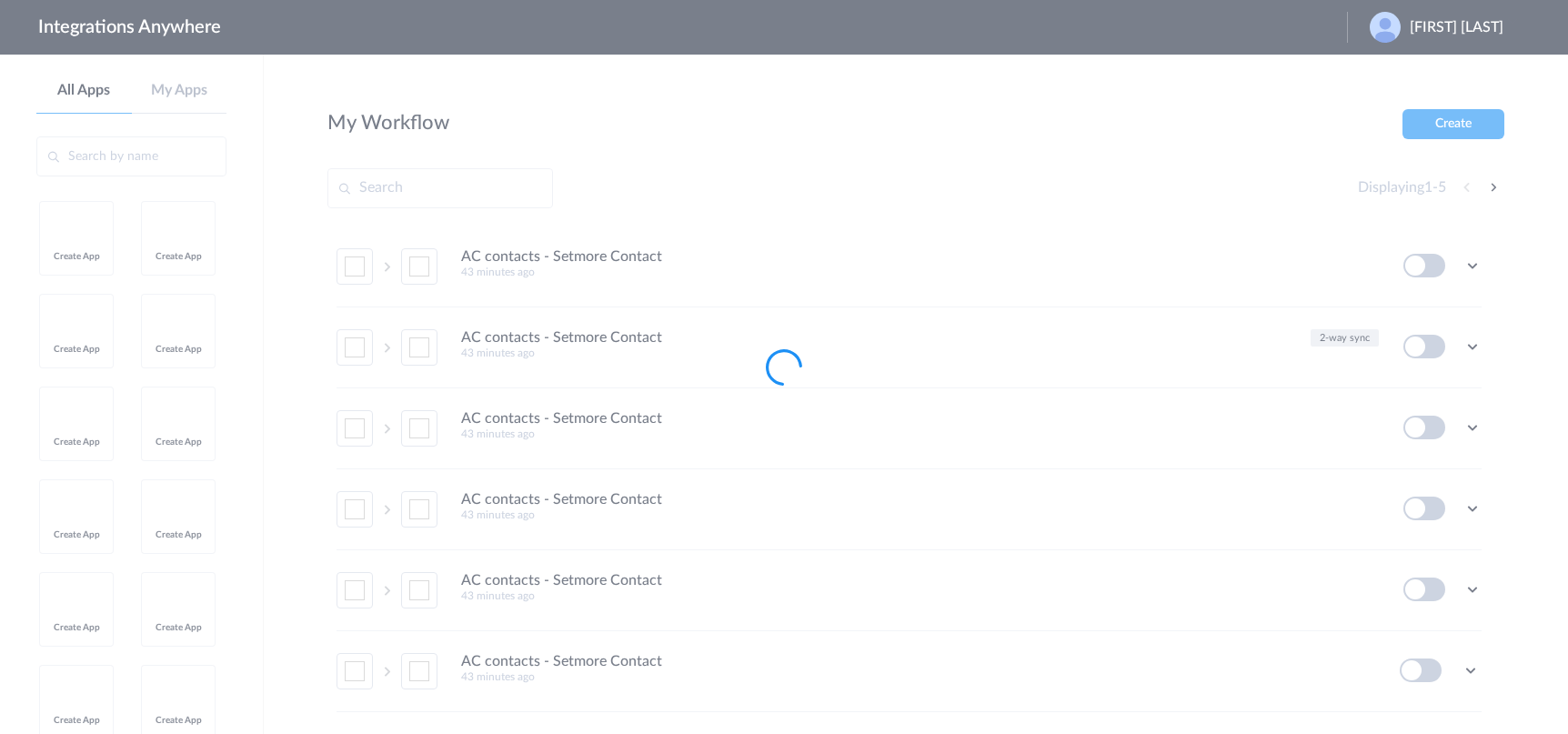scroll, scrollTop: 0, scrollLeft: 0, axis: both 